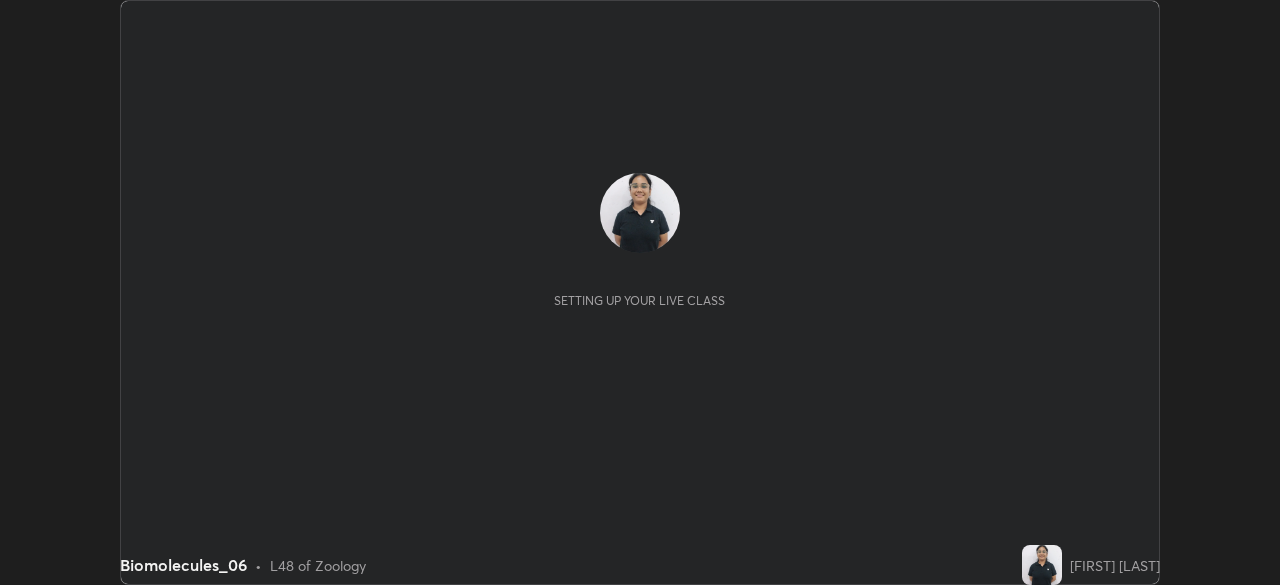 scroll, scrollTop: 0, scrollLeft: 0, axis: both 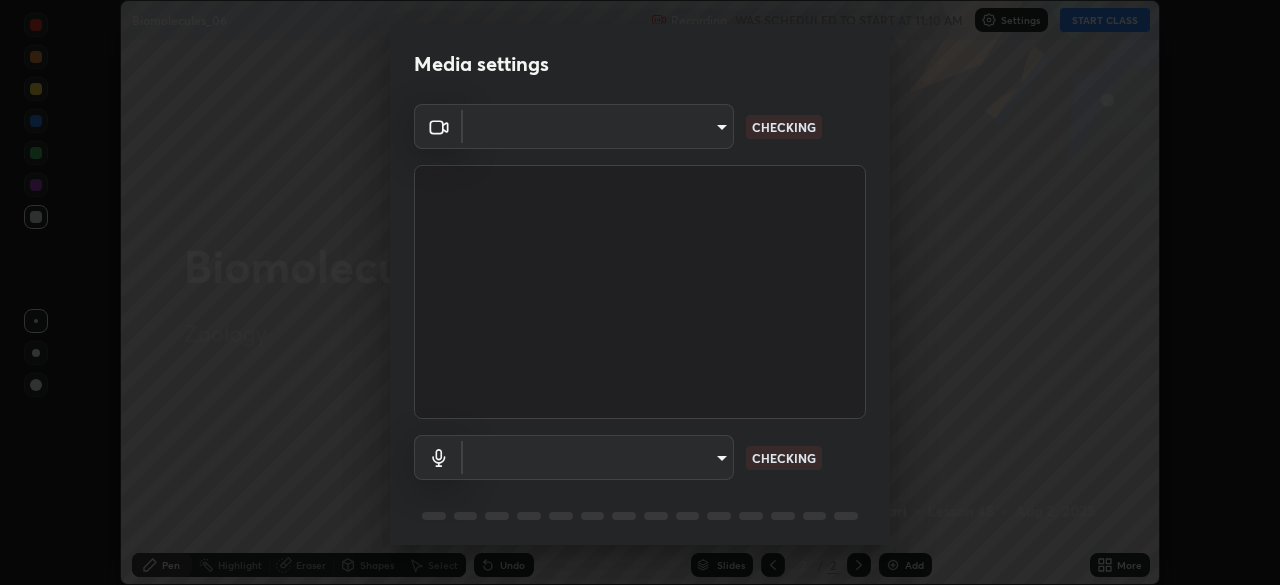 type on "e935e90e6c1ab5daa0dcc92e8481b2929d3357ce8b6dafce0a80e6d5474c7f03" 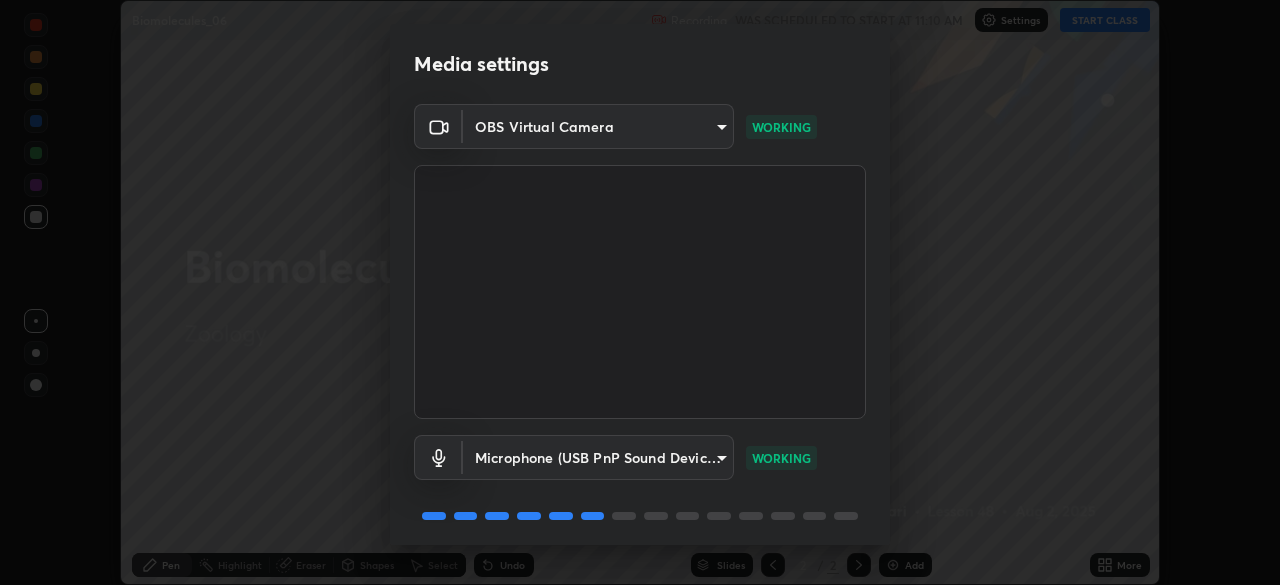 scroll, scrollTop: 70, scrollLeft: 0, axis: vertical 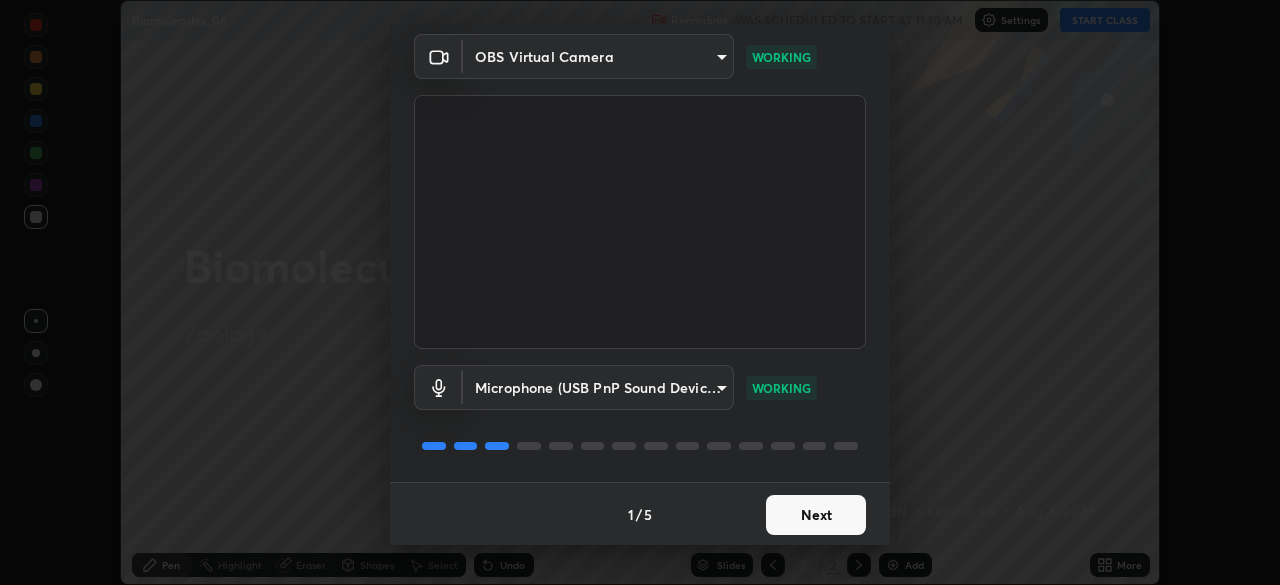 click on "Next" at bounding box center (816, 515) 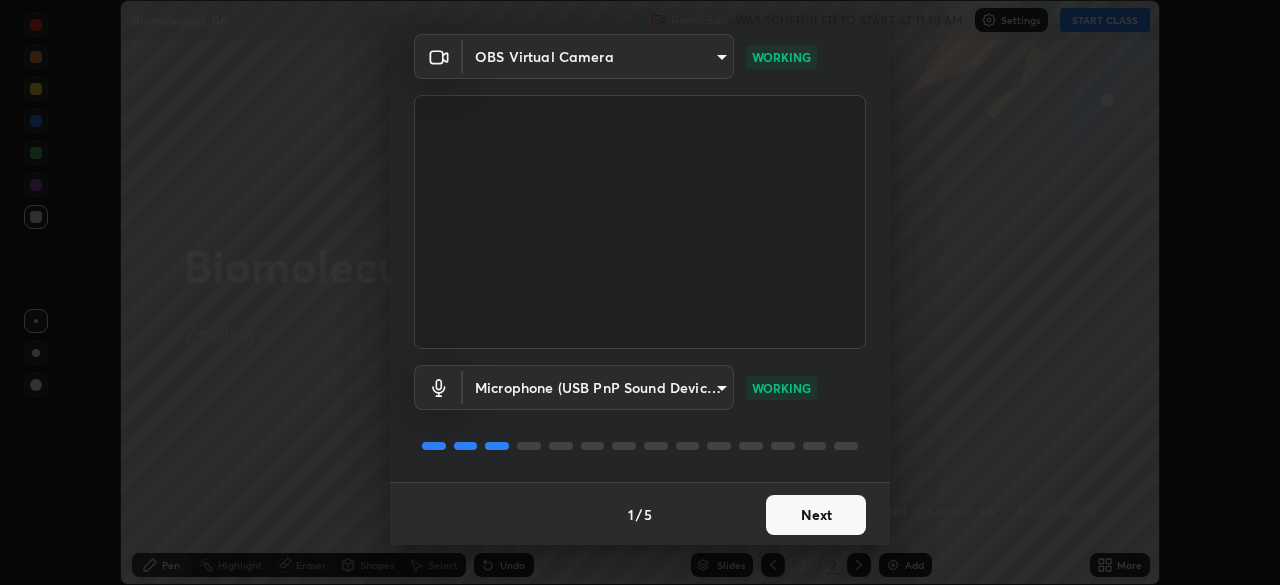 scroll, scrollTop: 0, scrollLeft: 0, axis: both 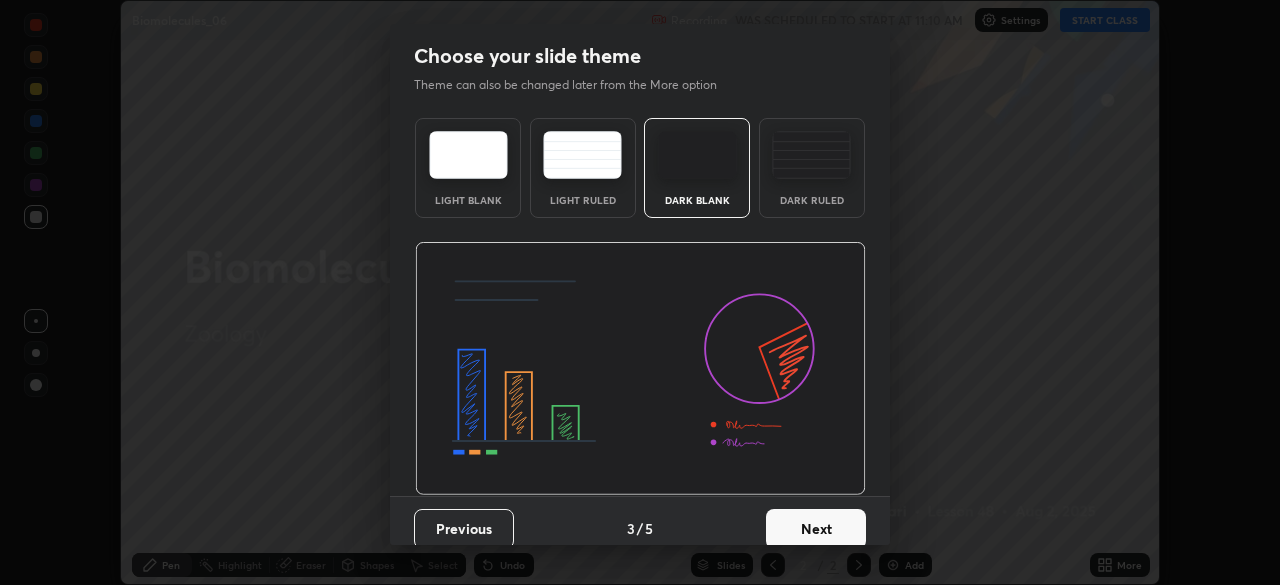 click on "Dark Ruled" at bounding box center (812, 200) 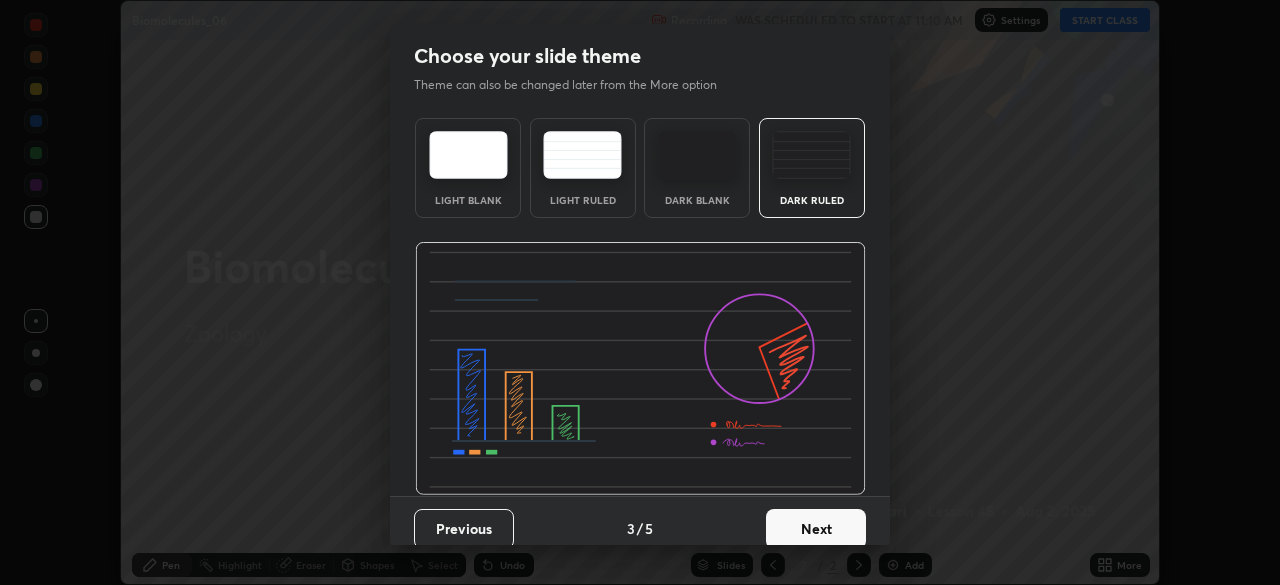 click on "Next" at bounding box center (816, 529) 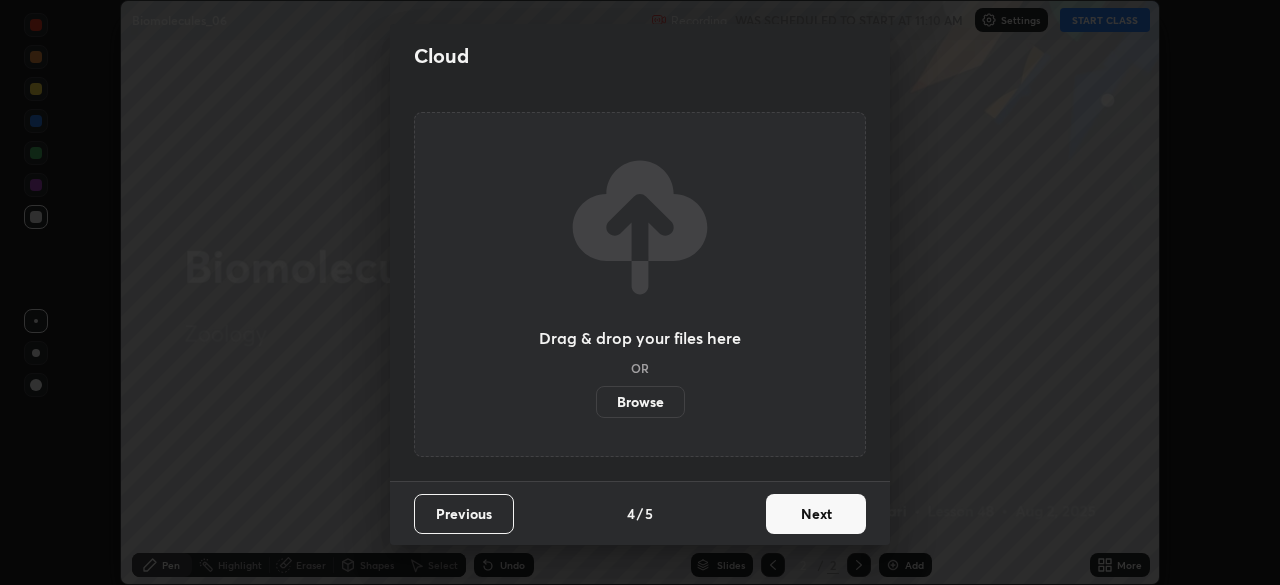 click on "Next" at bounding box center (816, 514) 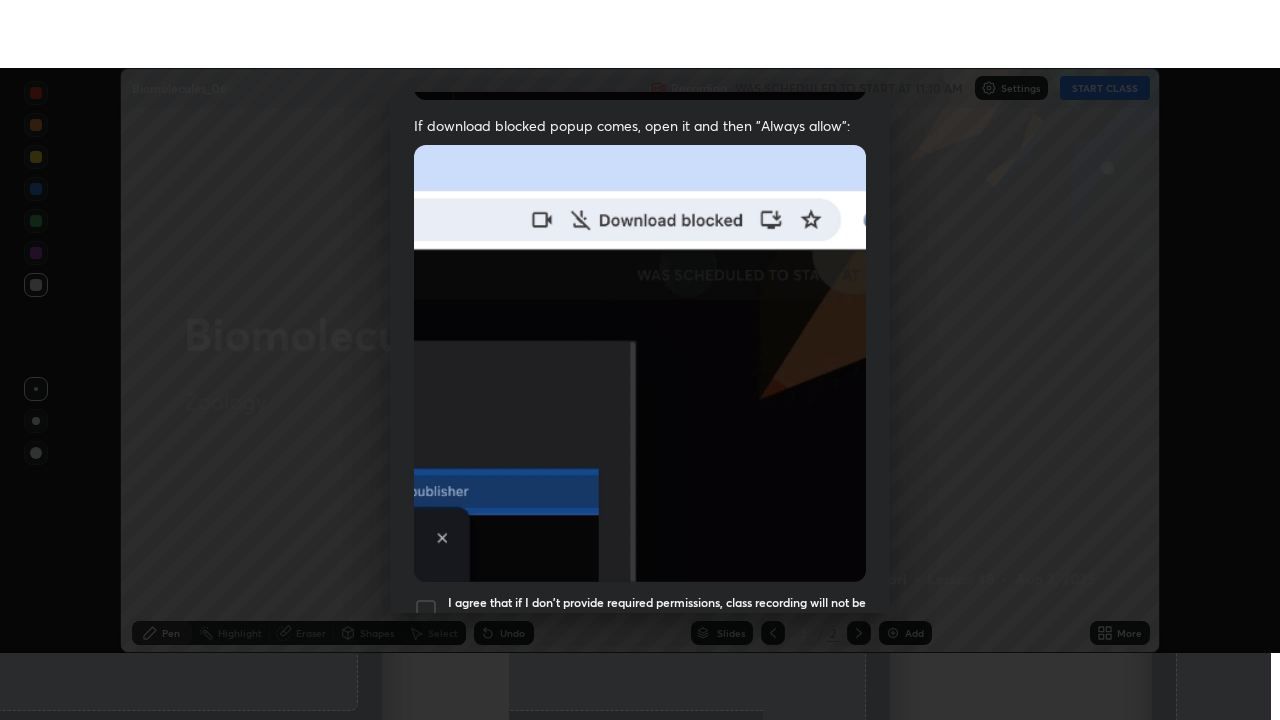 scroll, scrollTop: 478, scrollLeft: 0, axis: vertical 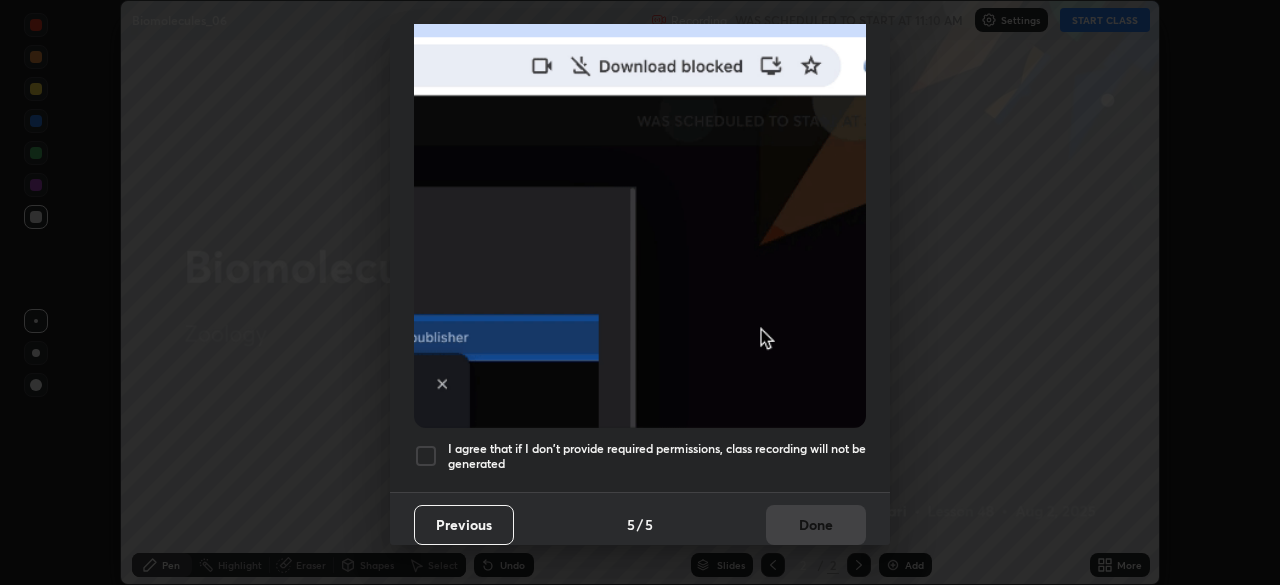 click at bounding box center [426, 456] 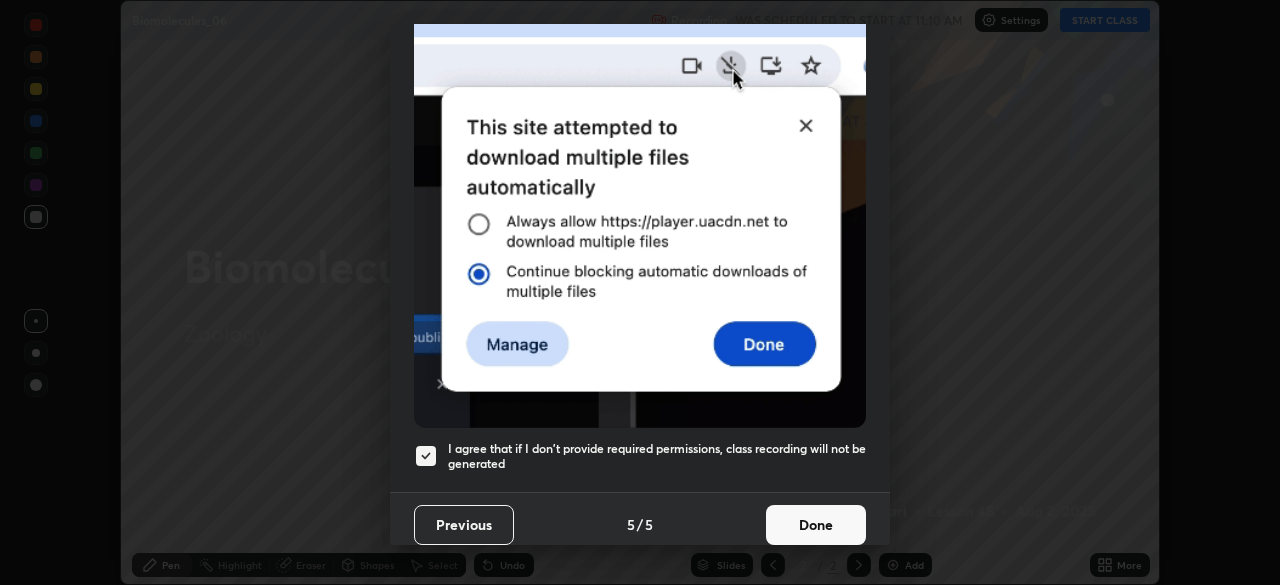 click on "Done" at bounding box center [816, 525] 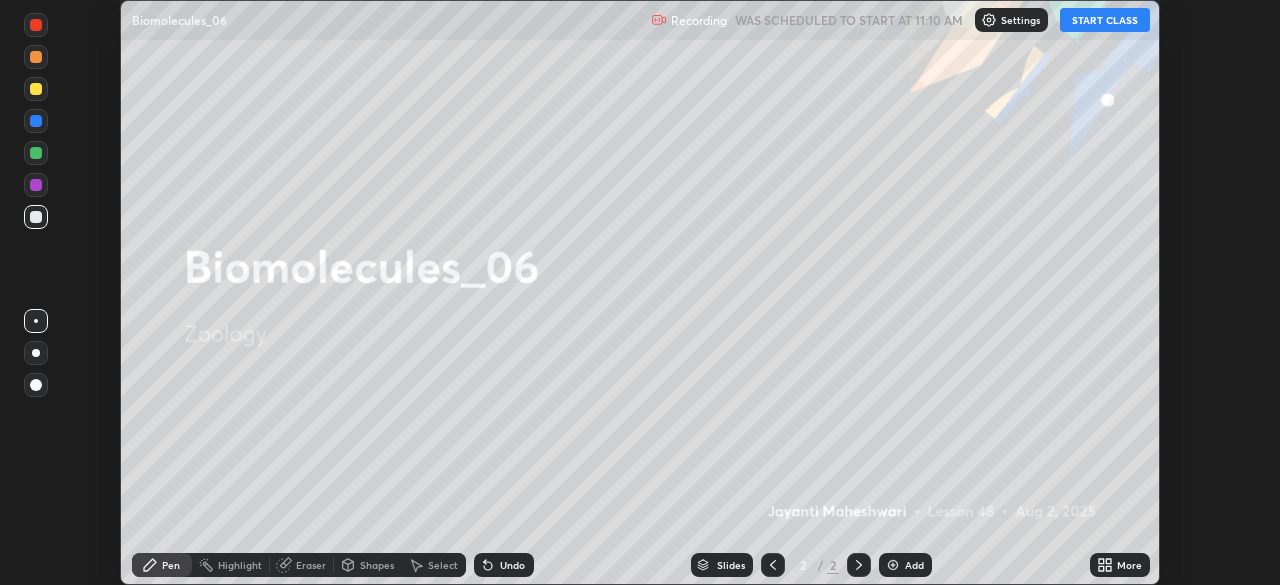 click on "START CLASS" at bounding box center (1105, 20) 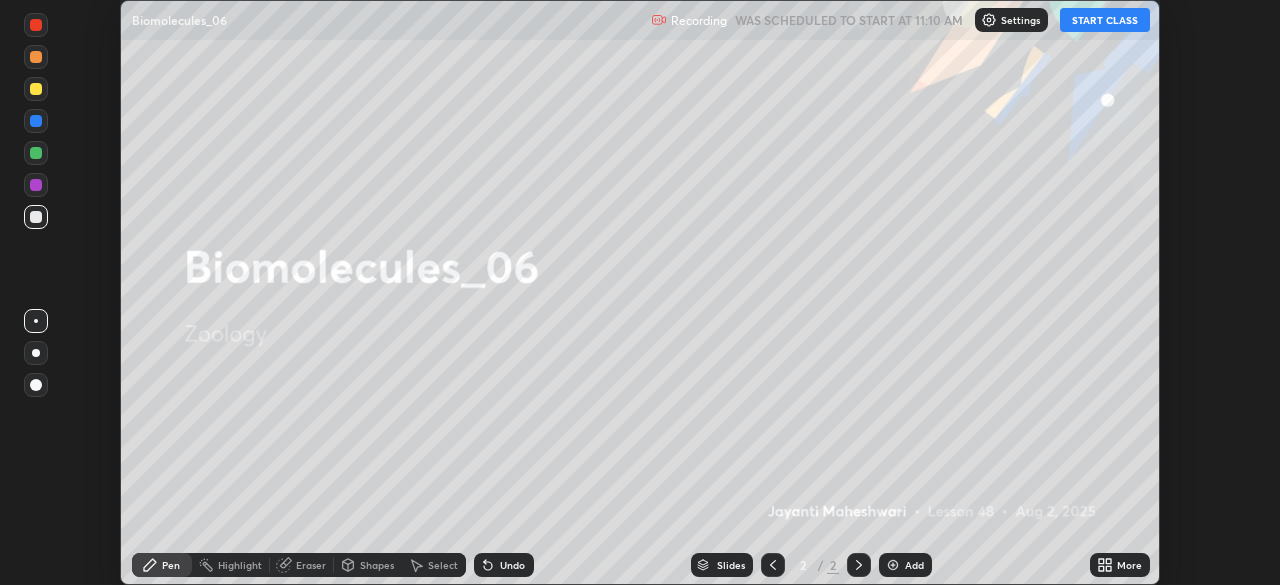 click on "More" at bounding box center (1129, 565) 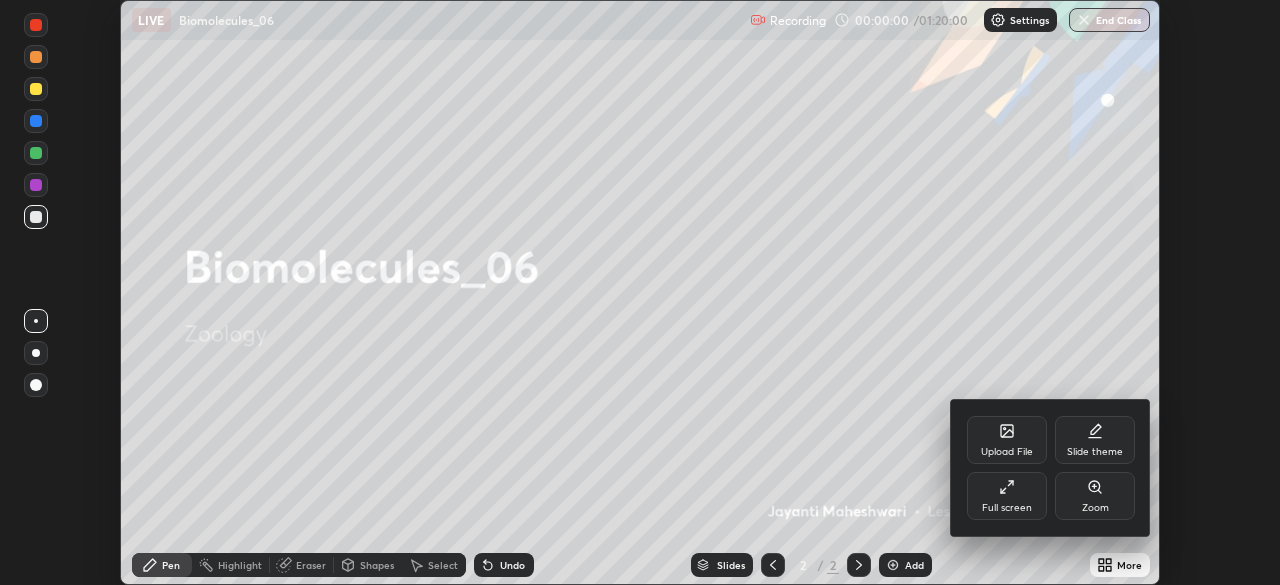 click 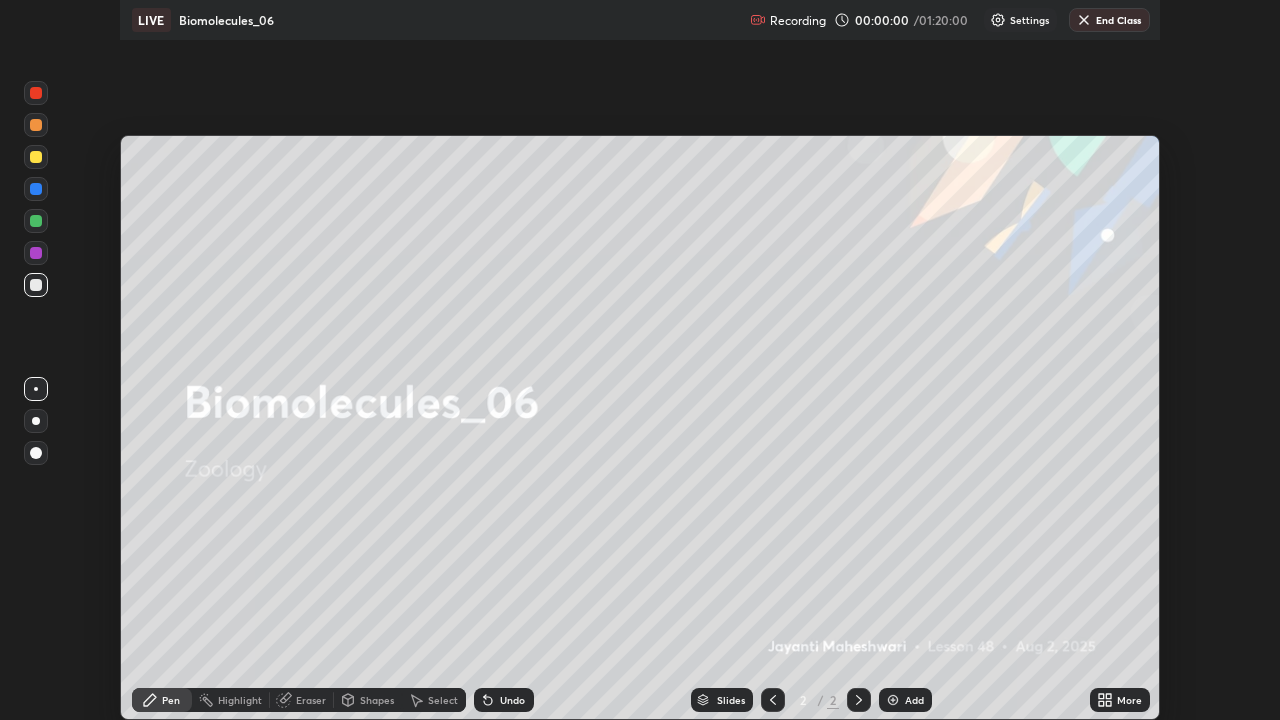 scroll, scrollTop: 99280, scrollLeft: 98720, axis: both 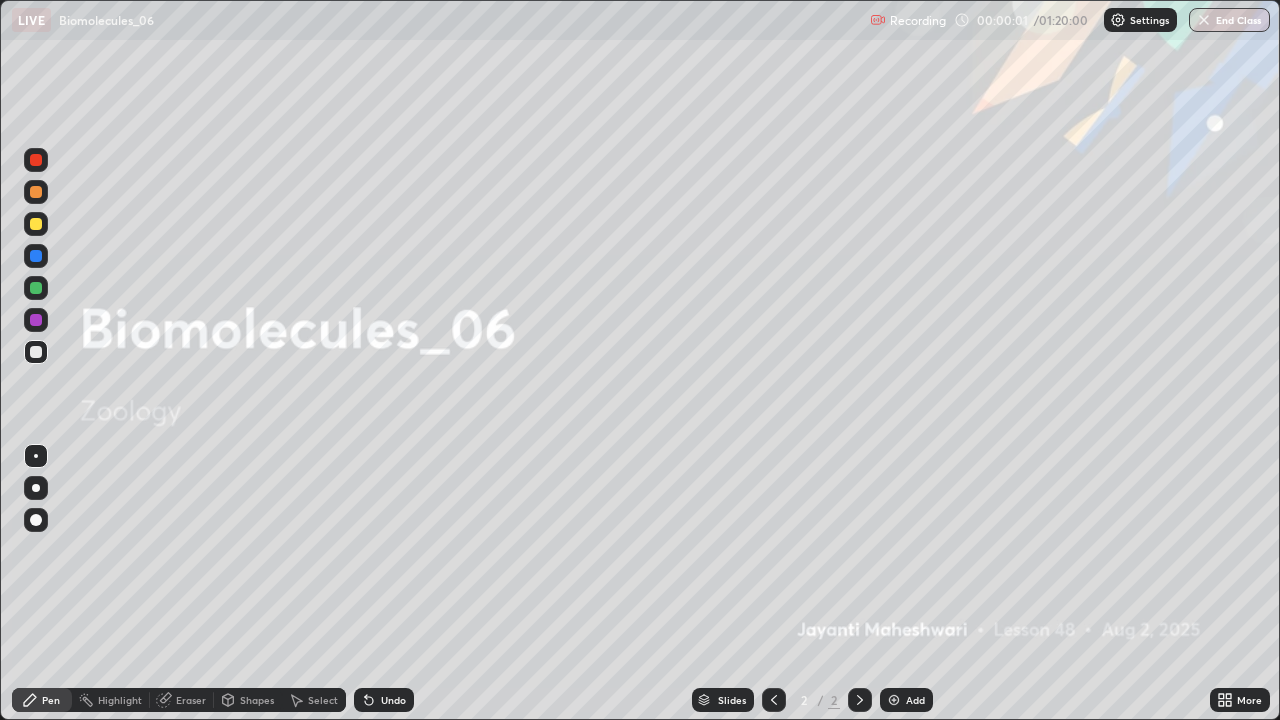 click on "Add" at bounding box center [915, 700] 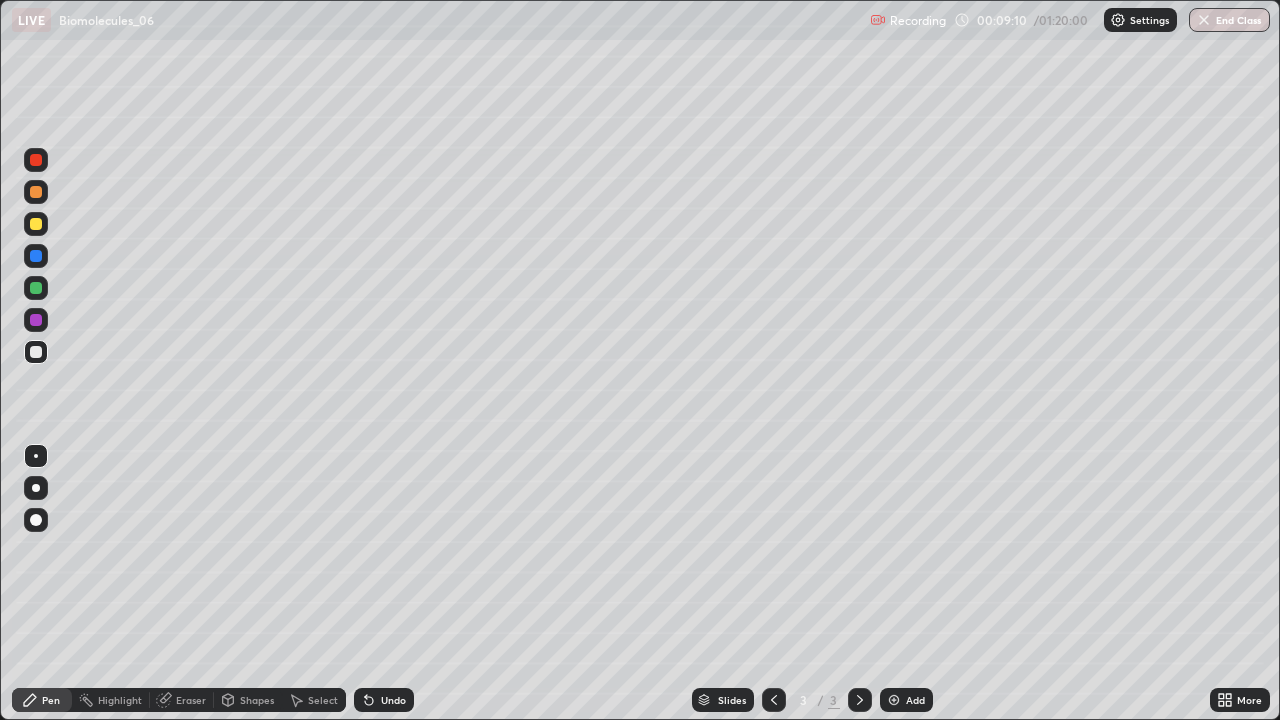 click at bounding box center [36, 520] 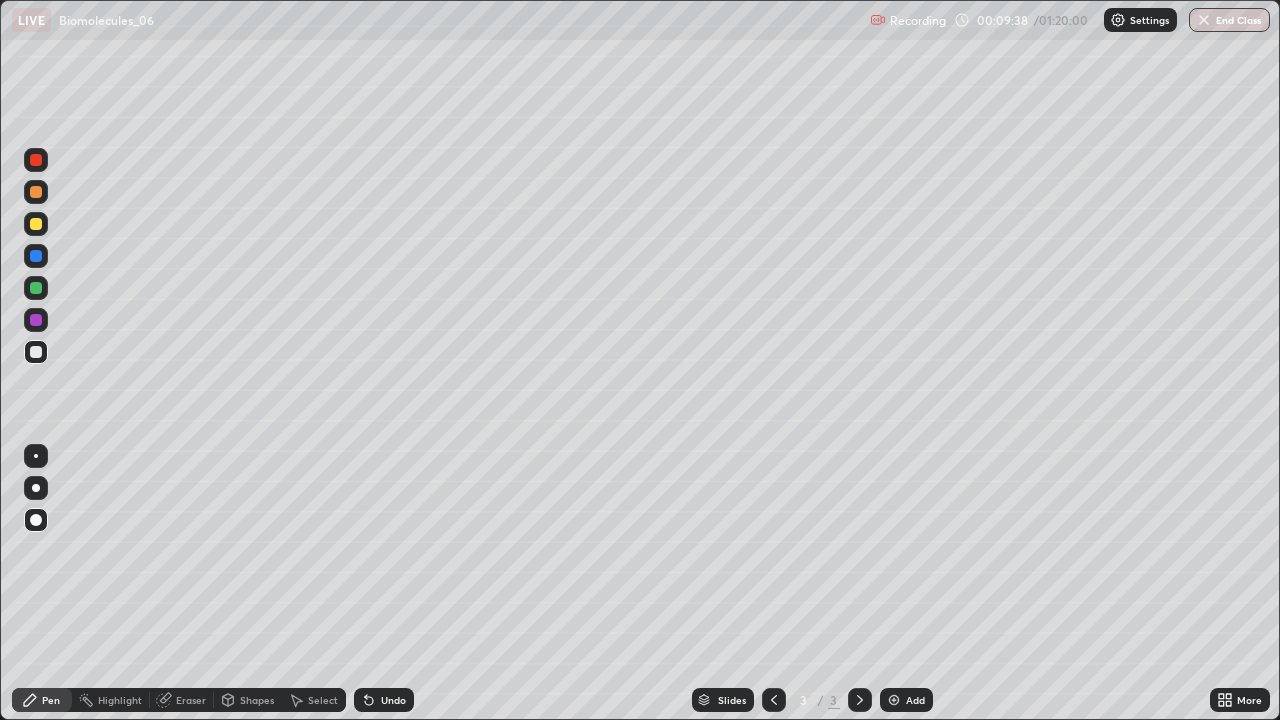 click 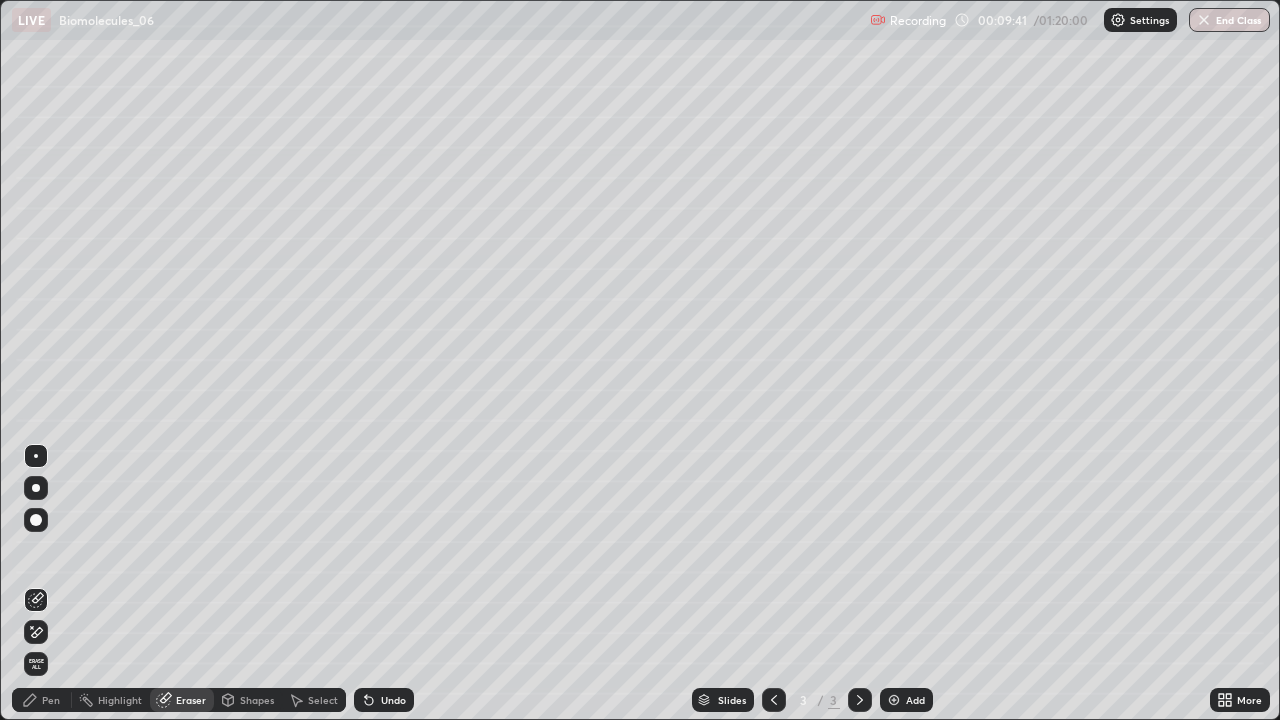 click 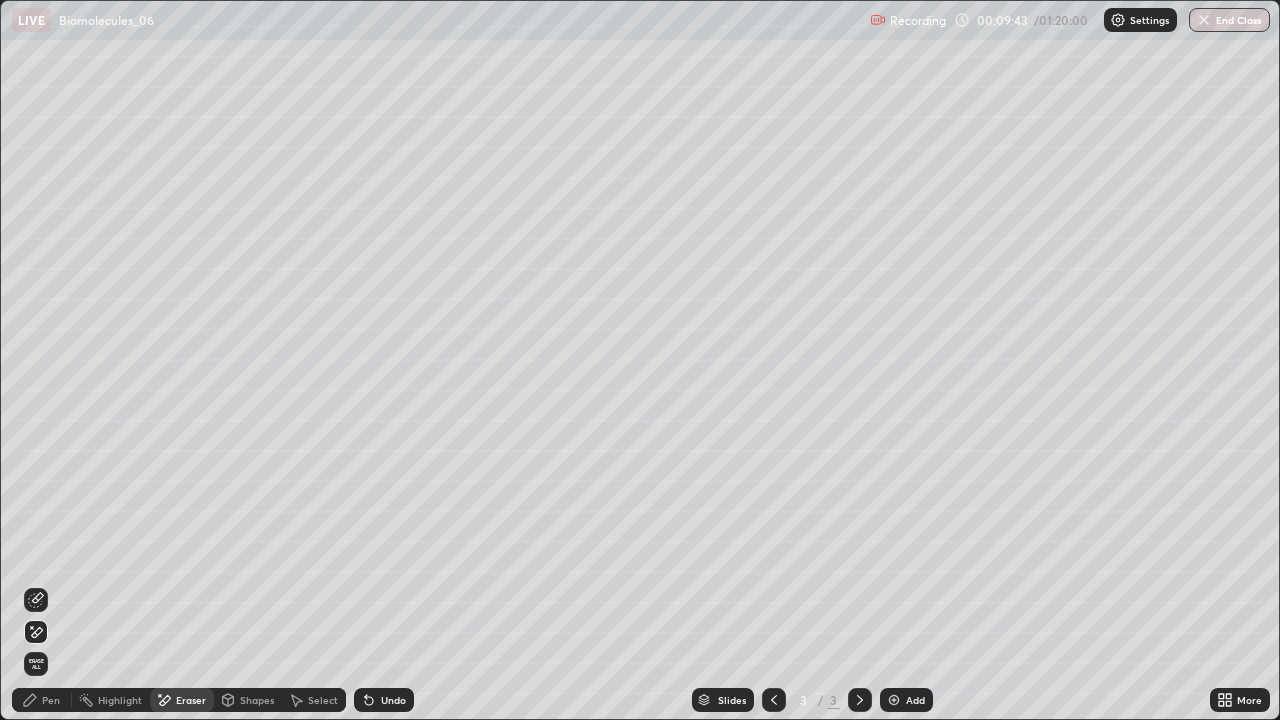click on "Pen" at bounding box center (51, 700) 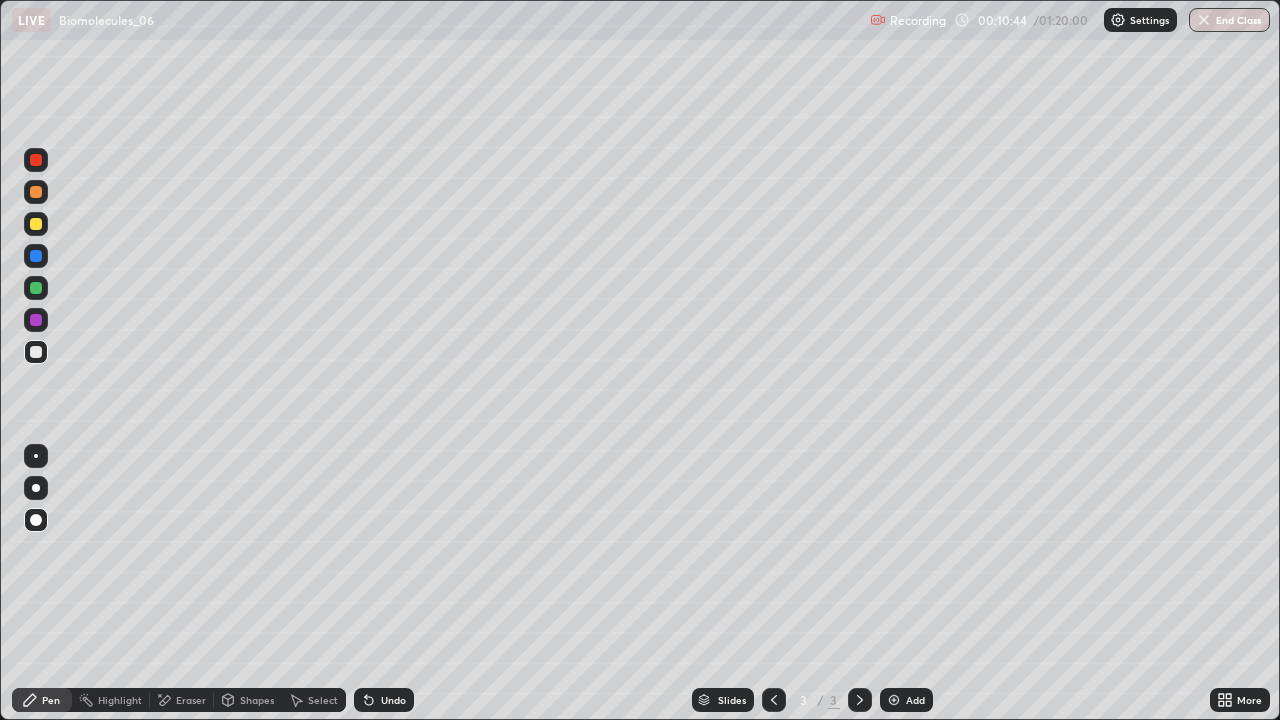 click at bounding box center [36, 488] 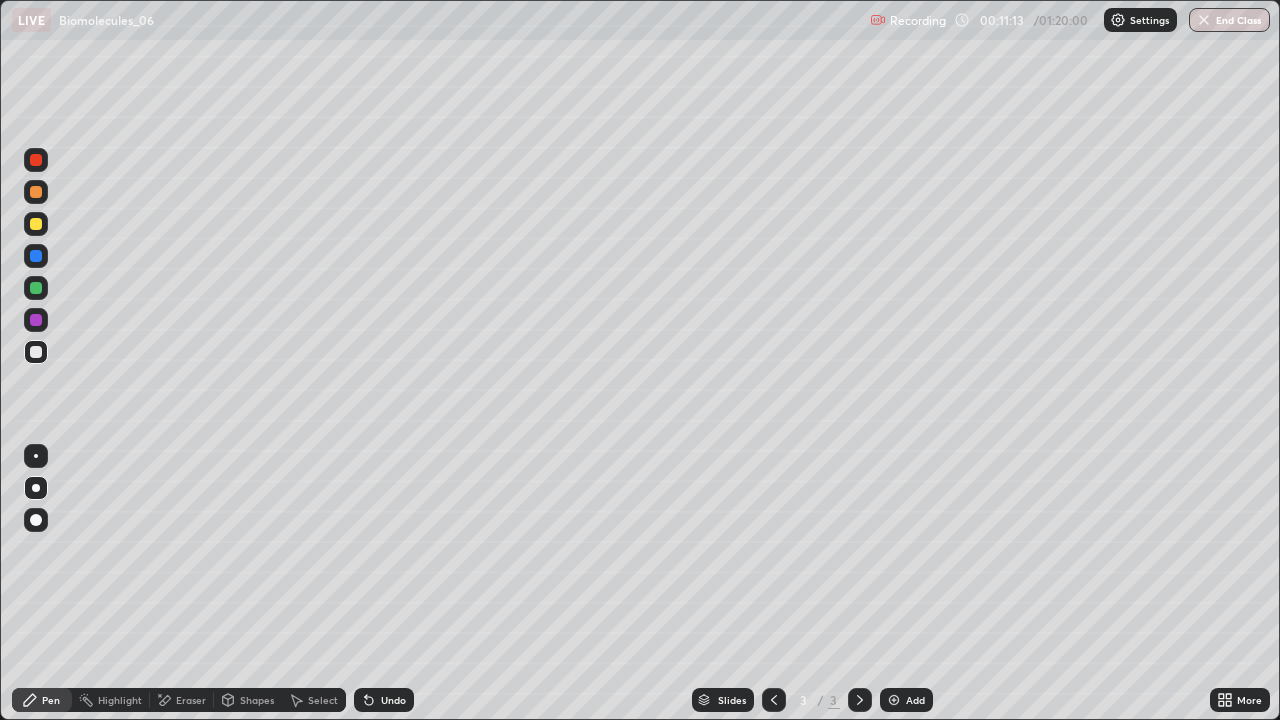 click at bounding box center (36, 224) 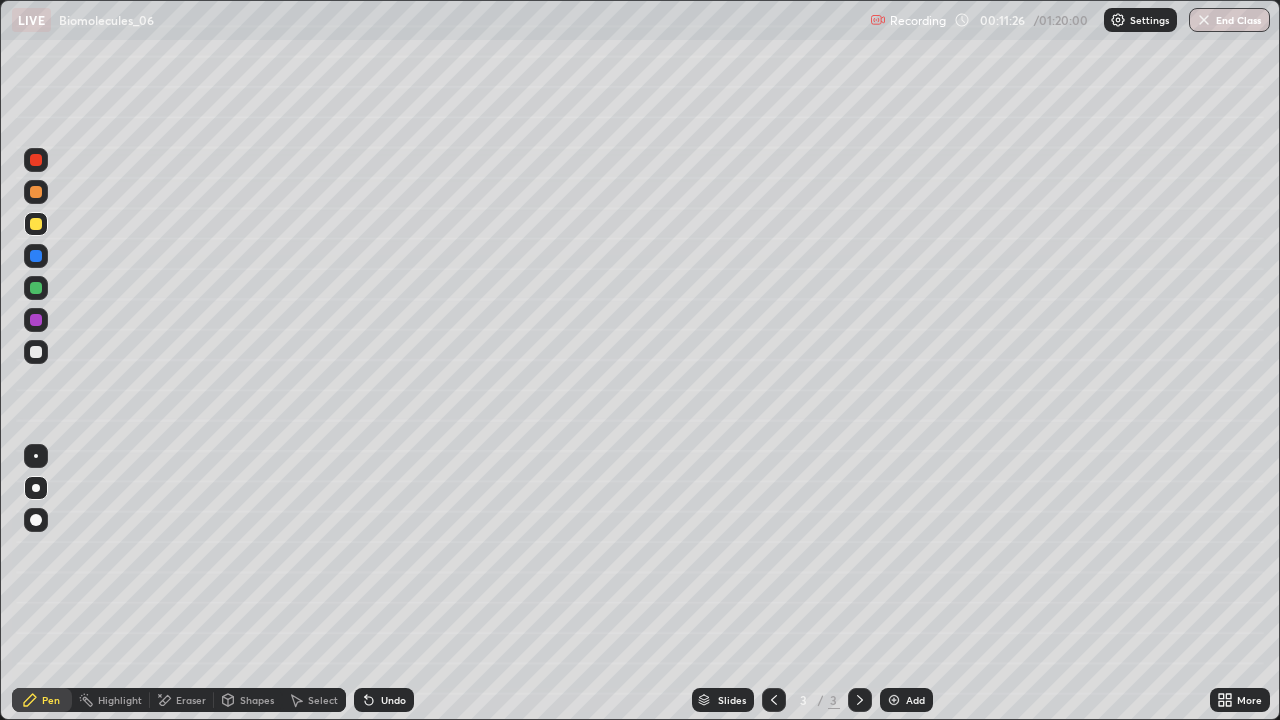 click at bounding box center [36, 352] 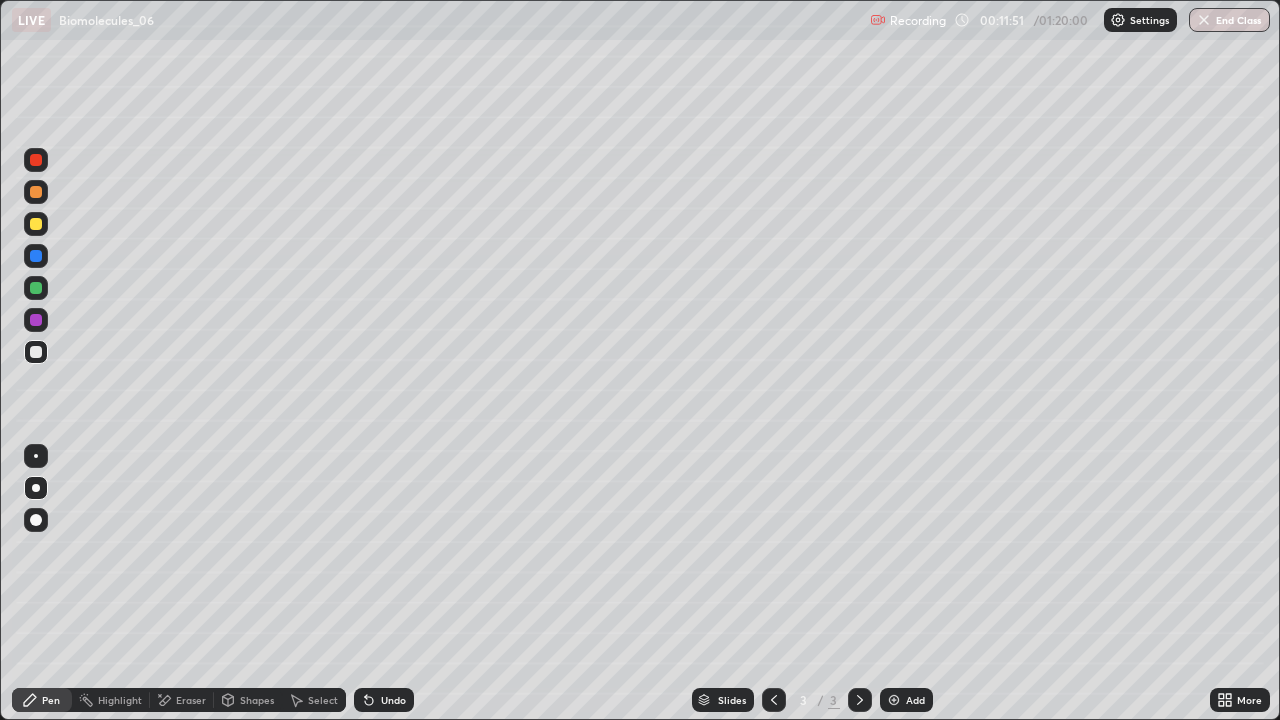 click at bounding box center (894, 700) 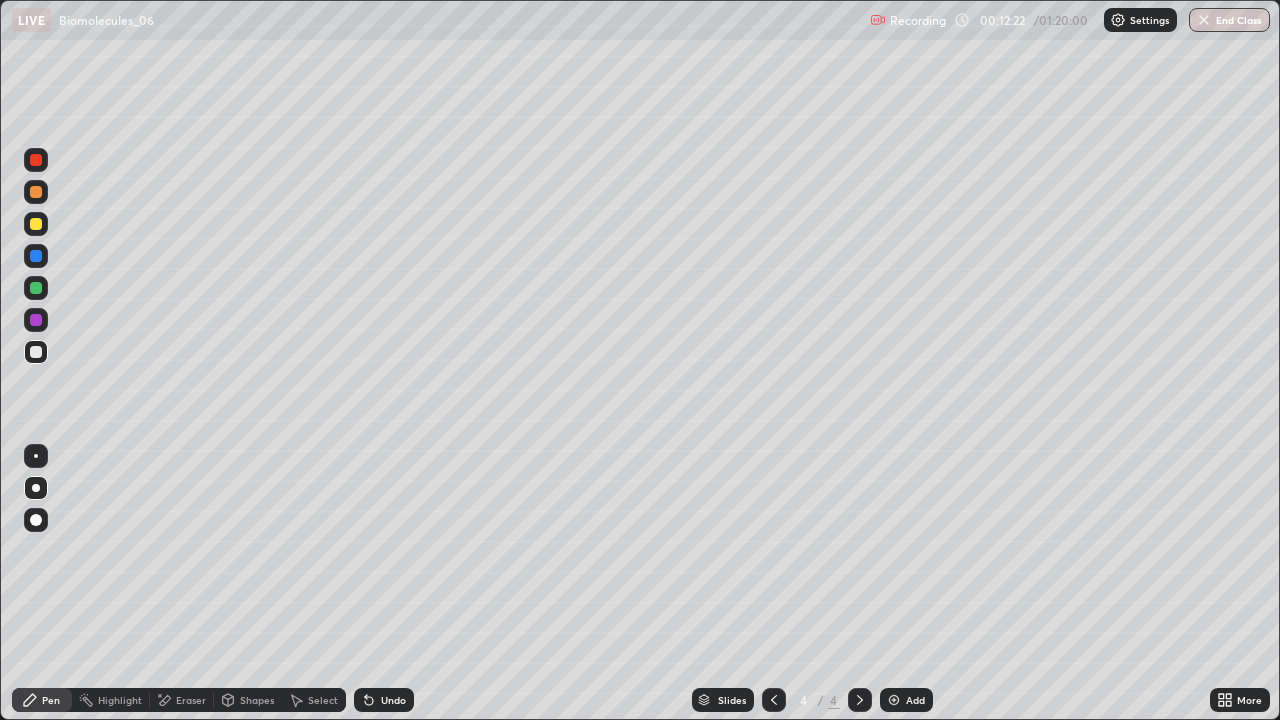 click at bounding box center (36, 192) 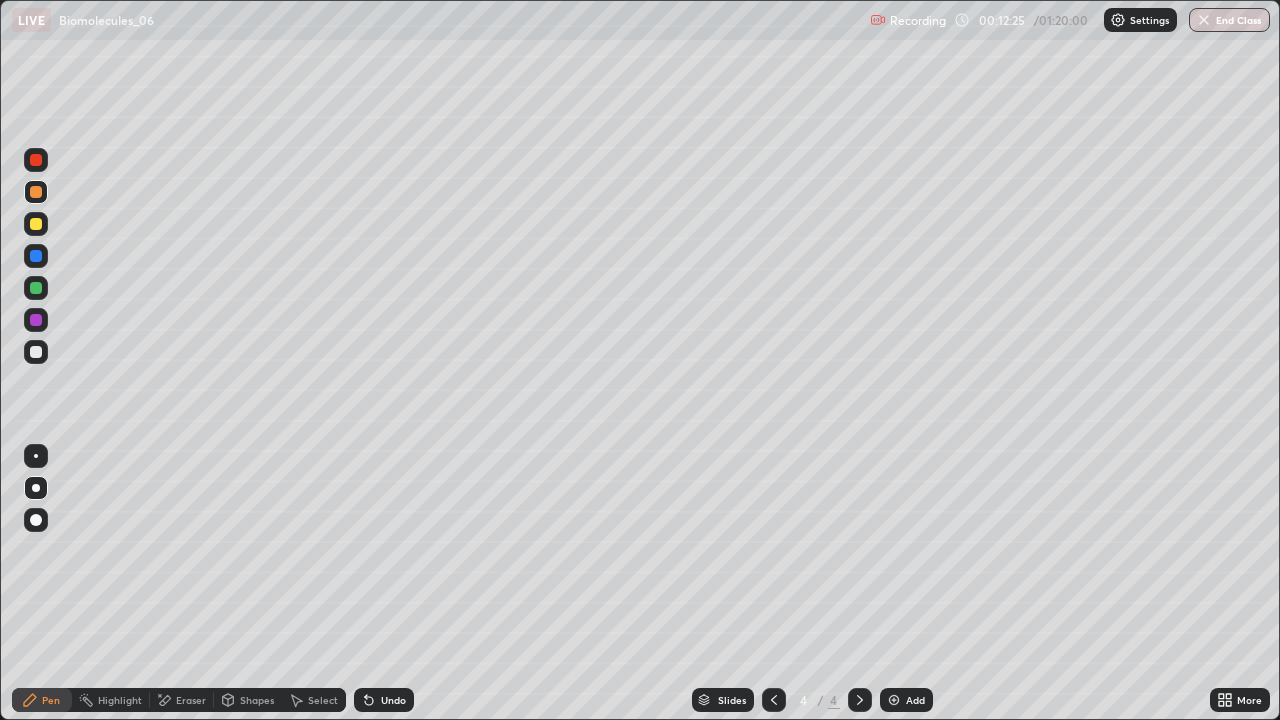 click on "LIVE Biomolecules_06" at bounding box center (437, 20) 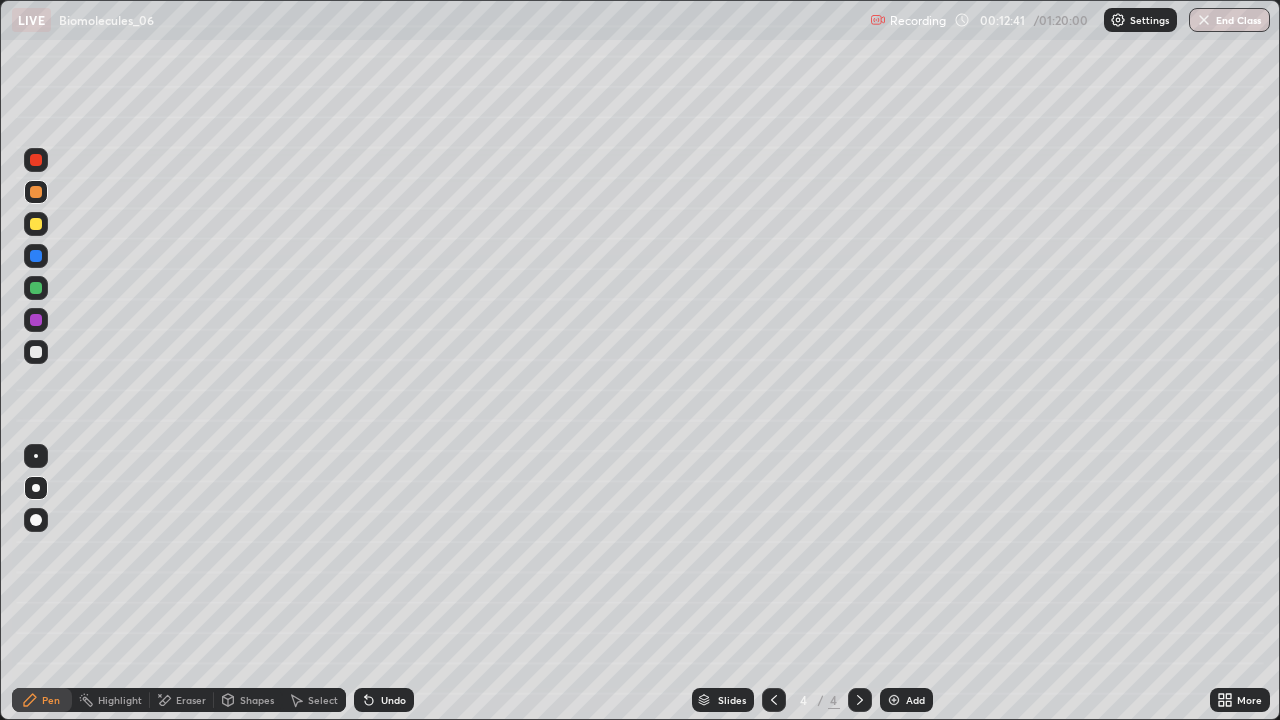 click on "Undo" at bounding box center (384, 700) 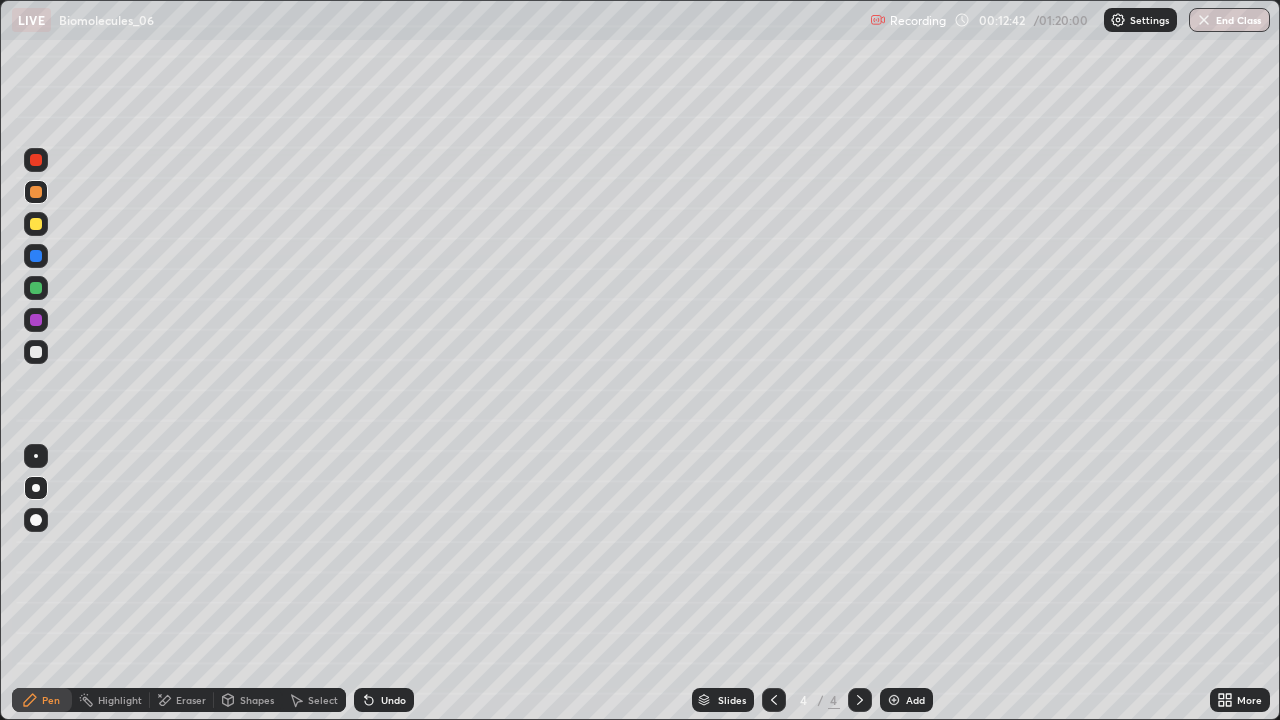 click on "Undo" at bounding box center (384, 700) 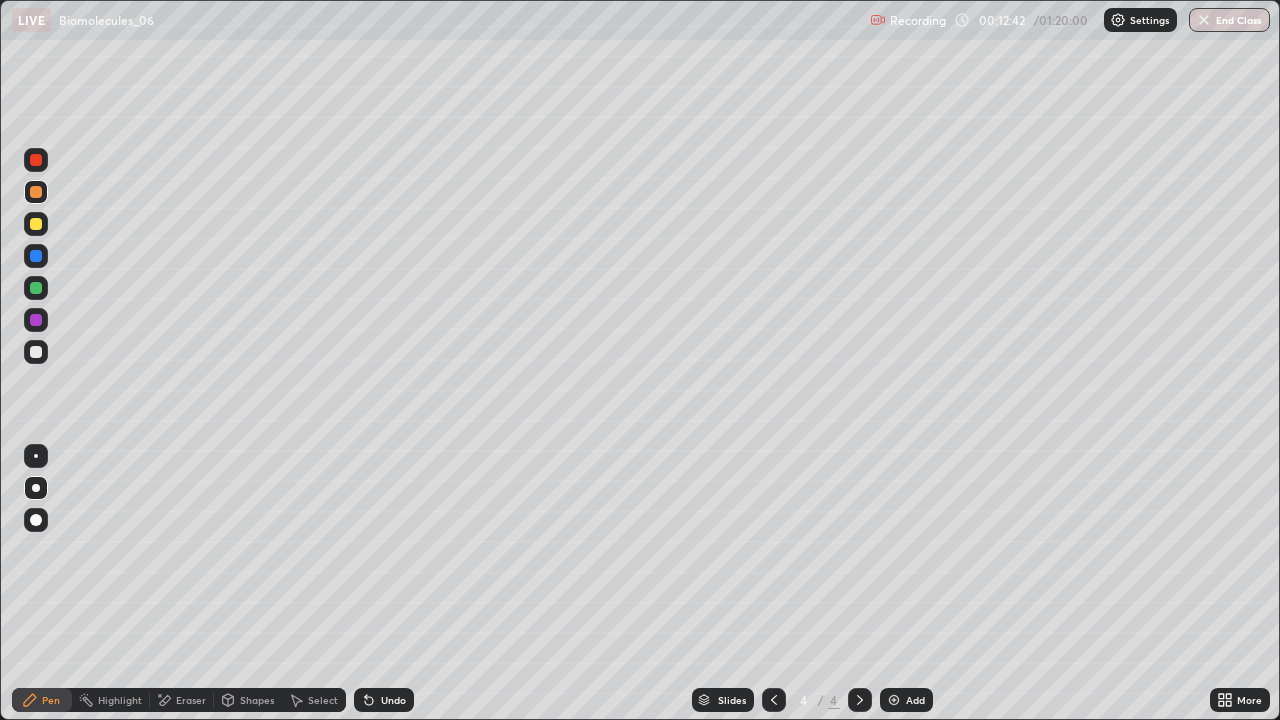 click on "Undo" at bounding box center (384, 700) 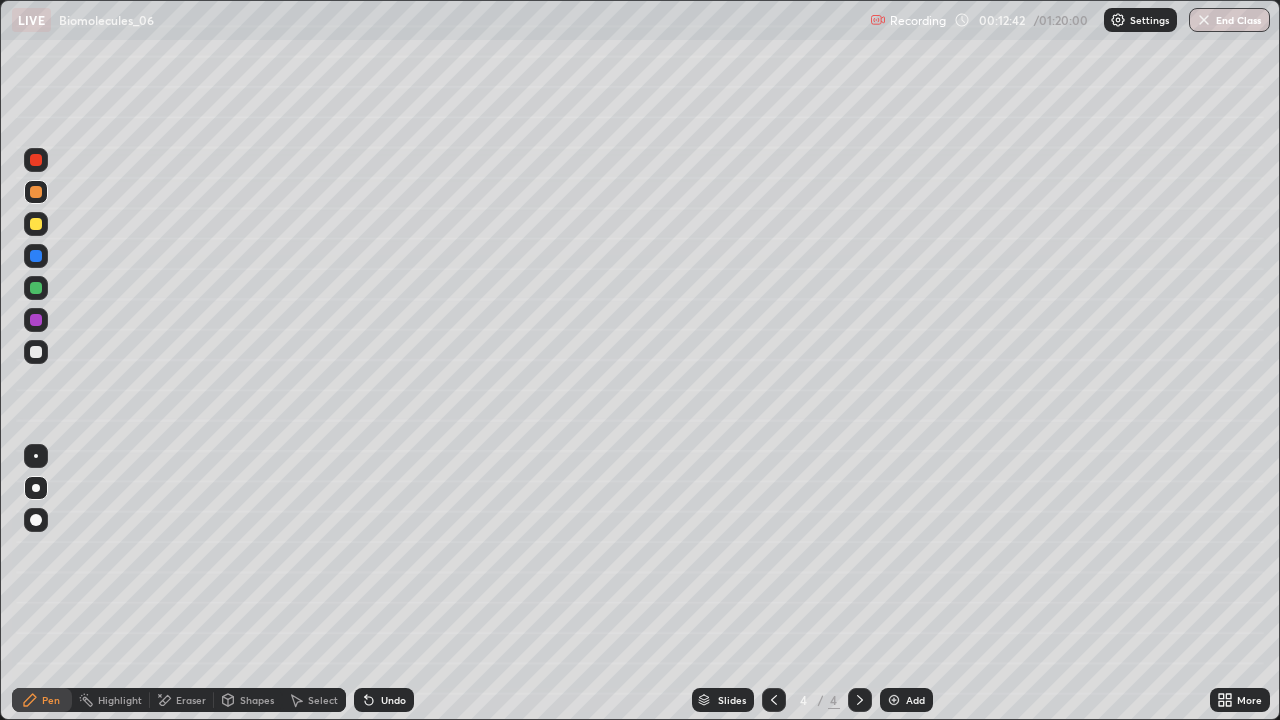 click on "Undo" at bounding box center [393, 700] 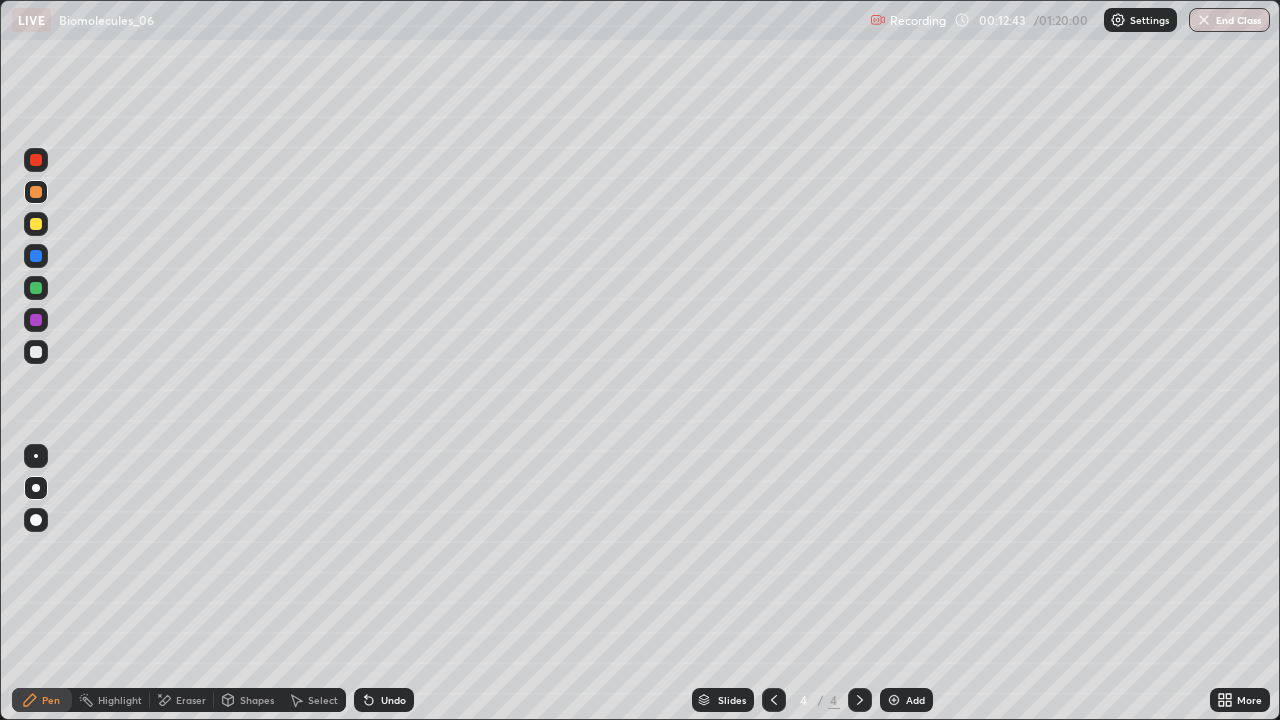 click on "Undo" at bounding box center (393, 700) 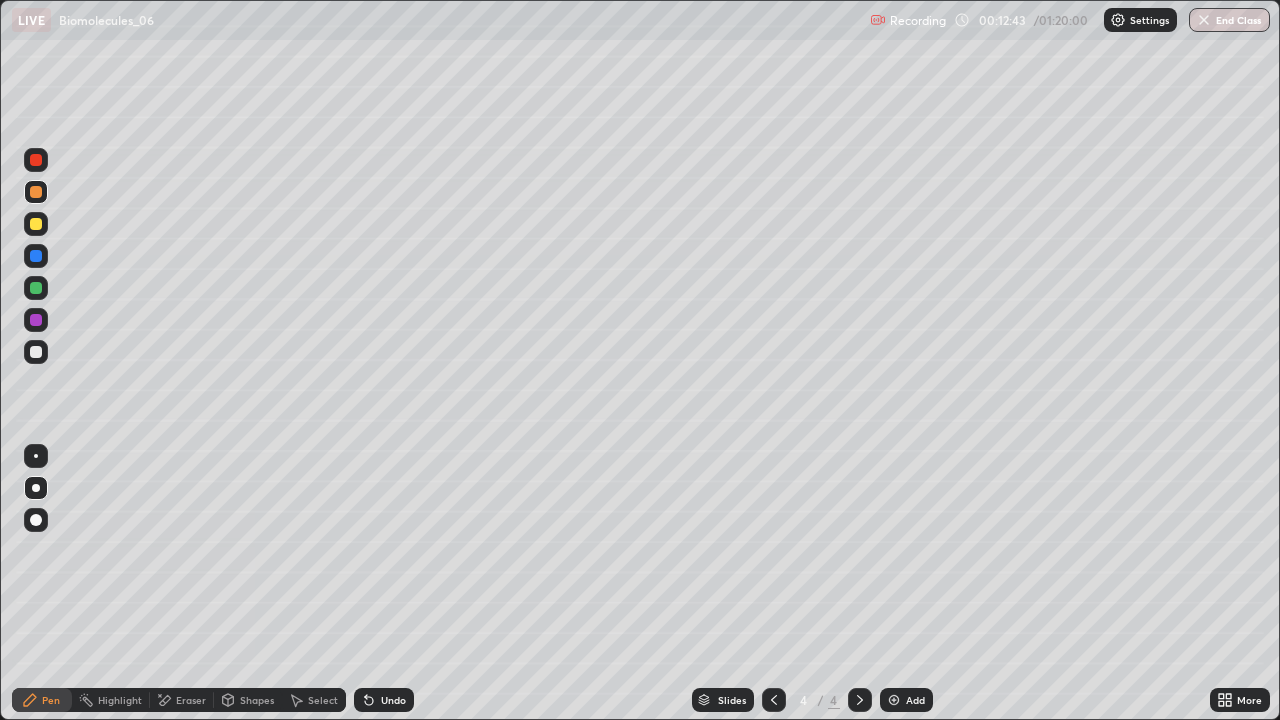 click on "Undo" at bounding box center [393, 700] 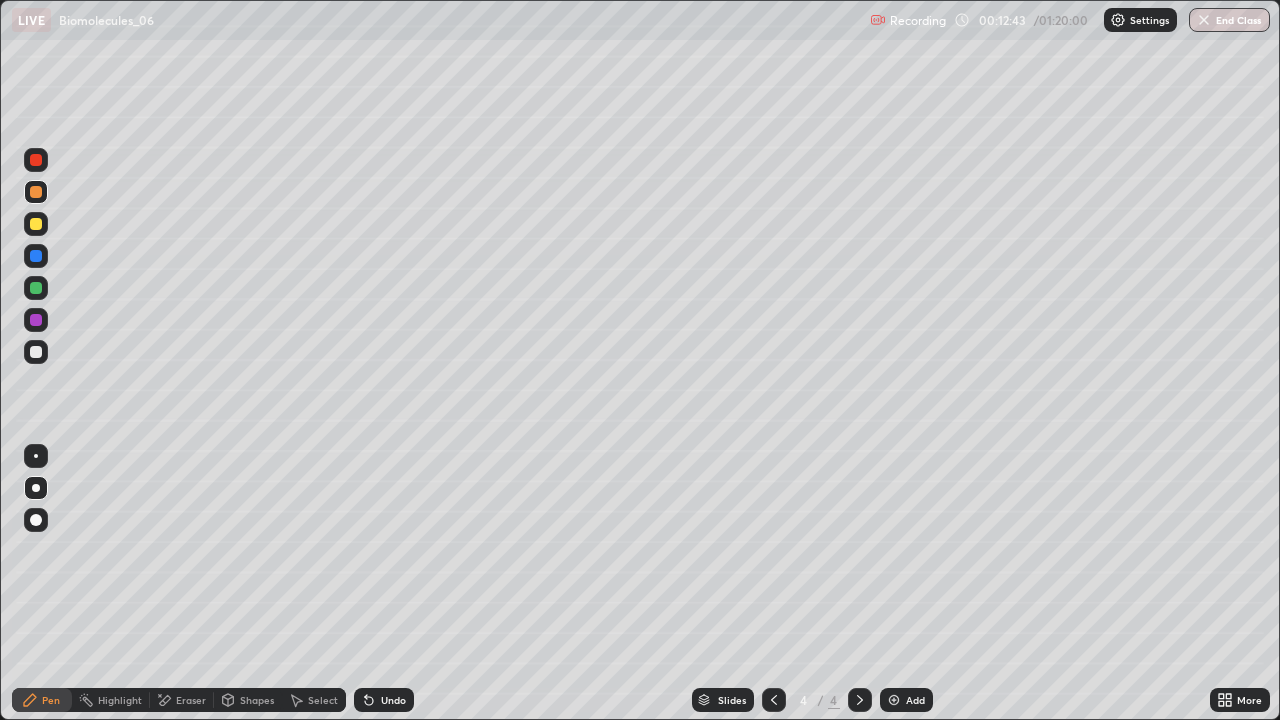 click on "Undo" at bounding box center [393, 700] 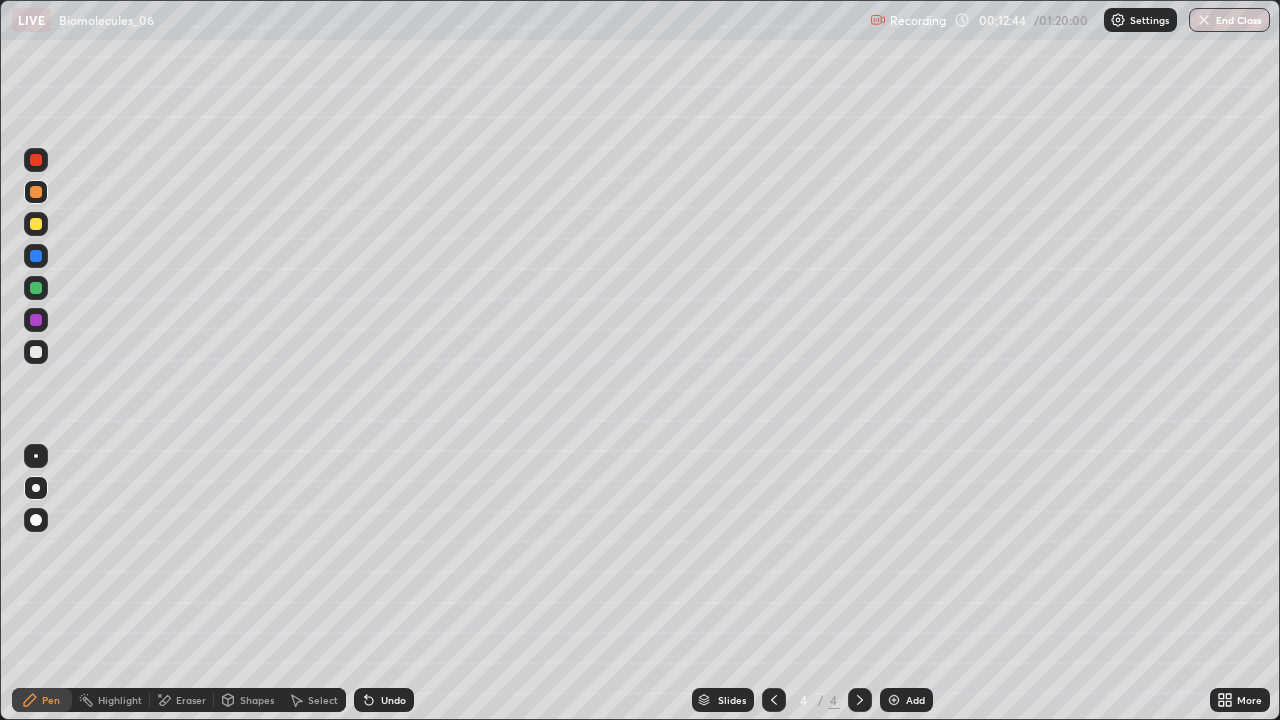 click on "Undo" at bounding box center (393, 700) 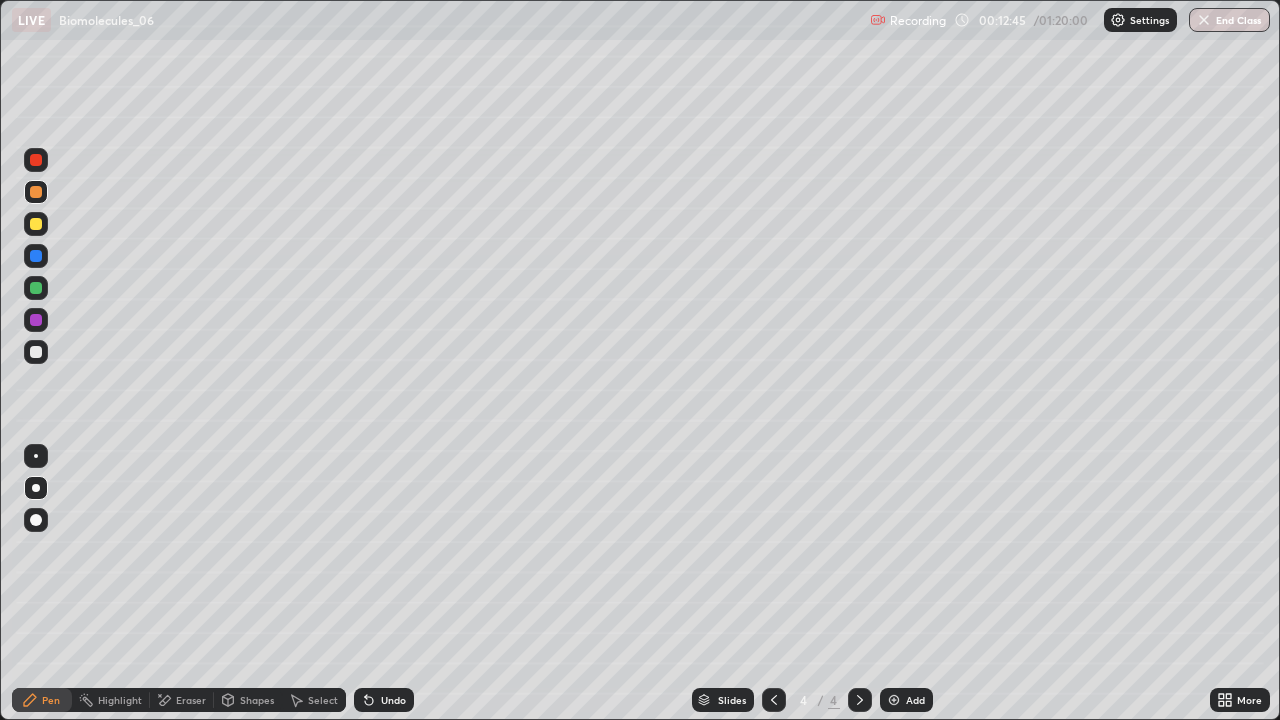 click on "Undo" at bounding box center [393, 700] 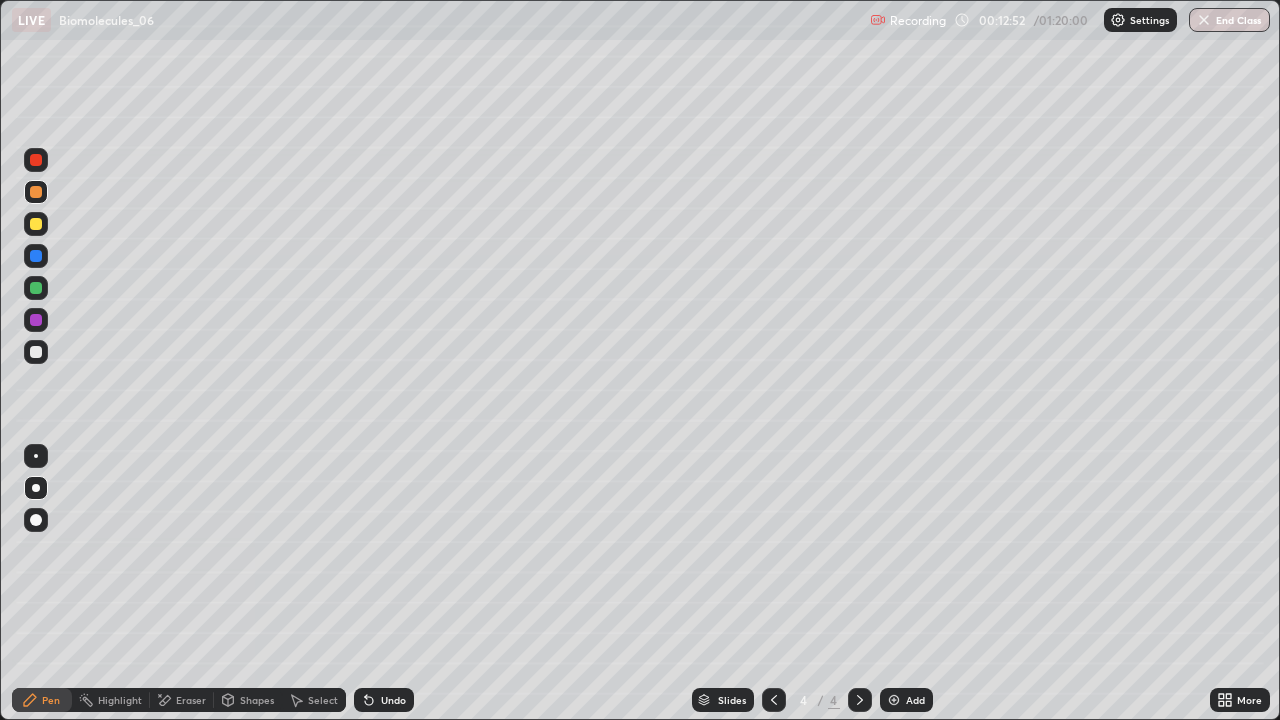 click on "Undo" at bounding box center [393, 700] 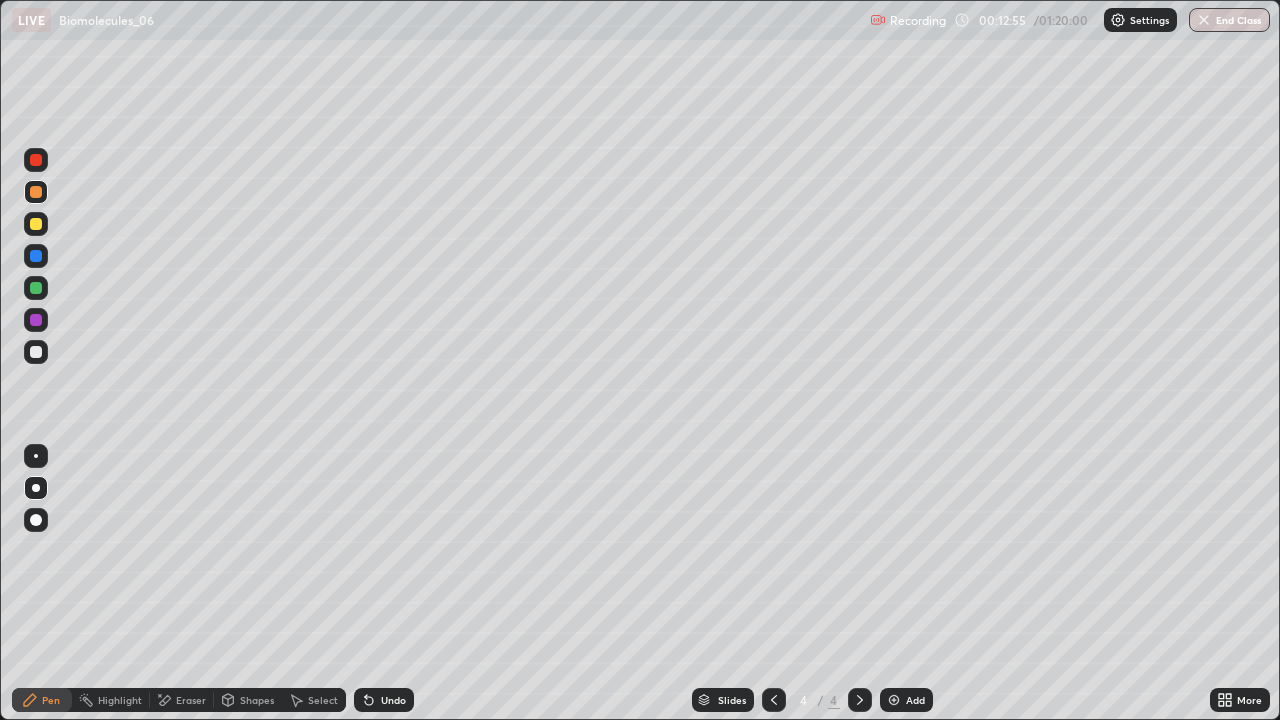 click on "Eraser" at bounding box center [182, 700] 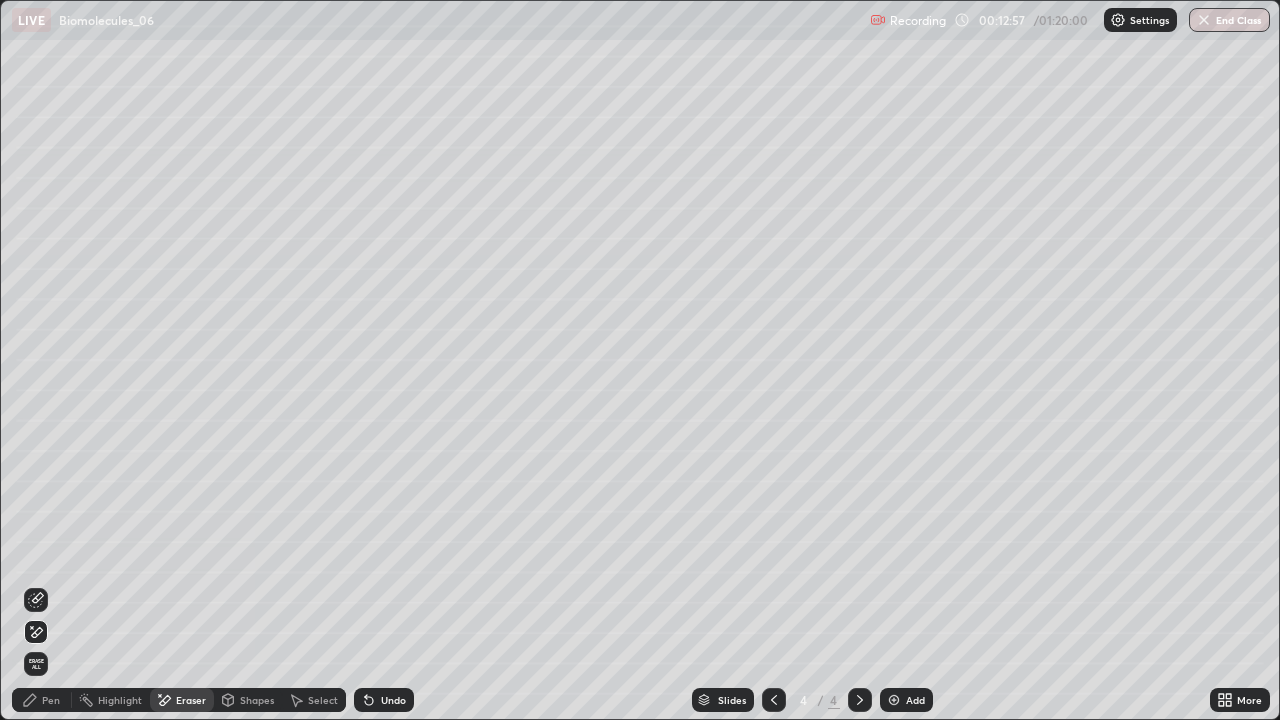 click on "Undo" at bounding box center (384, 700) 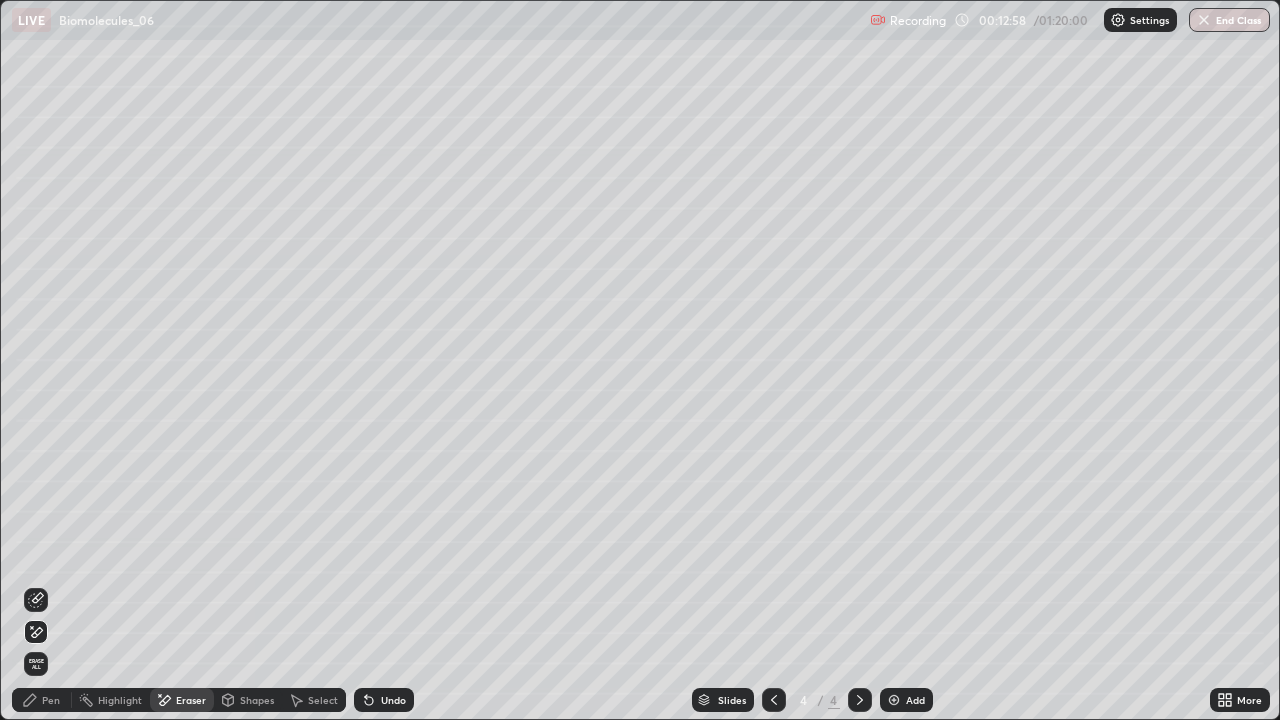 click on "Pen" at bounding box center (51, 700) 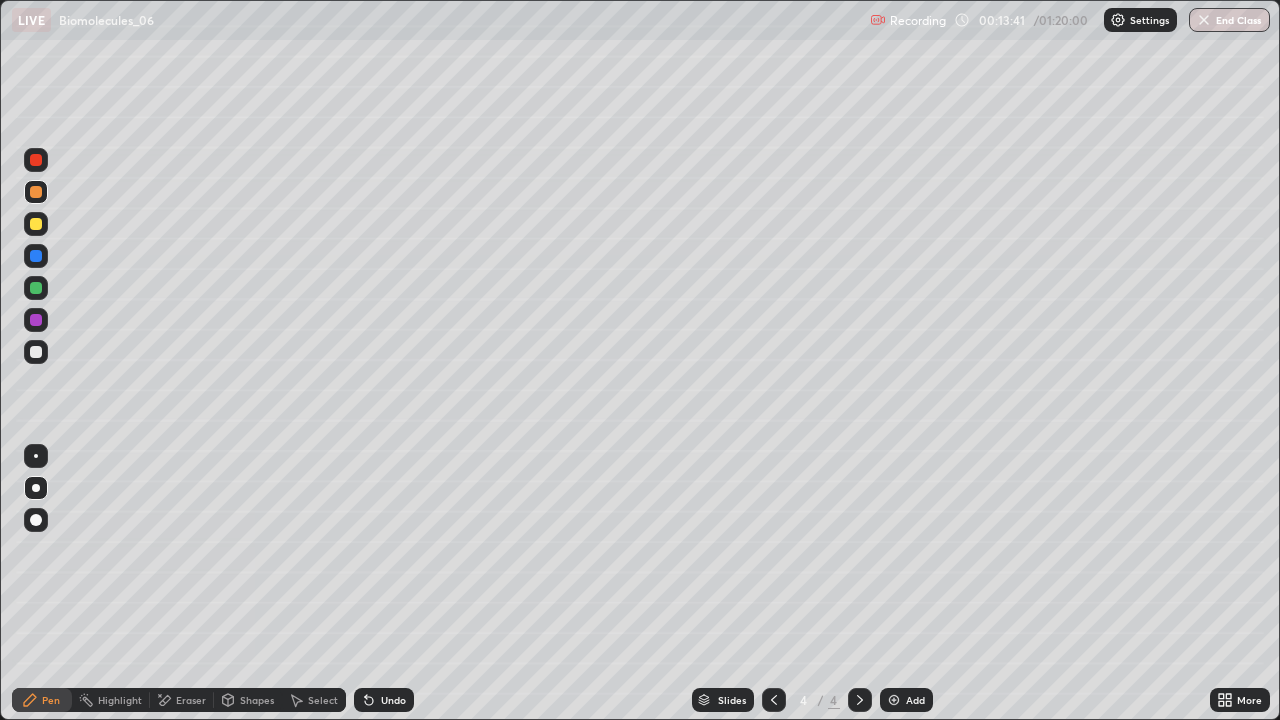 click on "Undo" at bounding box center [384, 700] 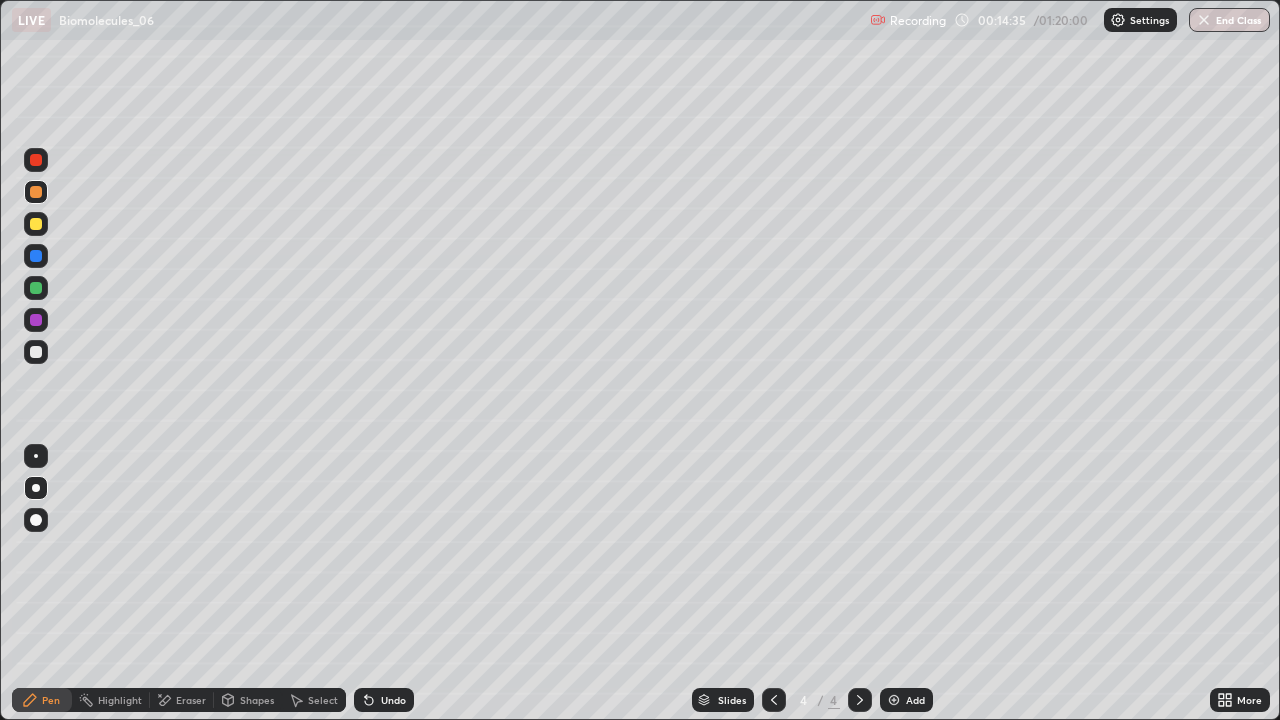 click on "Undo" at bounding box center [393, 700] 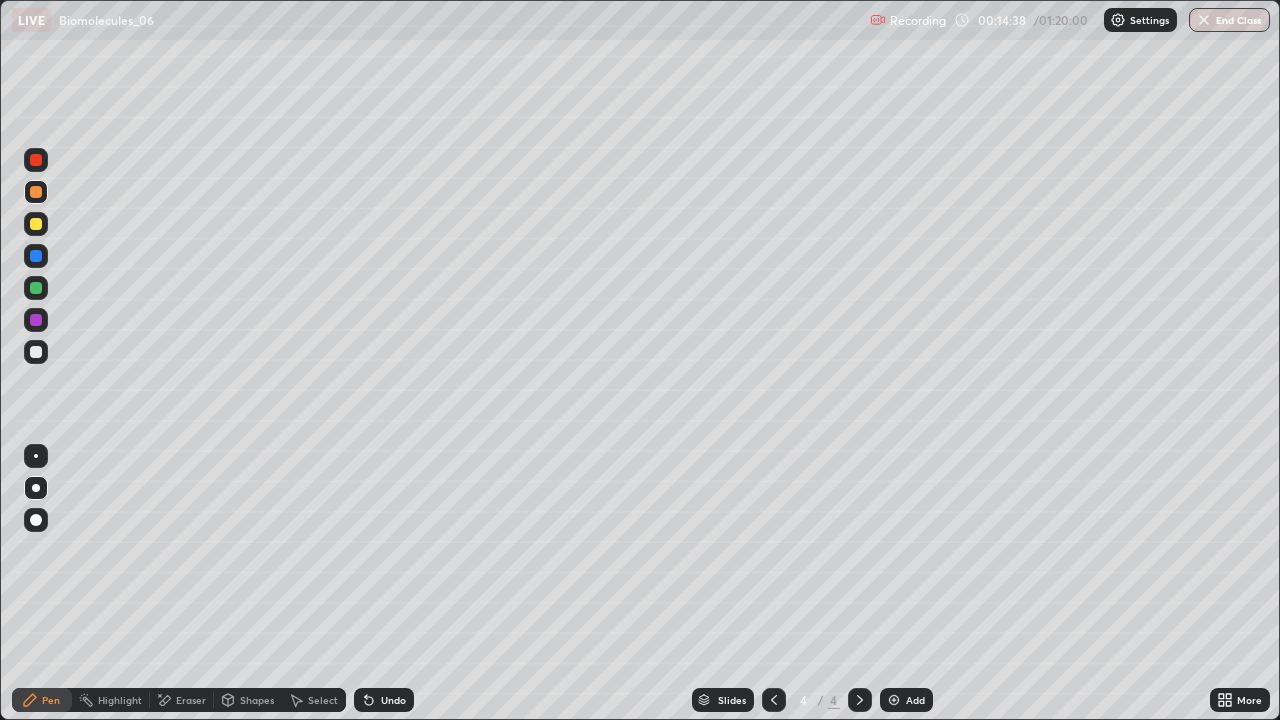 click on "Undo" at bounding box center (384, 700) 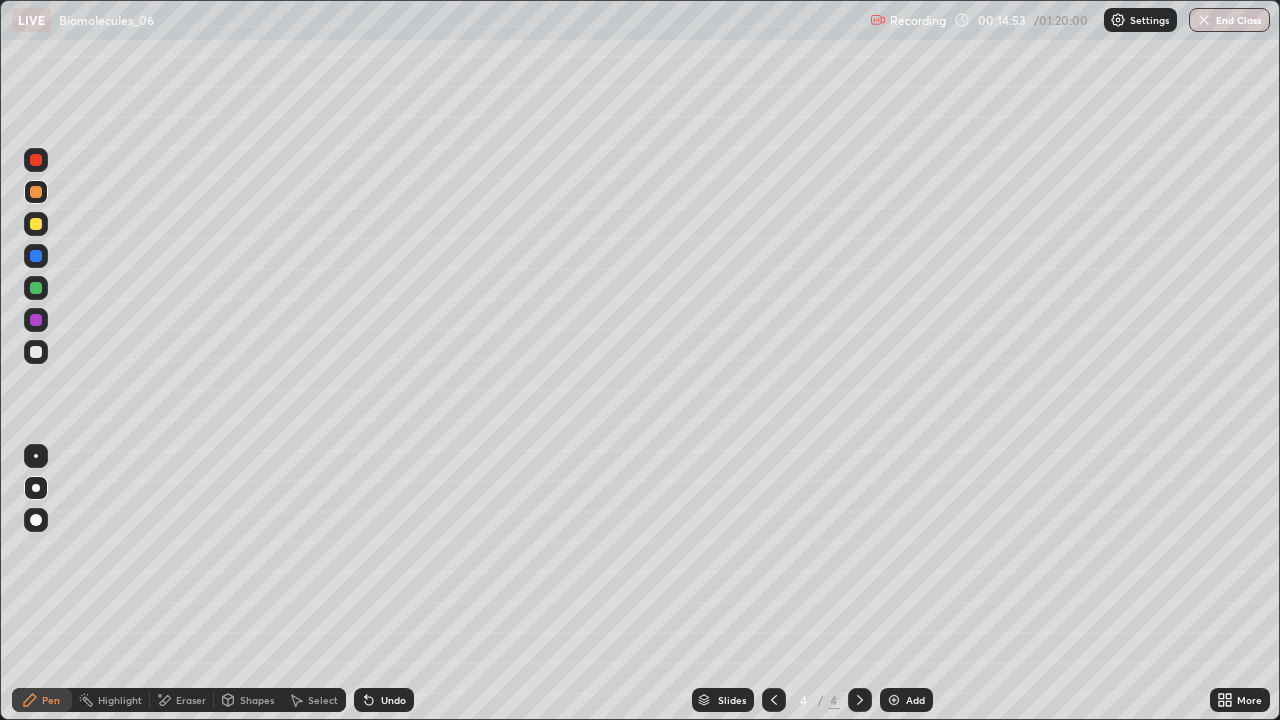 click at bounding box center [36, 256] 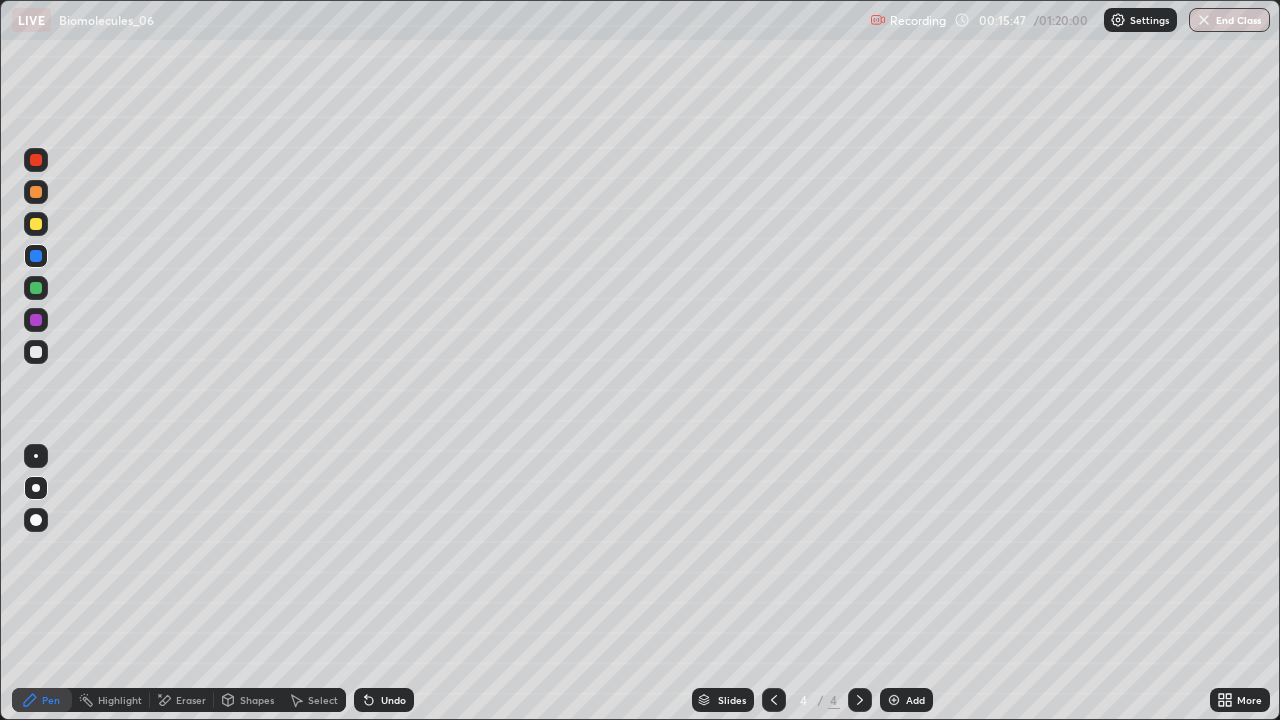 click 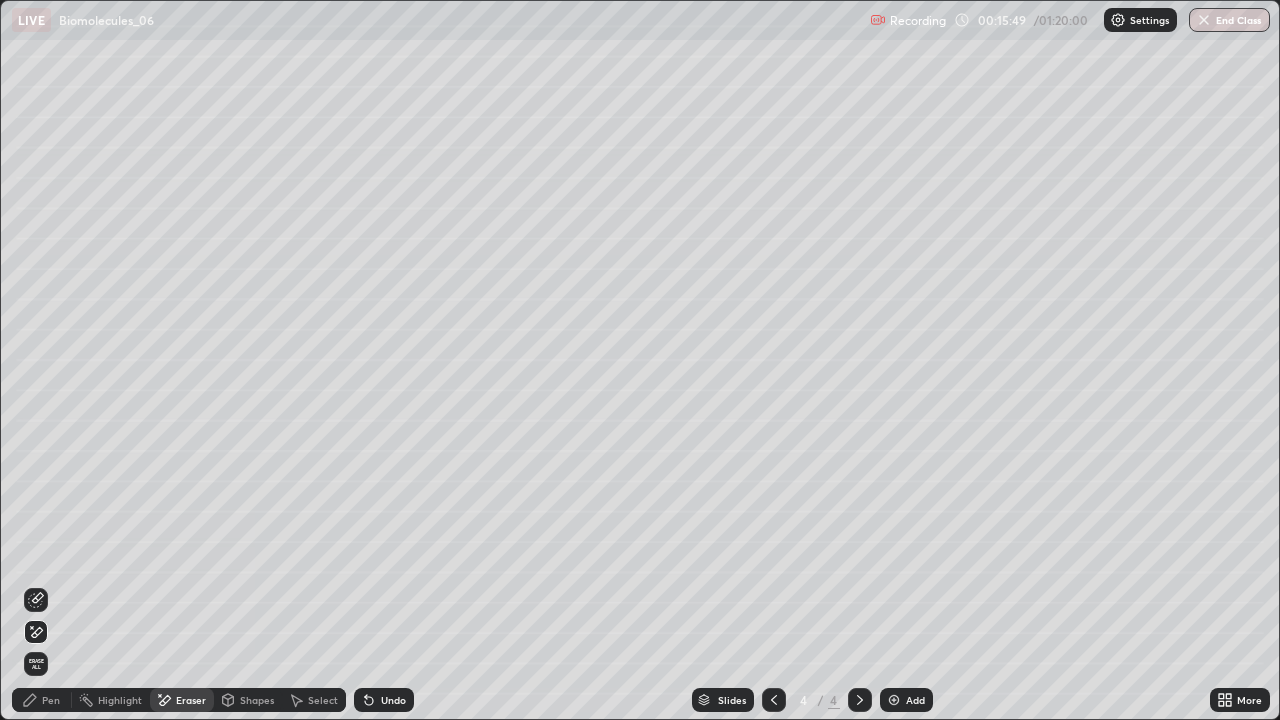 click on "Pen" at bounding box center (51, 700) 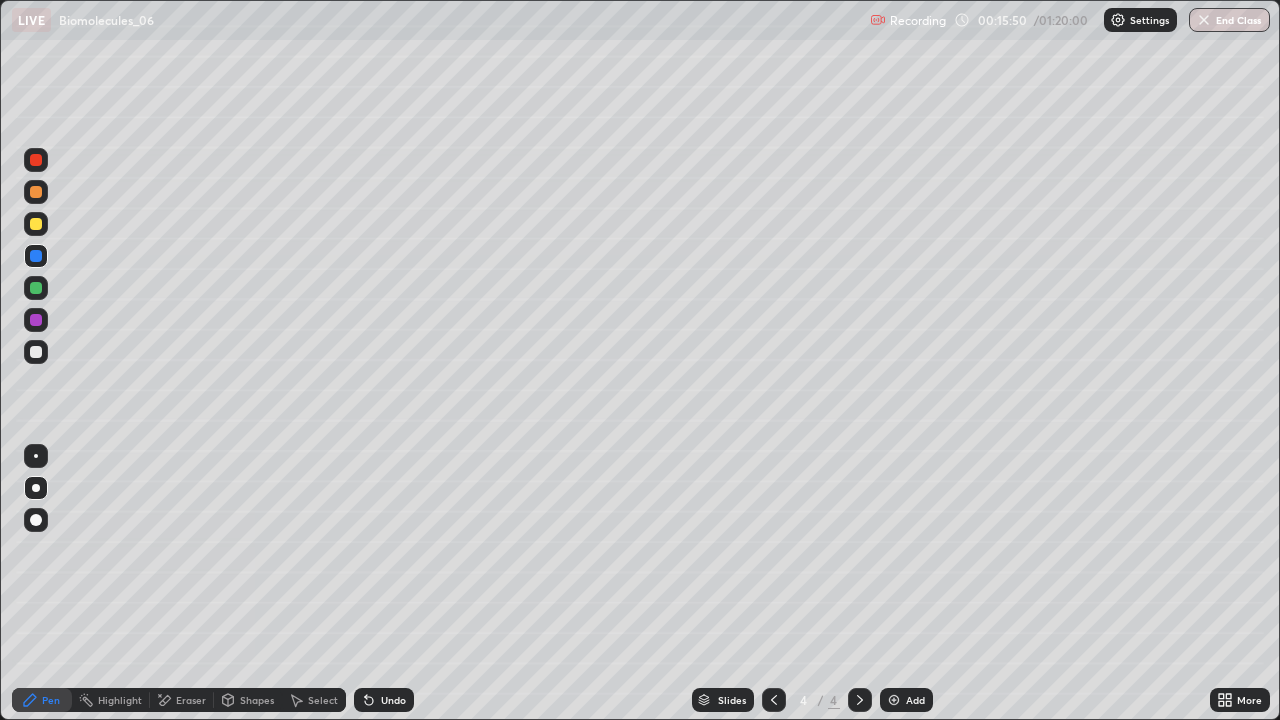 click at bounding box center (36, 192) 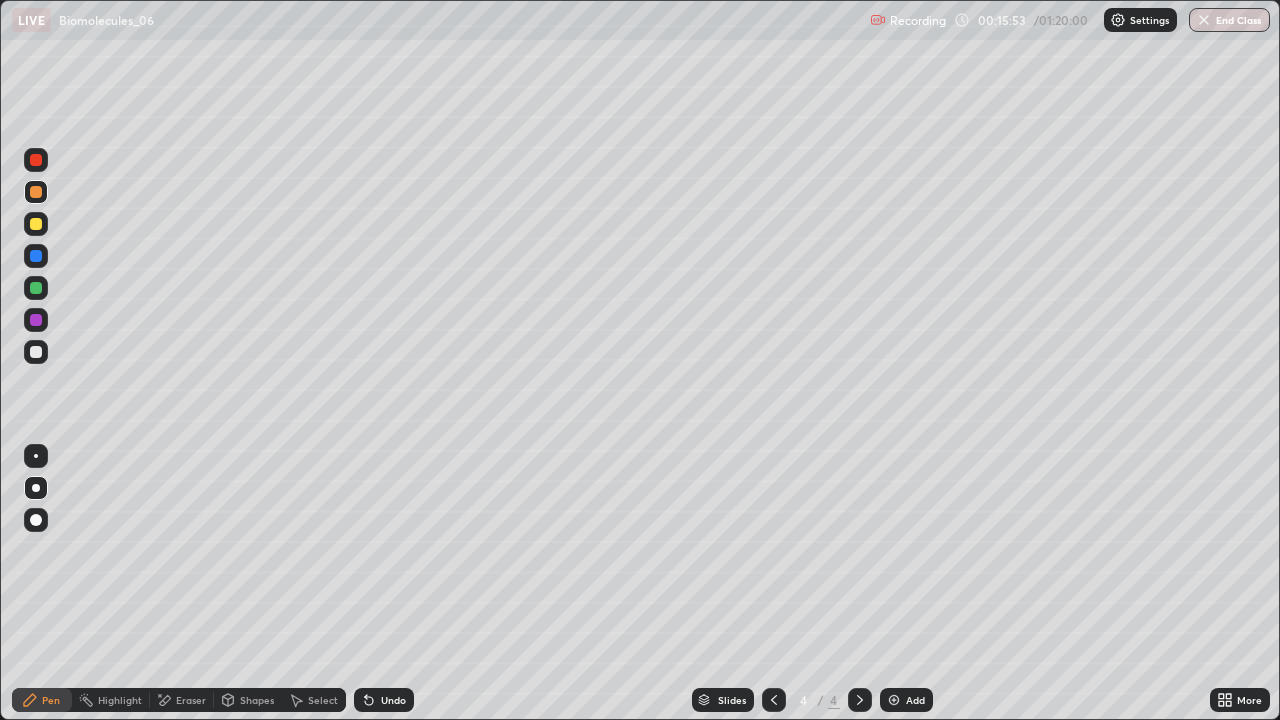click at bounding box center (36, 256) 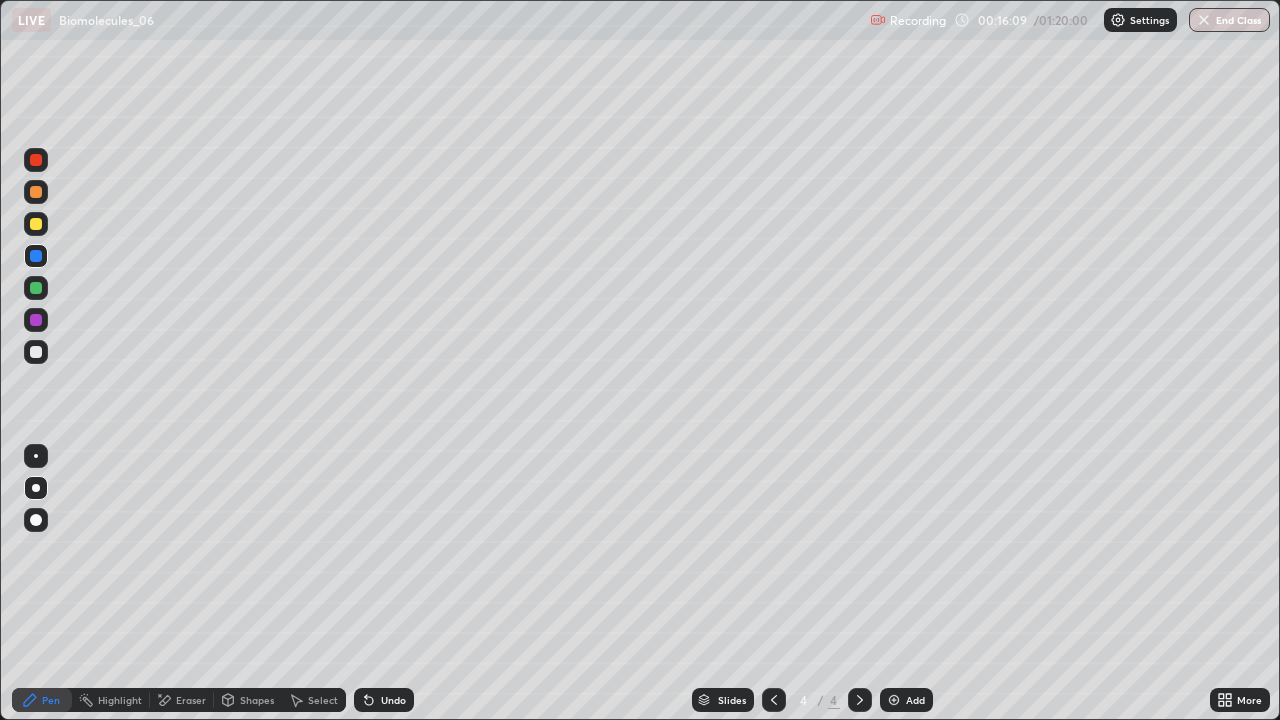 click at bounding box center [36, 352] 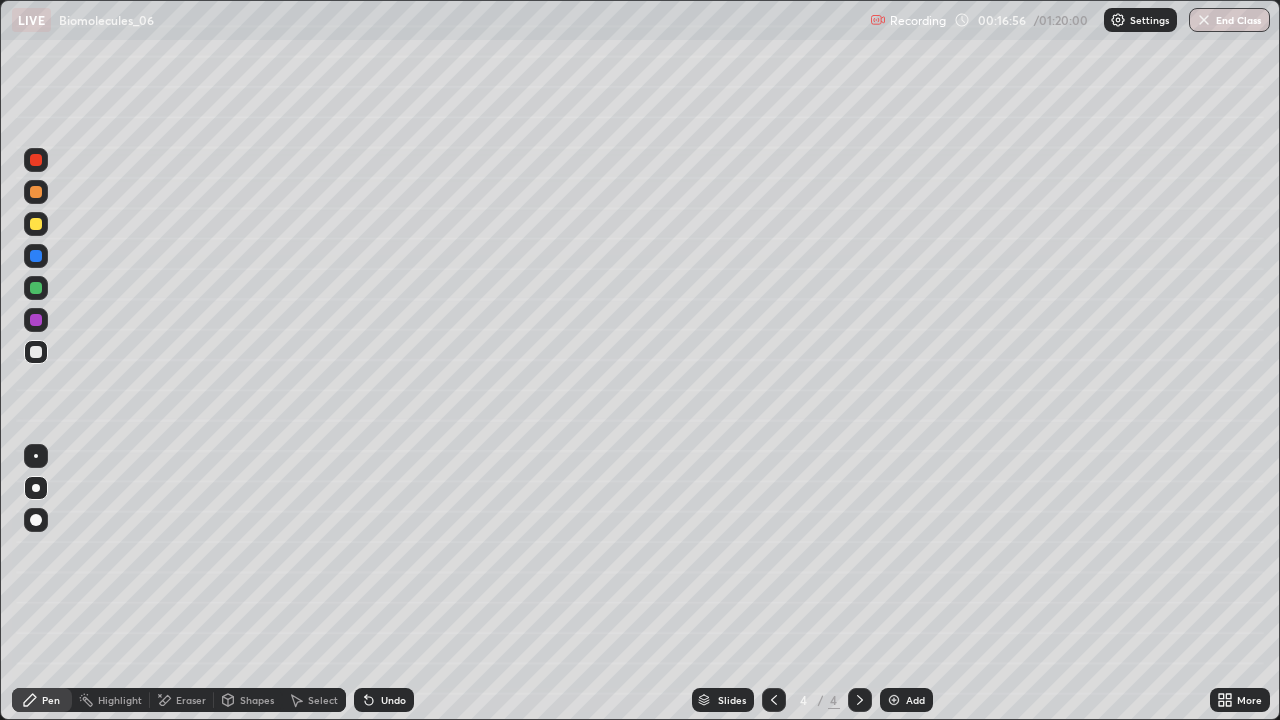 click at bounding box center (36, 288) 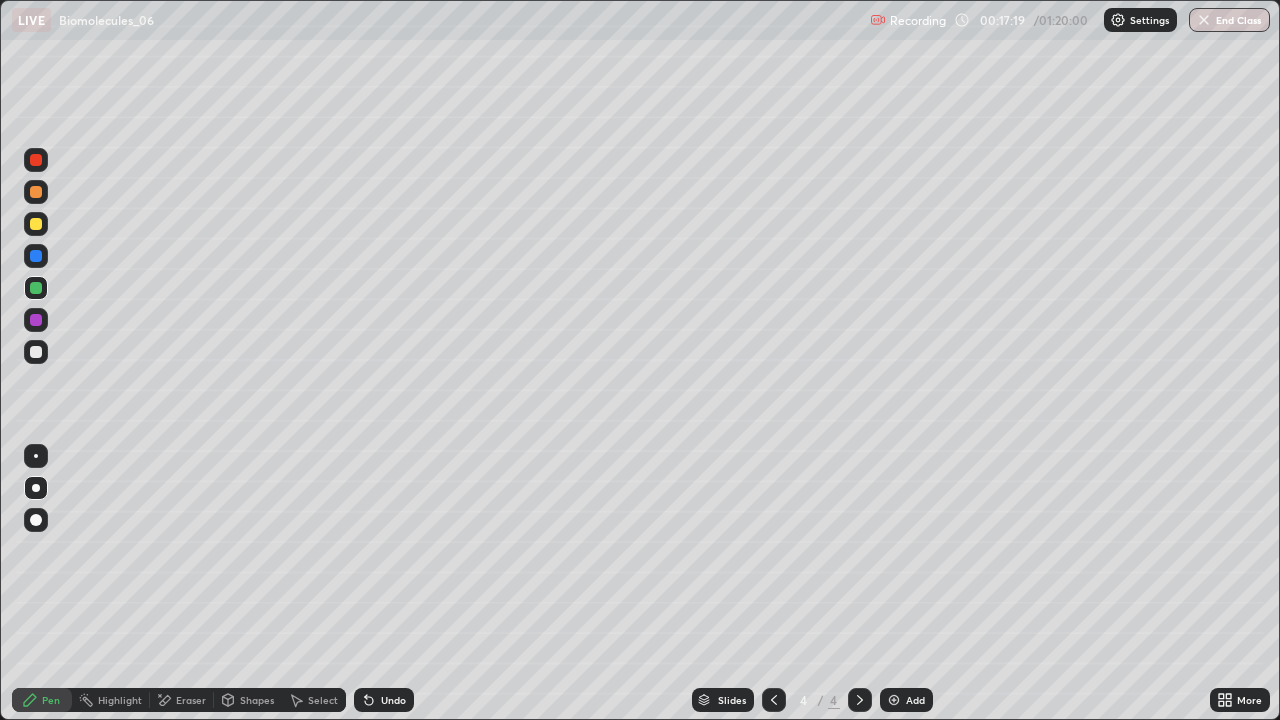 click 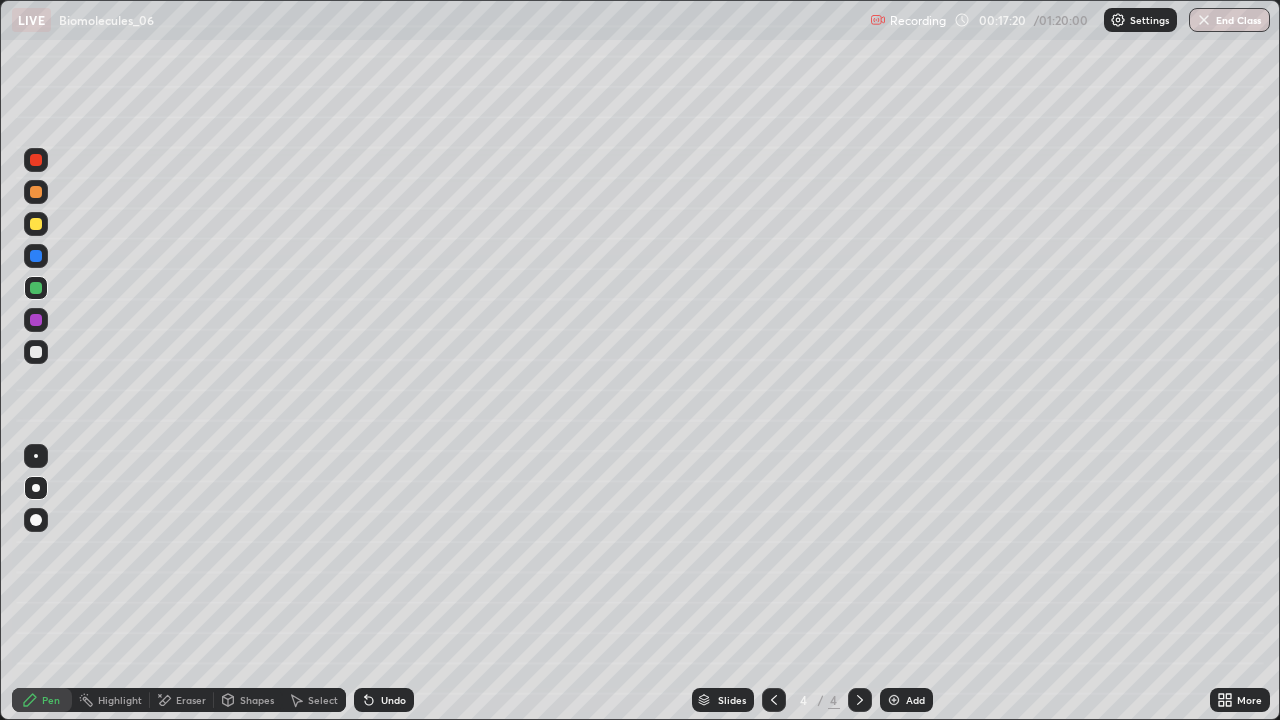 click 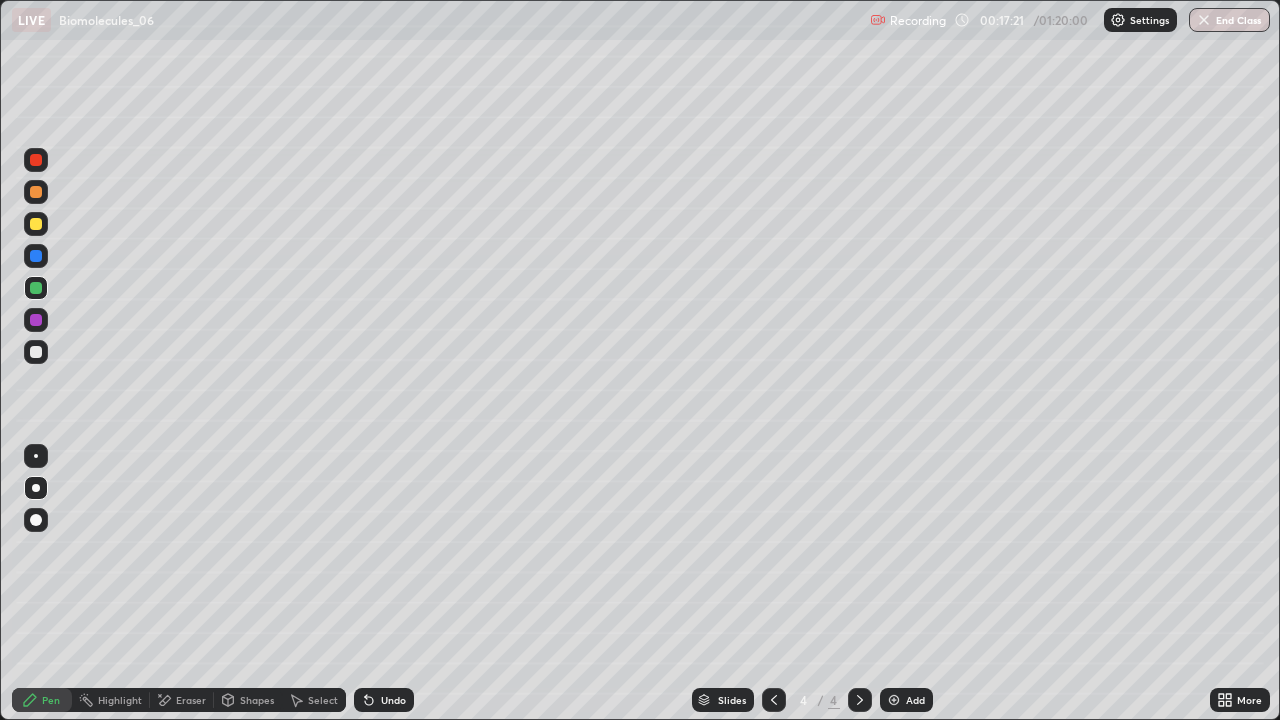 click on "Undo" at bounding box center (384, 700) 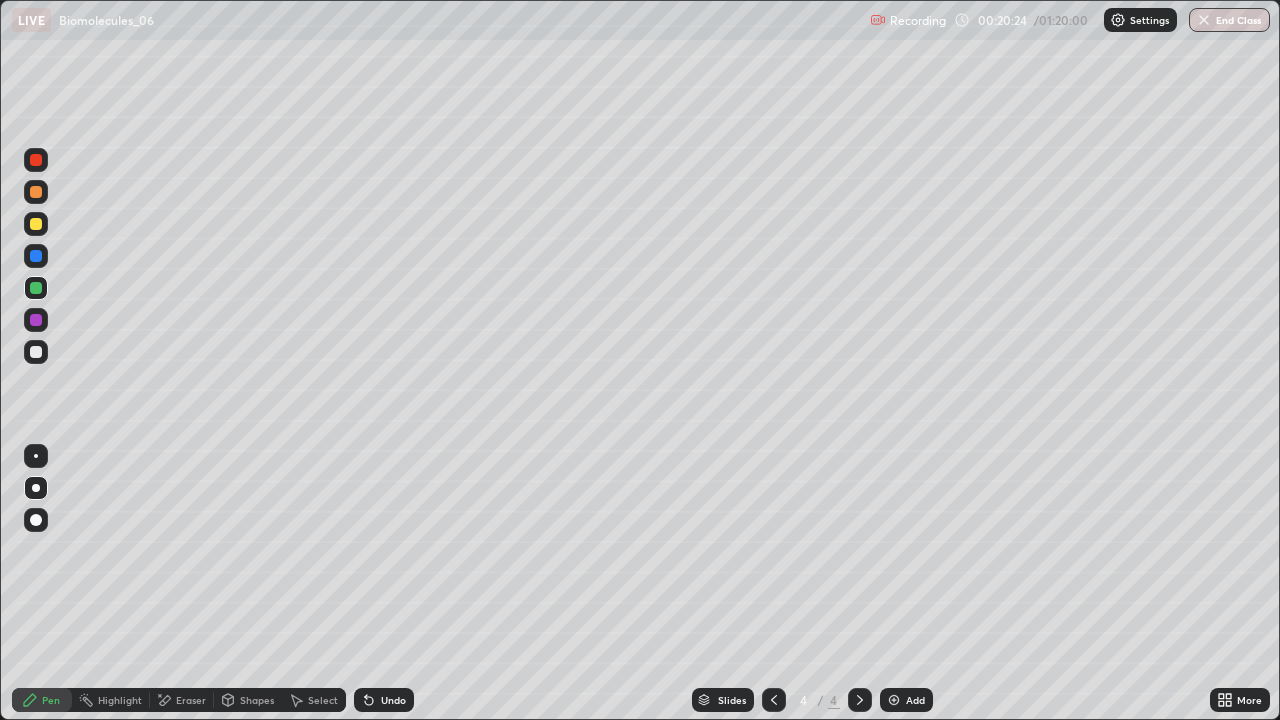 click on "Eraser" at bounding box center (191, 700) 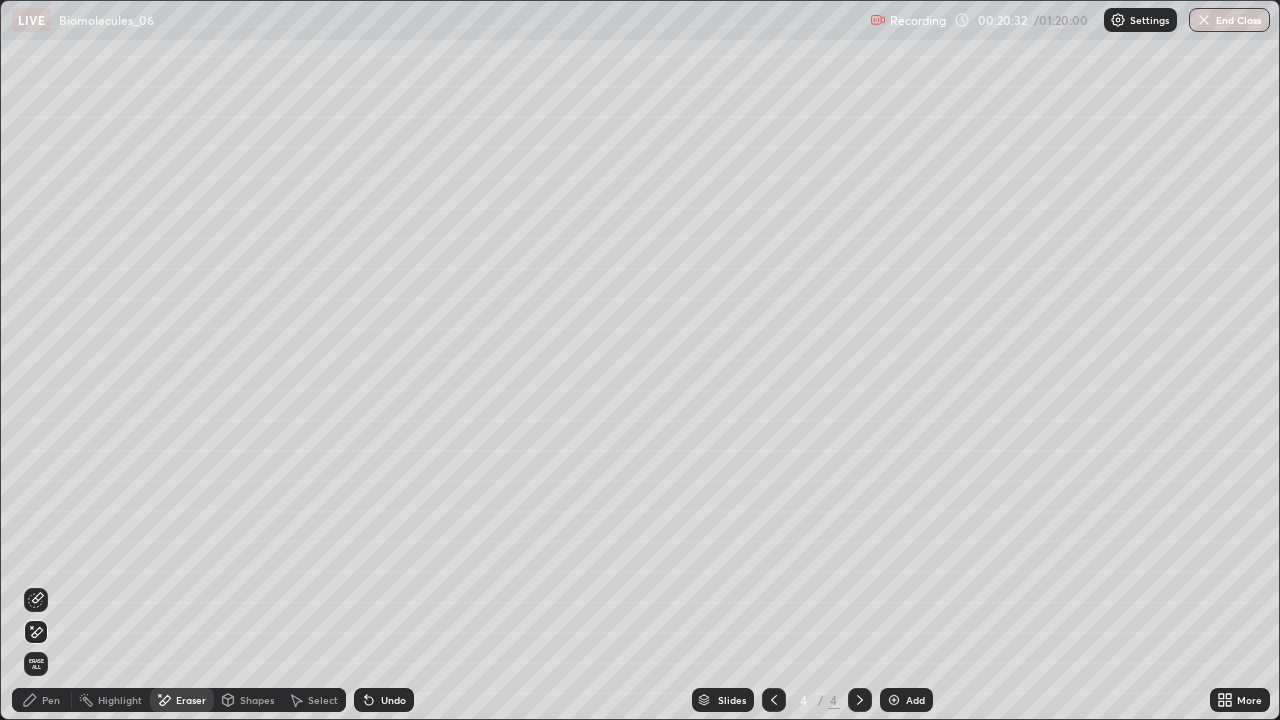 click on "Pen" at bounding box center [51, 700] 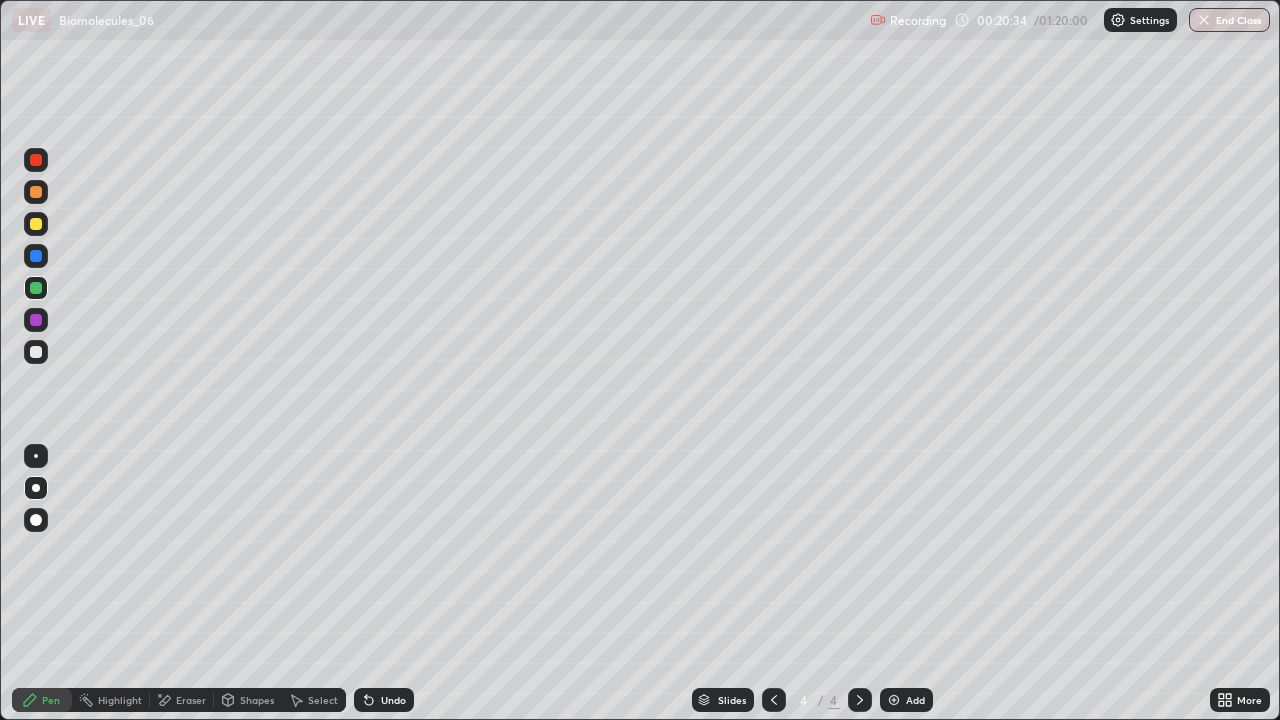 click at bounding box center [36, 224] 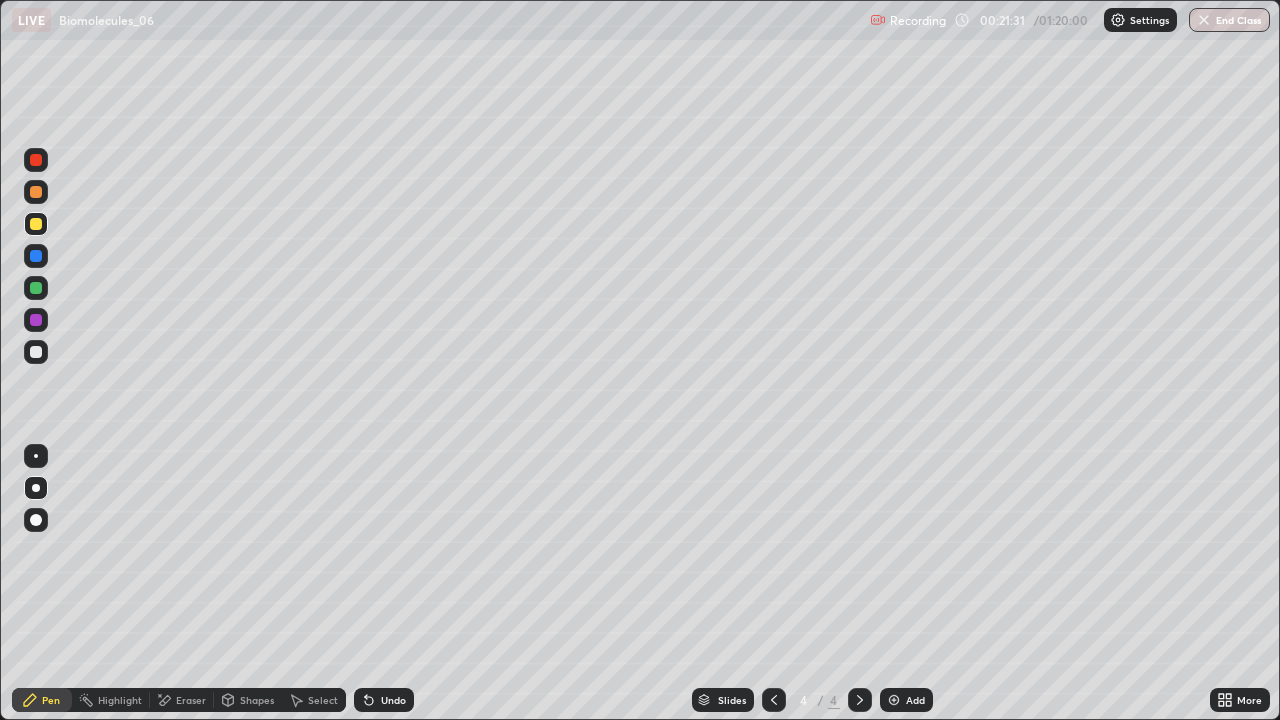 click at bounding box center (894, 700) 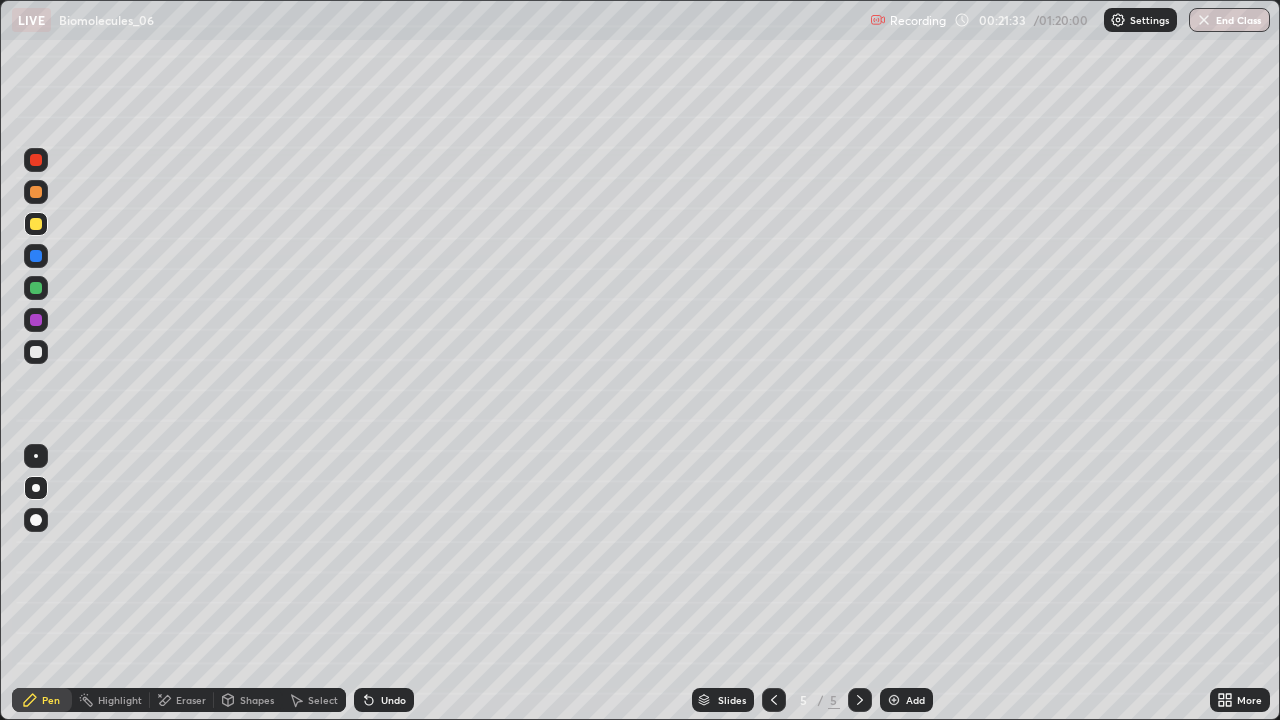 click at bounding box center (36, 352) 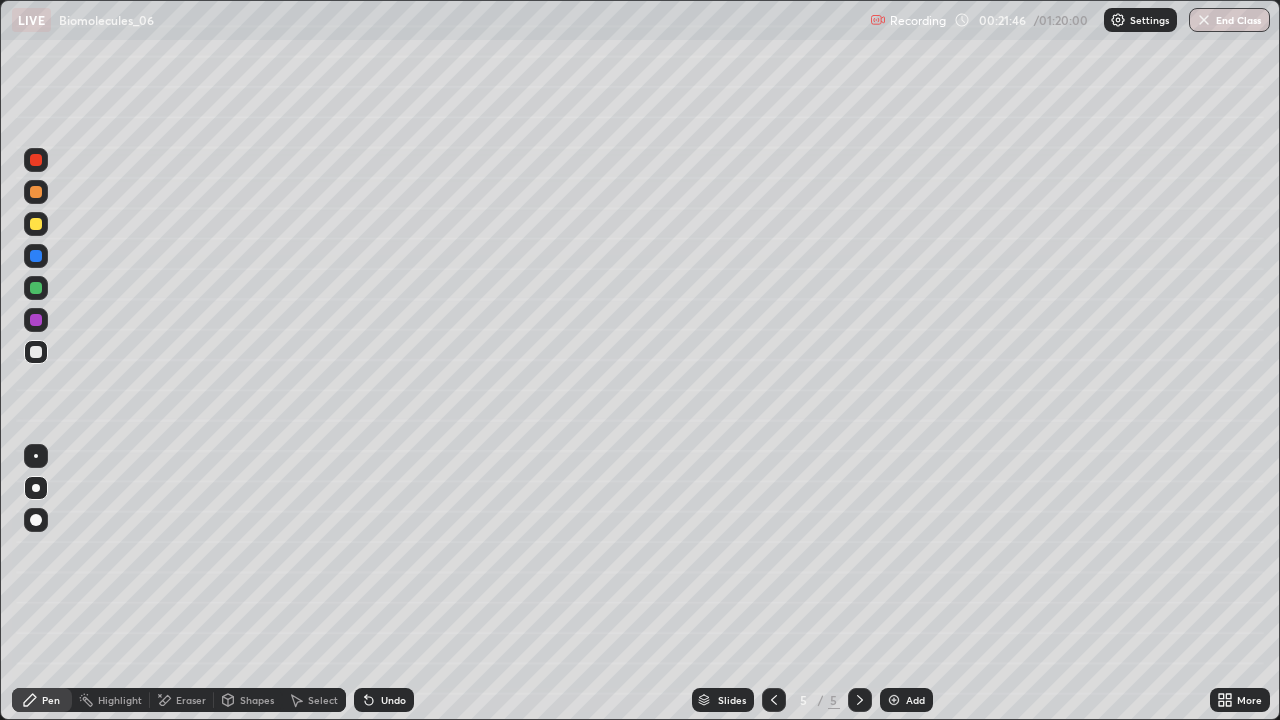click on "Shapes" at bounding box center (248, 700) 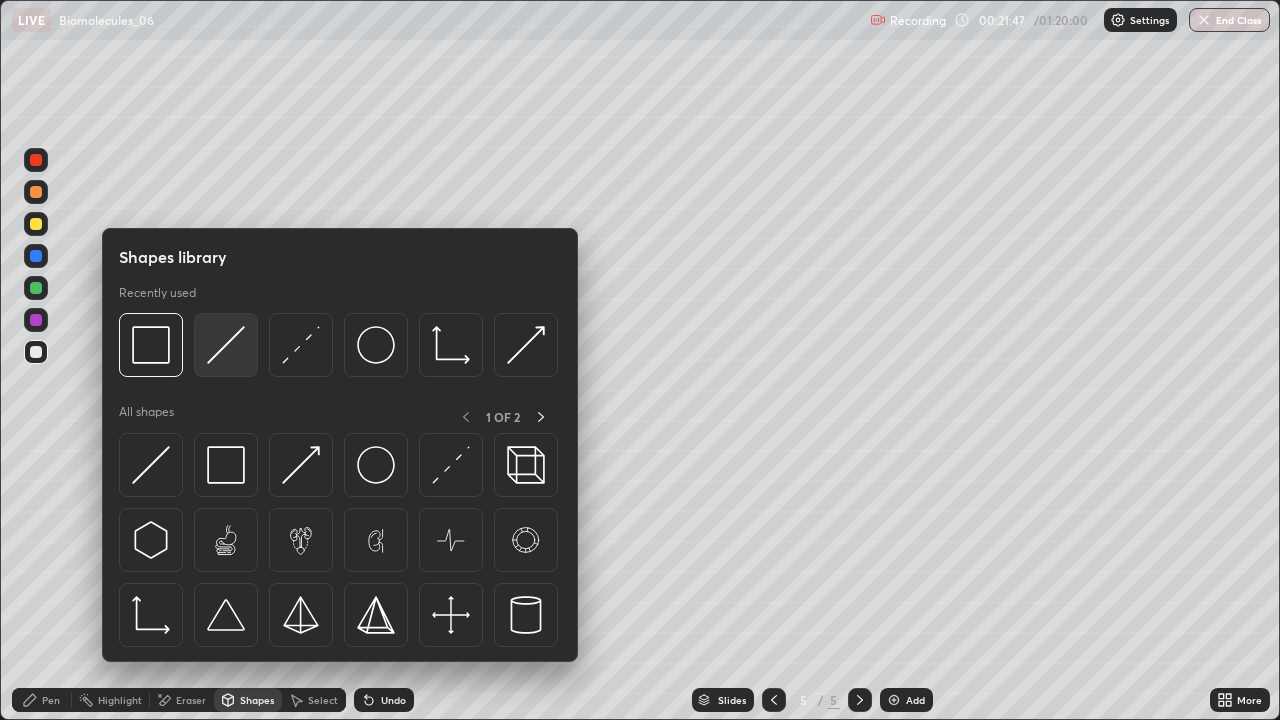click at bounding box center [226, 345] 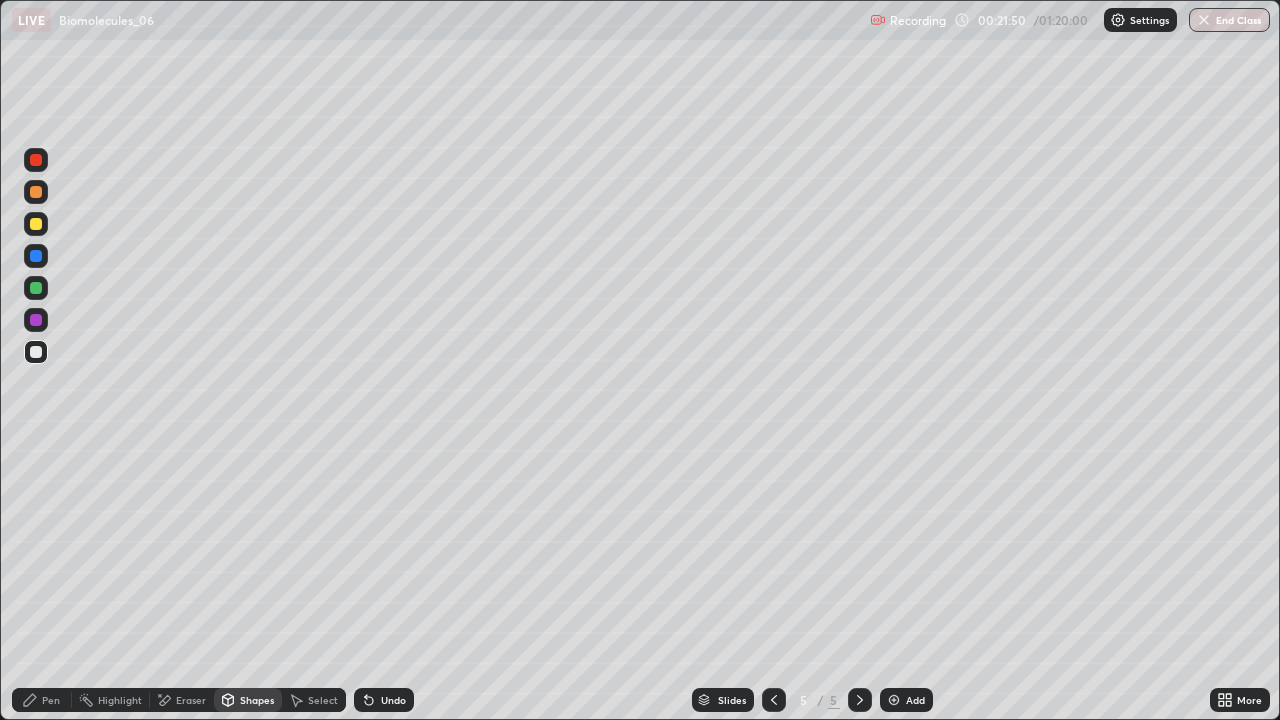 click on "Pen" at bounding box center (42, 700) 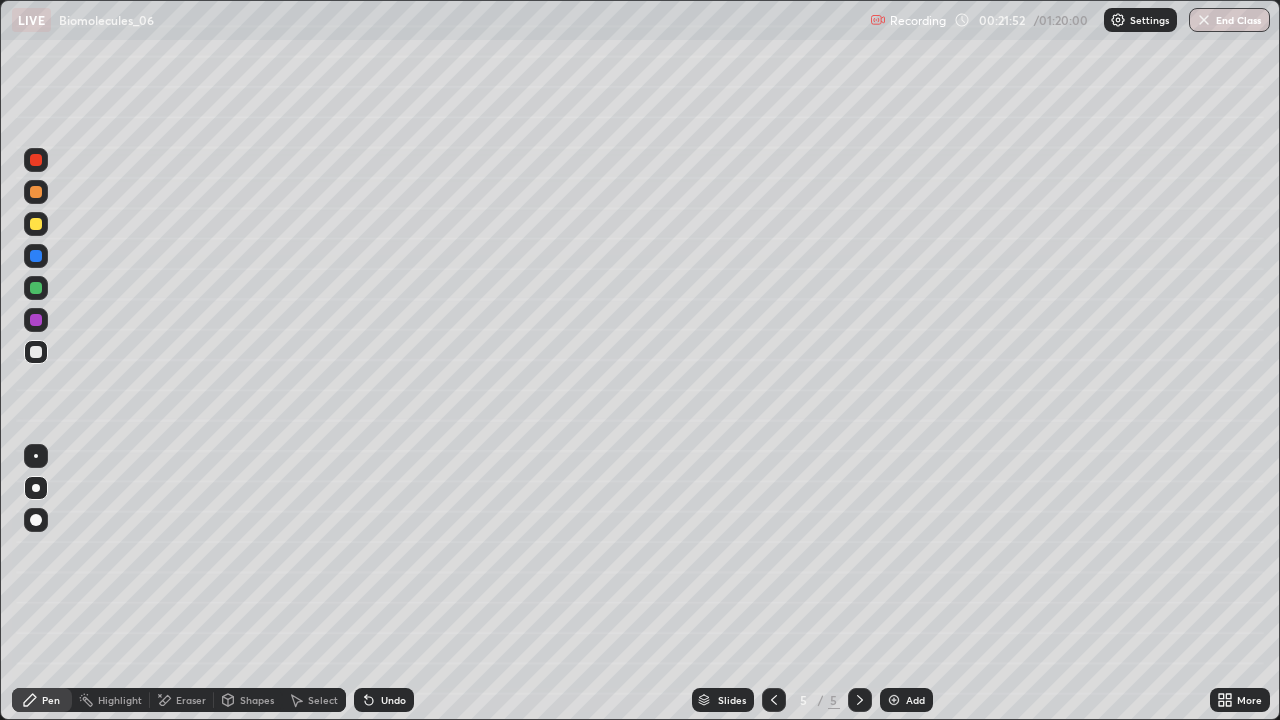 click at bounding box center [36, 288] 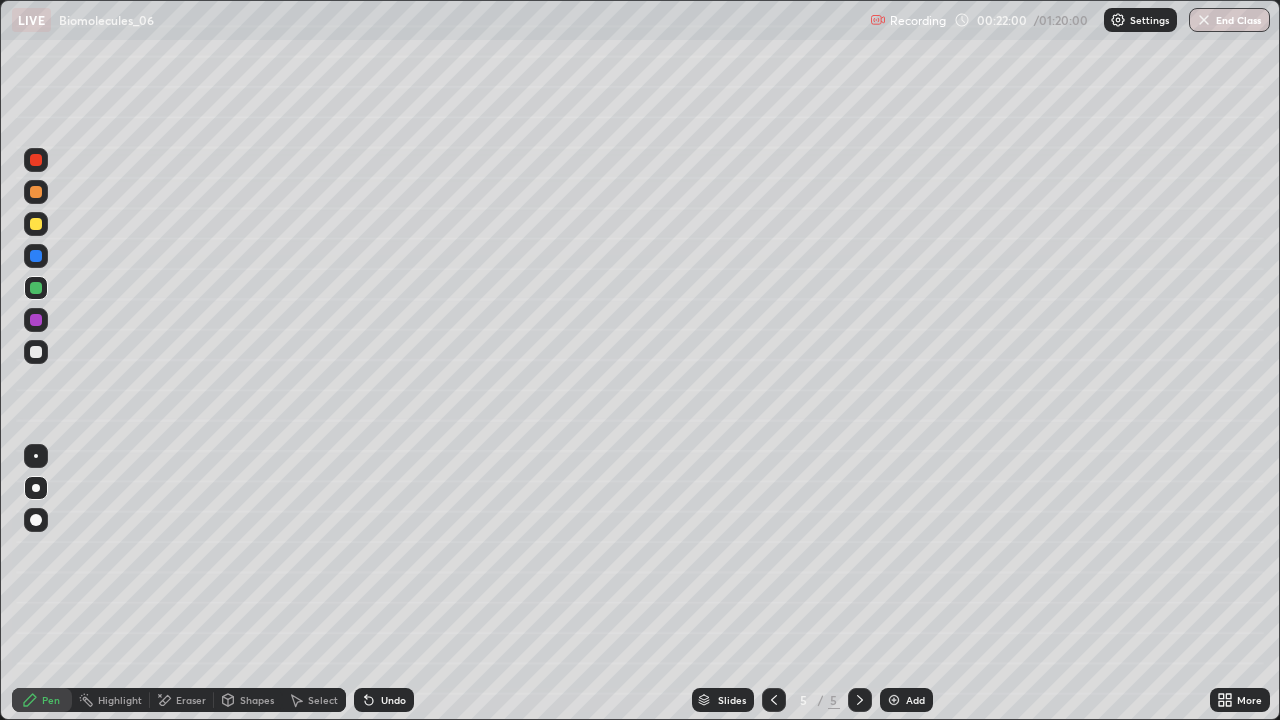 click on "Undo" at bounding box center (393, 700) 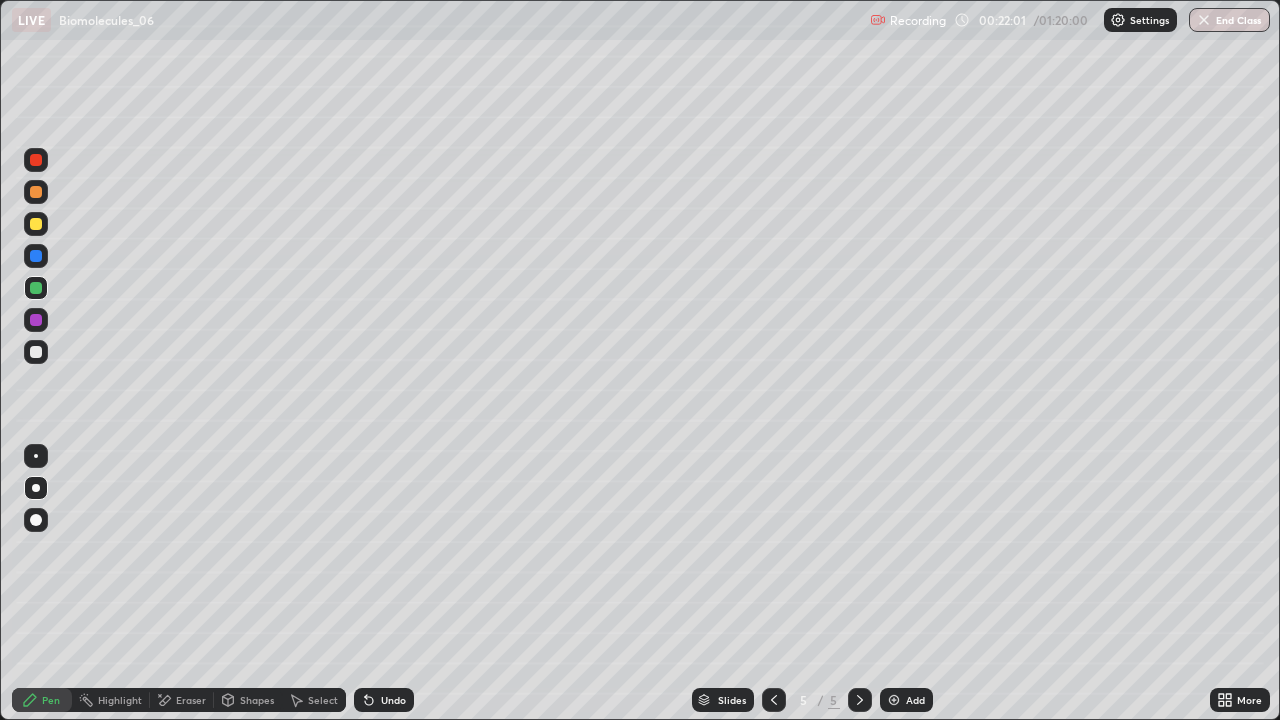 click on "Undo" at bounding box center [393, 700] 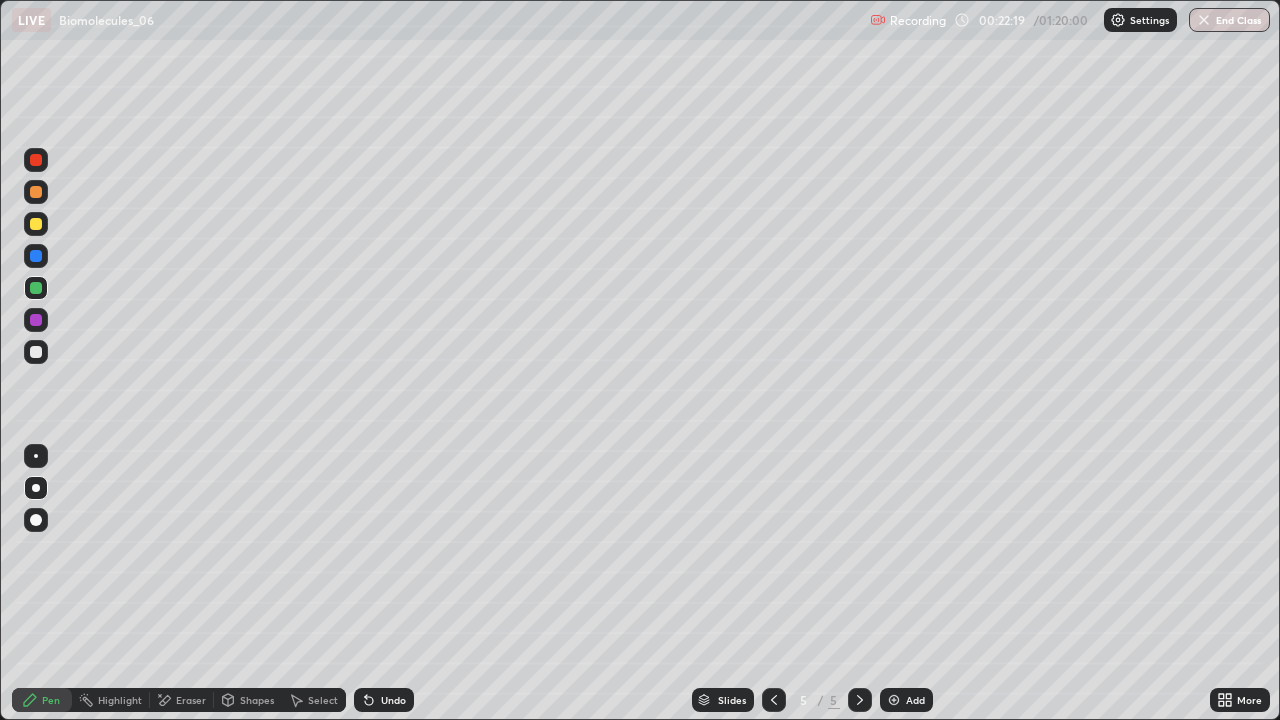 click on "Undo" at bounding box center [384, 700] 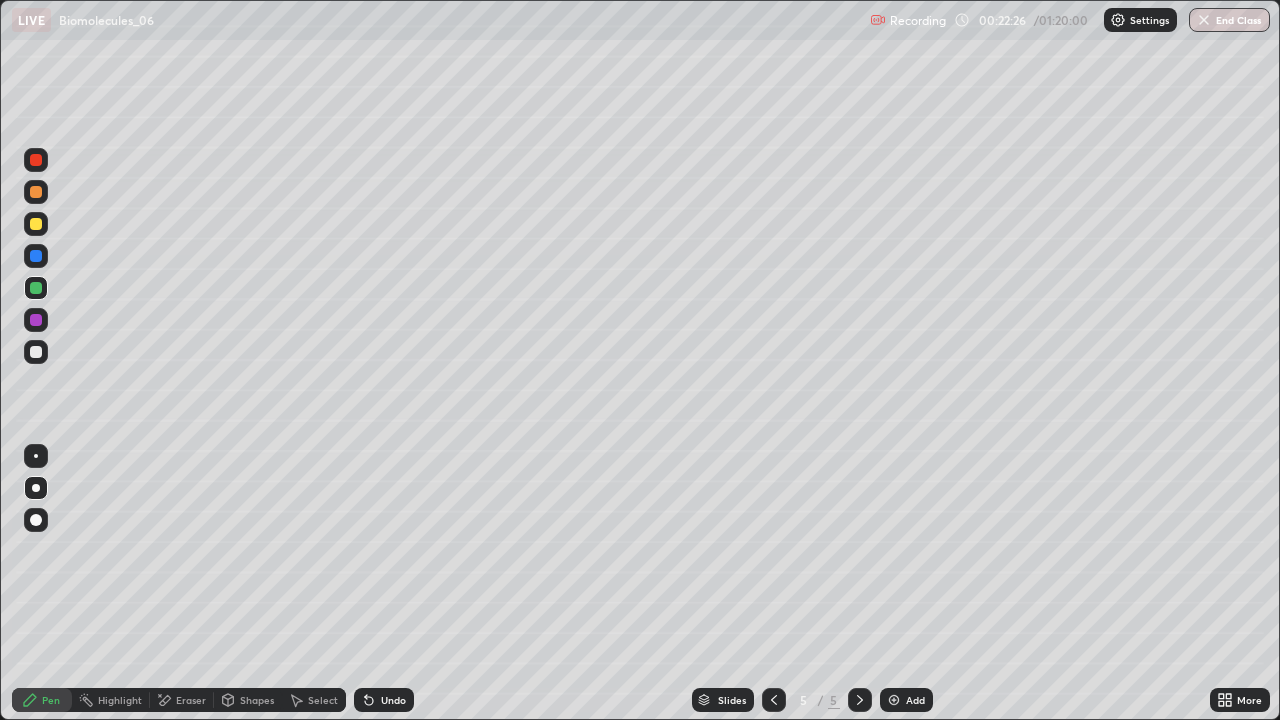 click on "Select" at bounding box center (323, 700) 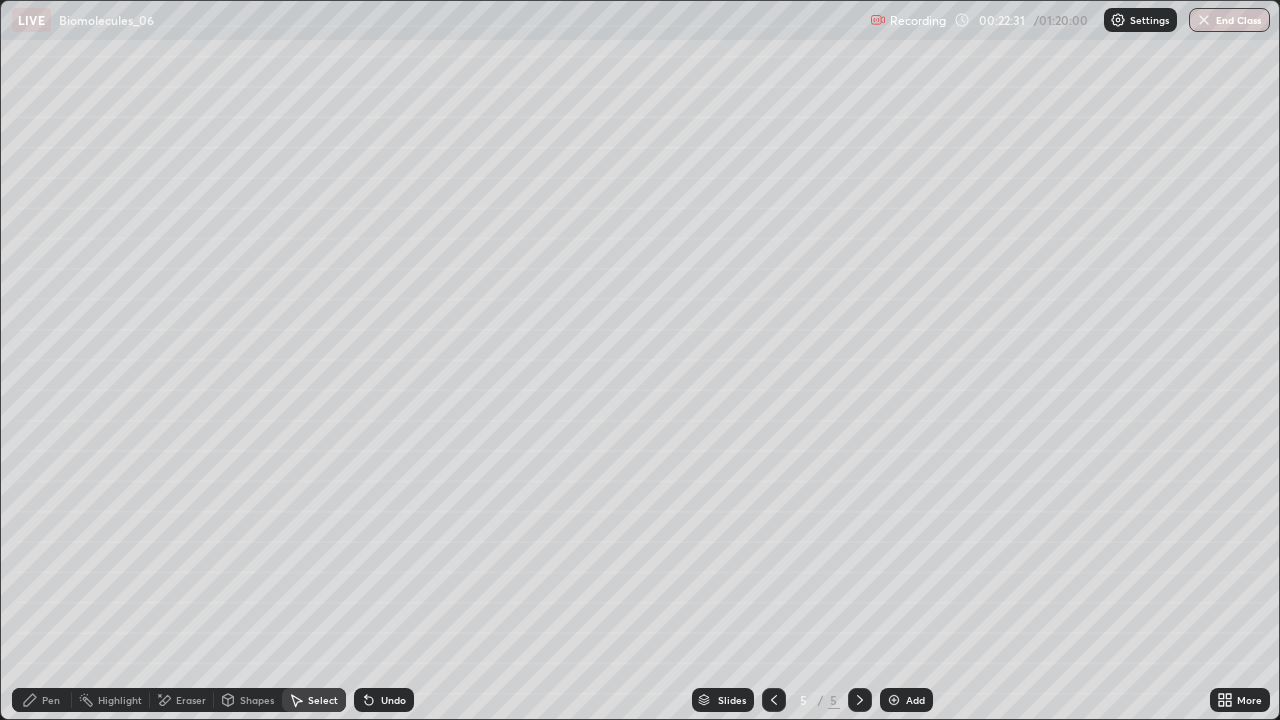 click on "Pen" at bounding box center [51, 700] 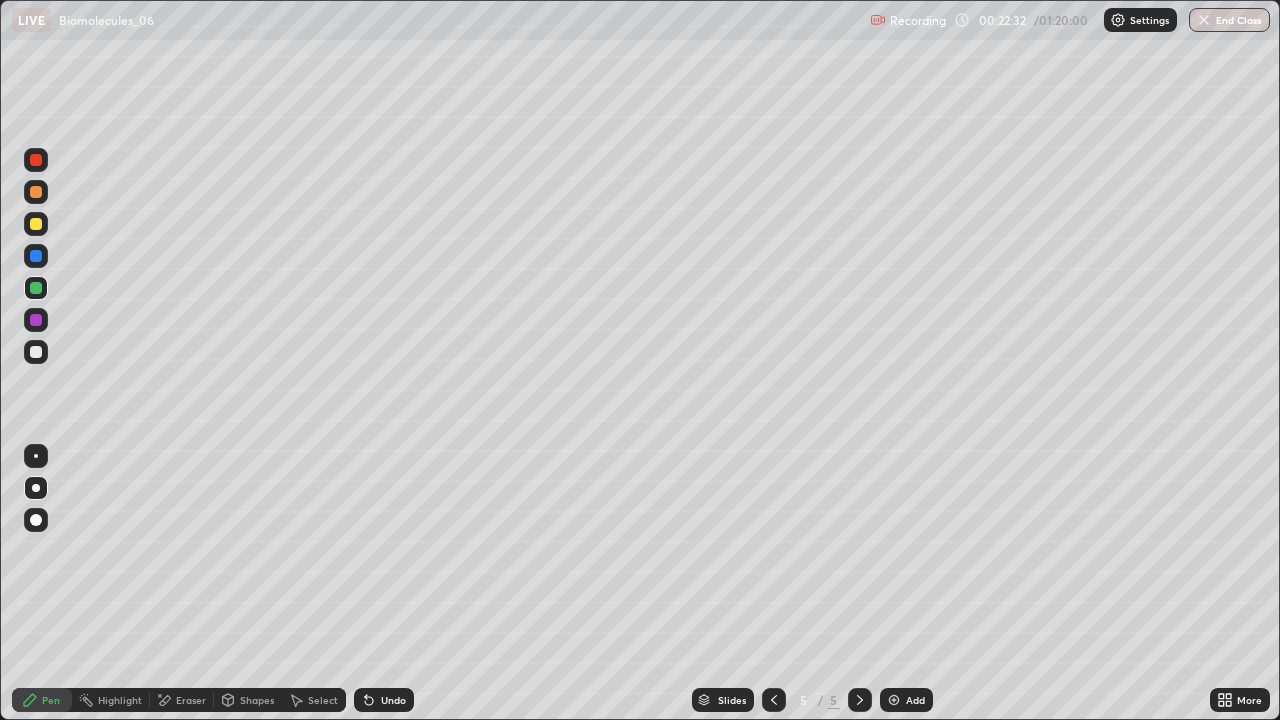 click on "Shapes" at bounding box center (248, 700) 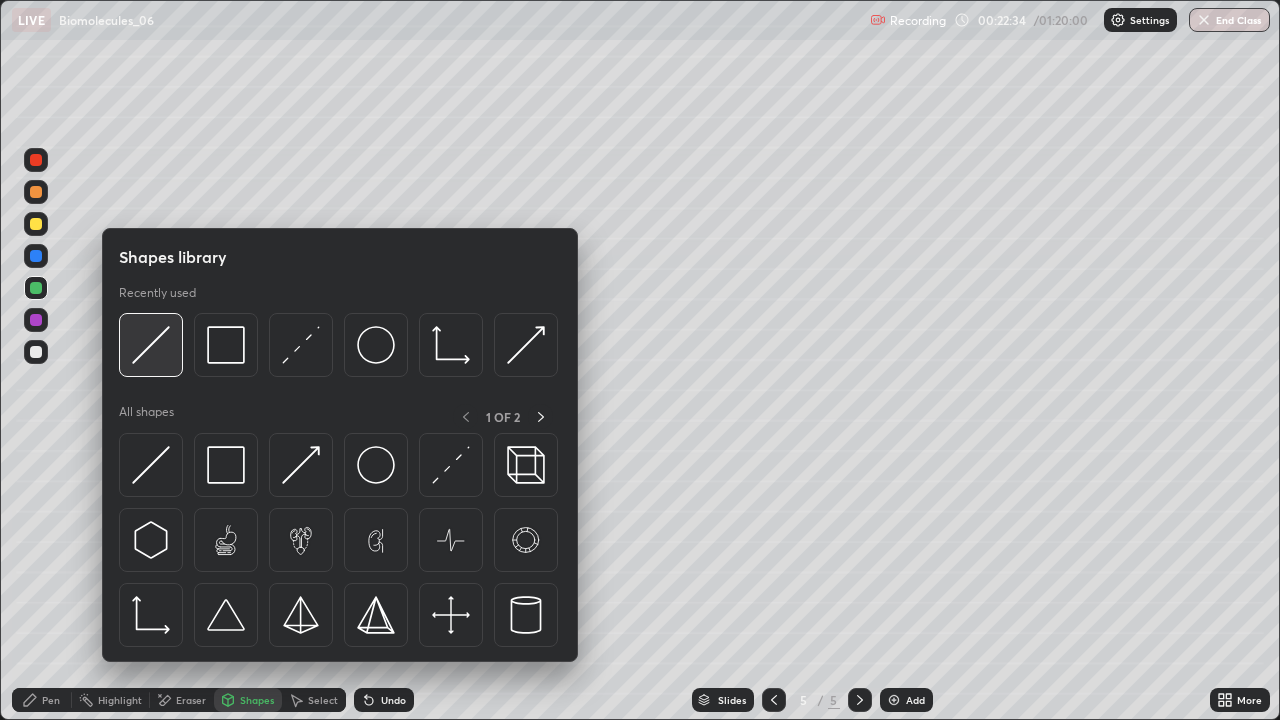 click at bounding box center (151, 345) 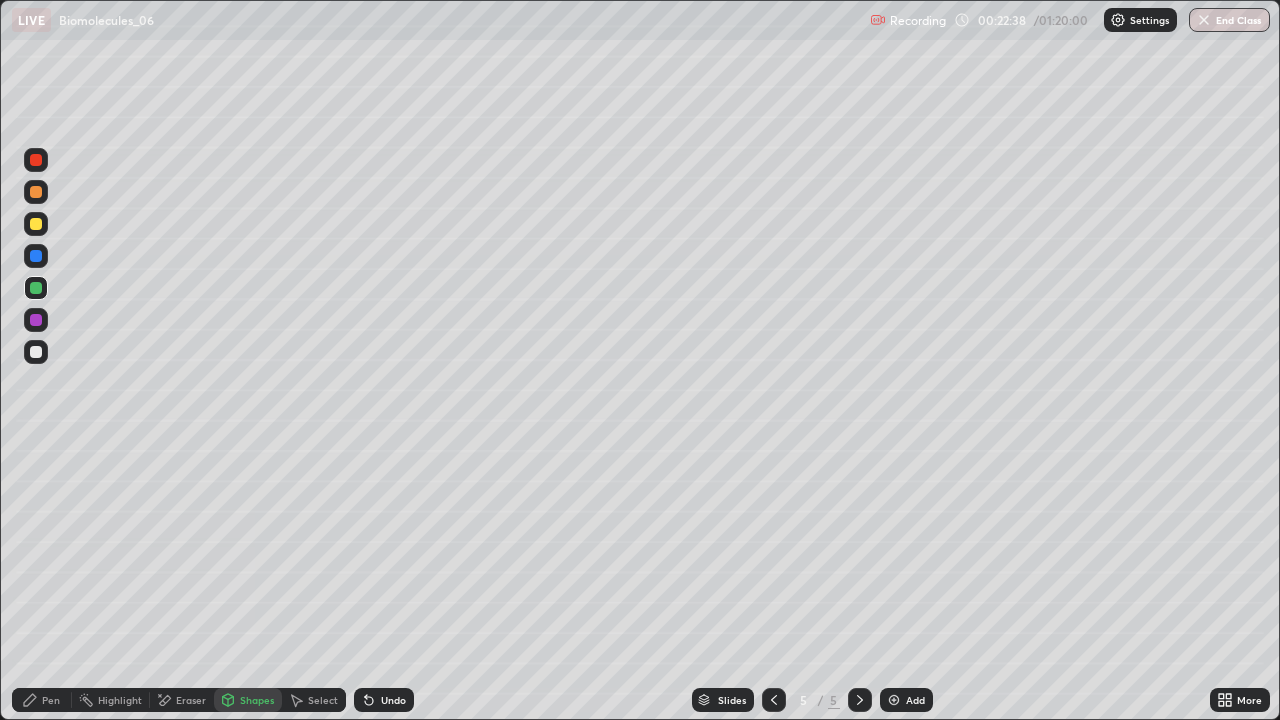 click 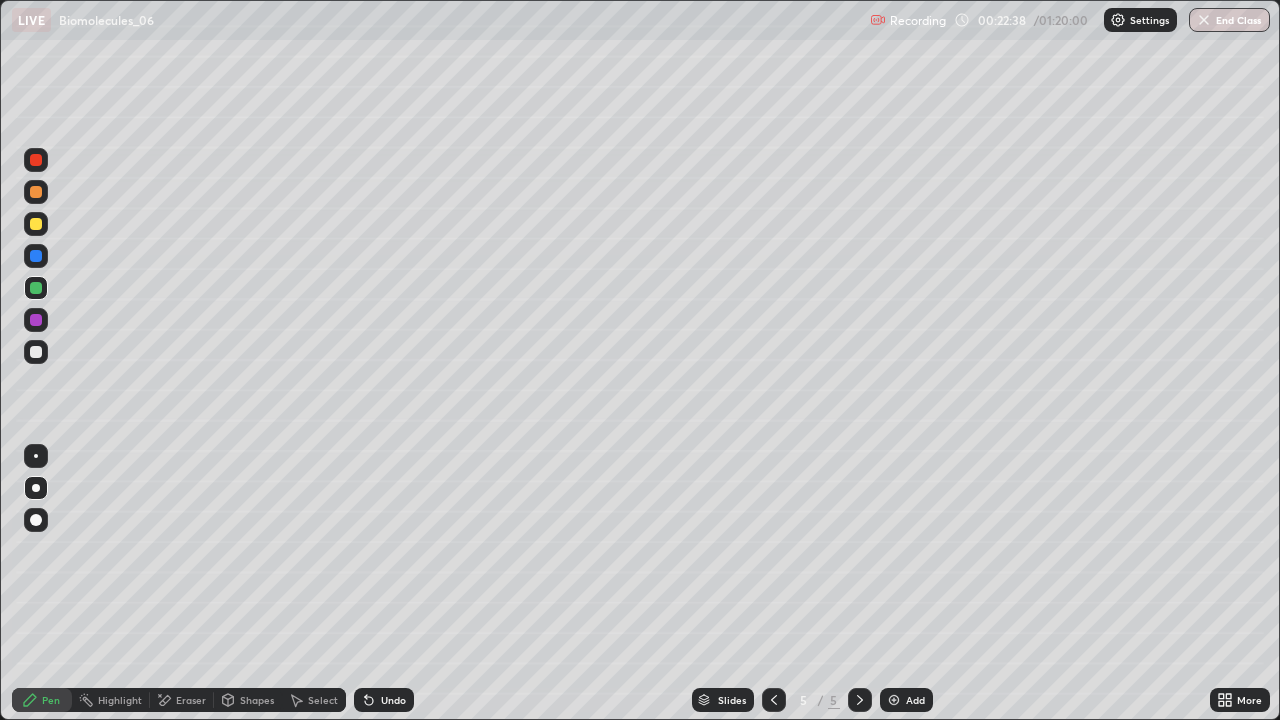 click at bounding box center (36, 352) 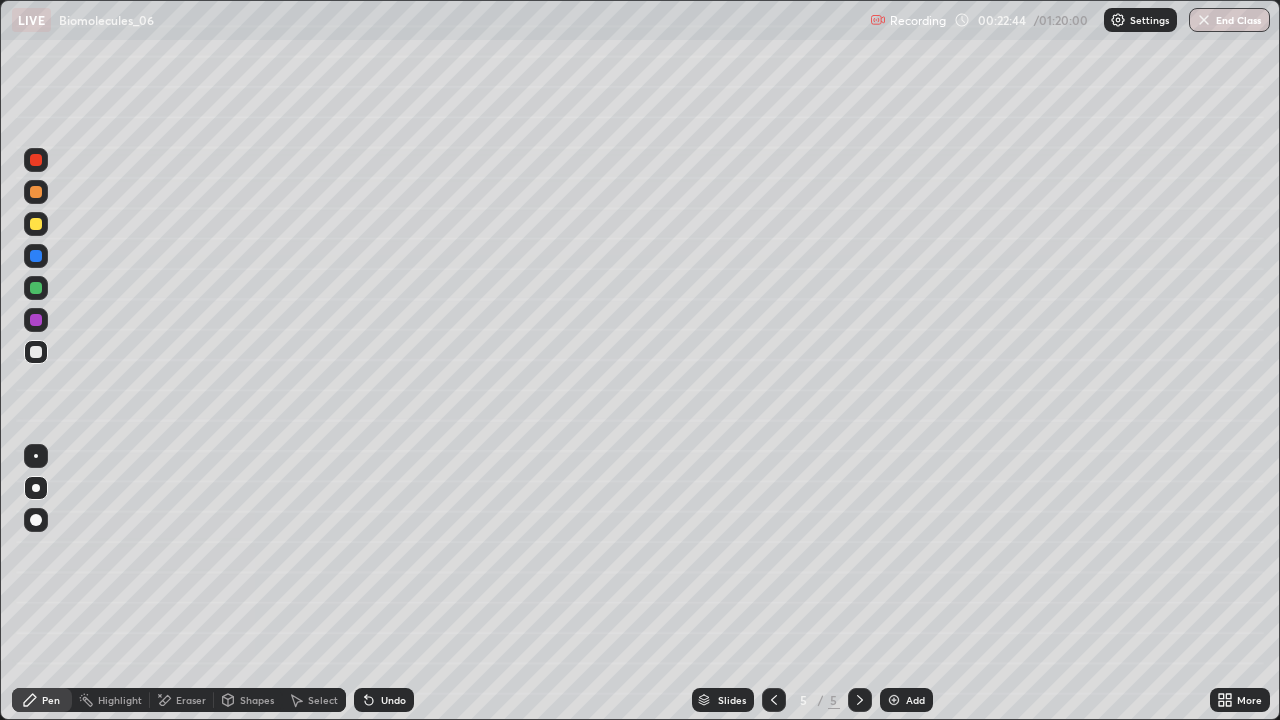 click on "Undo" at bounding box center (393, 700) 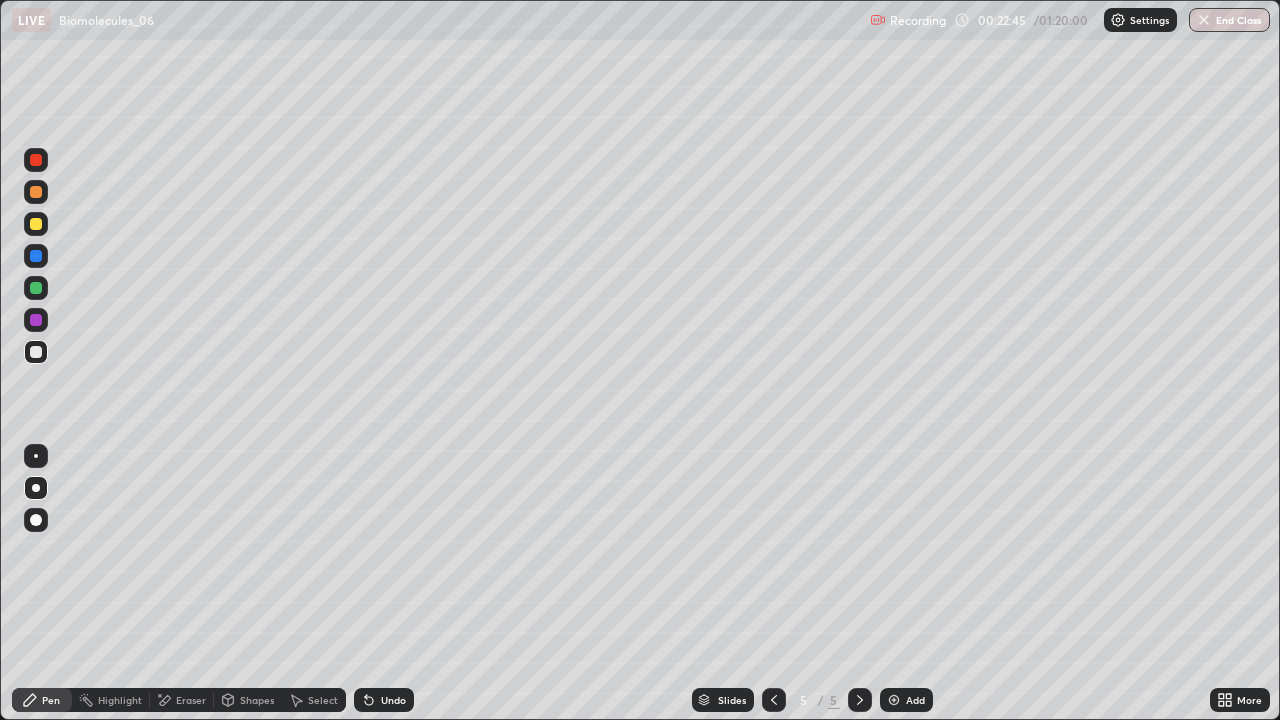 click on "Undo" at bounding box center [393, 700] 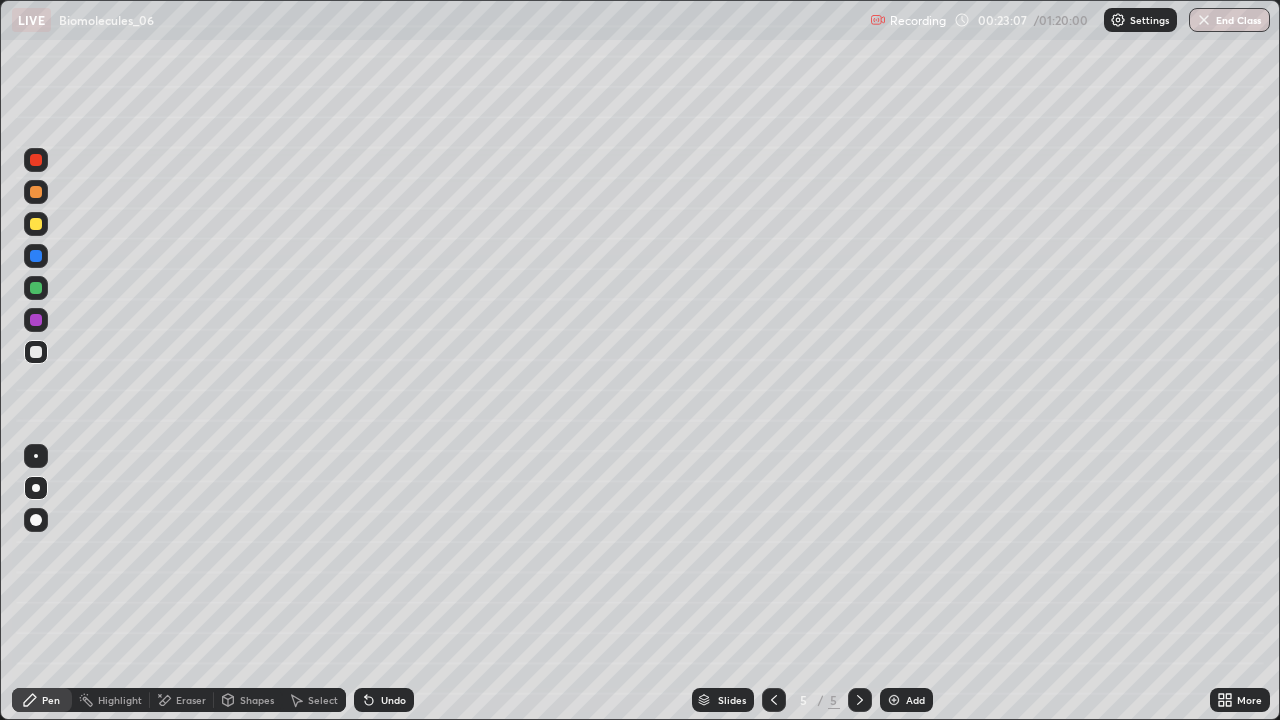 click at bounding box center (36, 256) 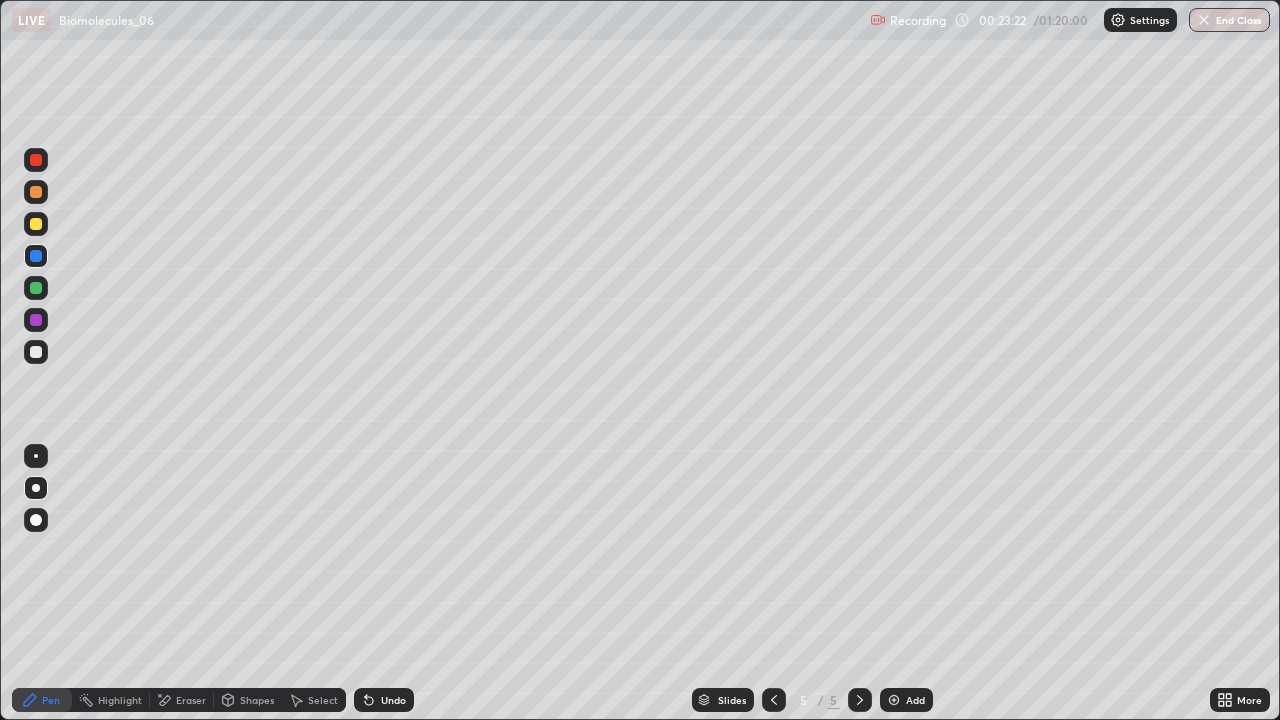 click at bounding box center (36, 352) 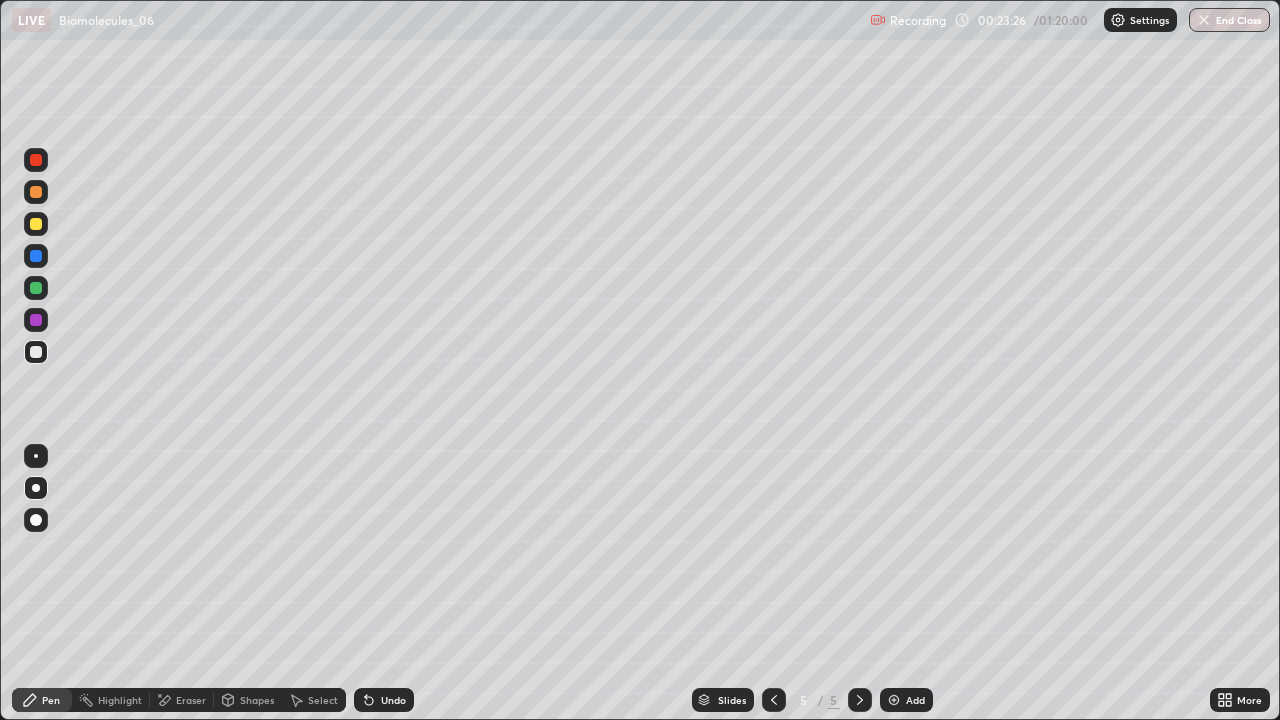 click at bounding box center [36, 256] 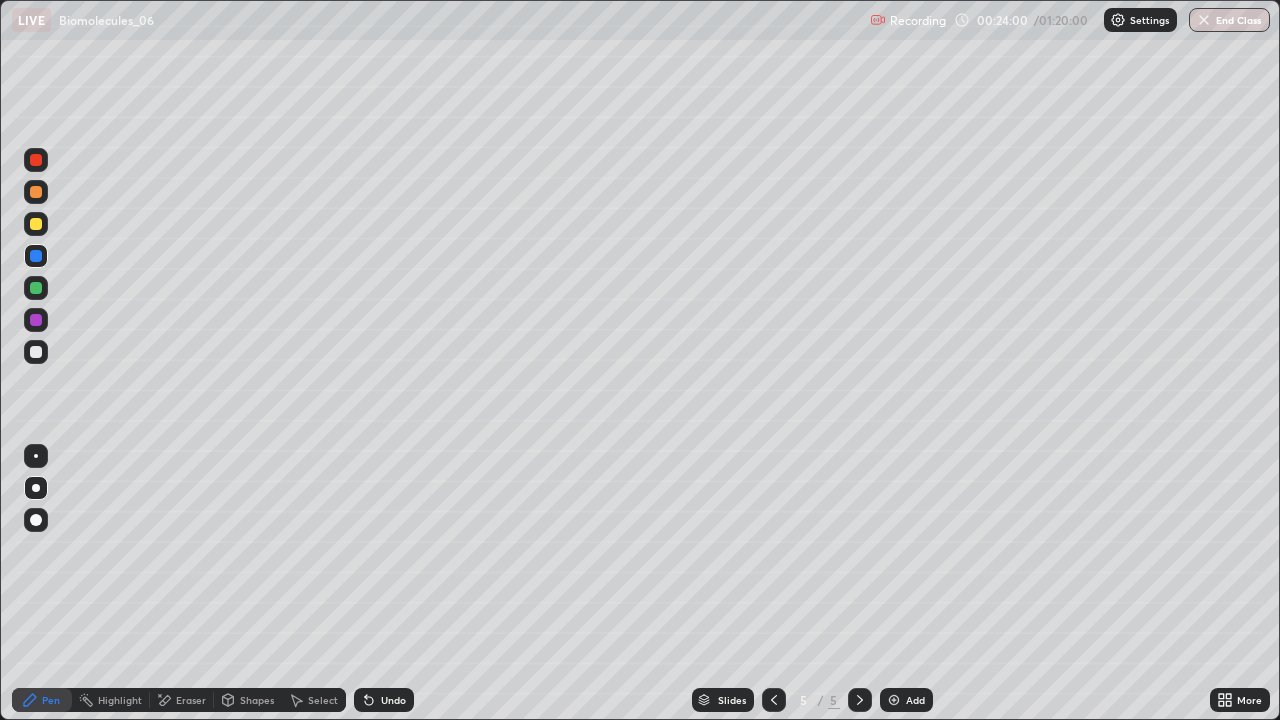 click at bounding box center [36, 352] 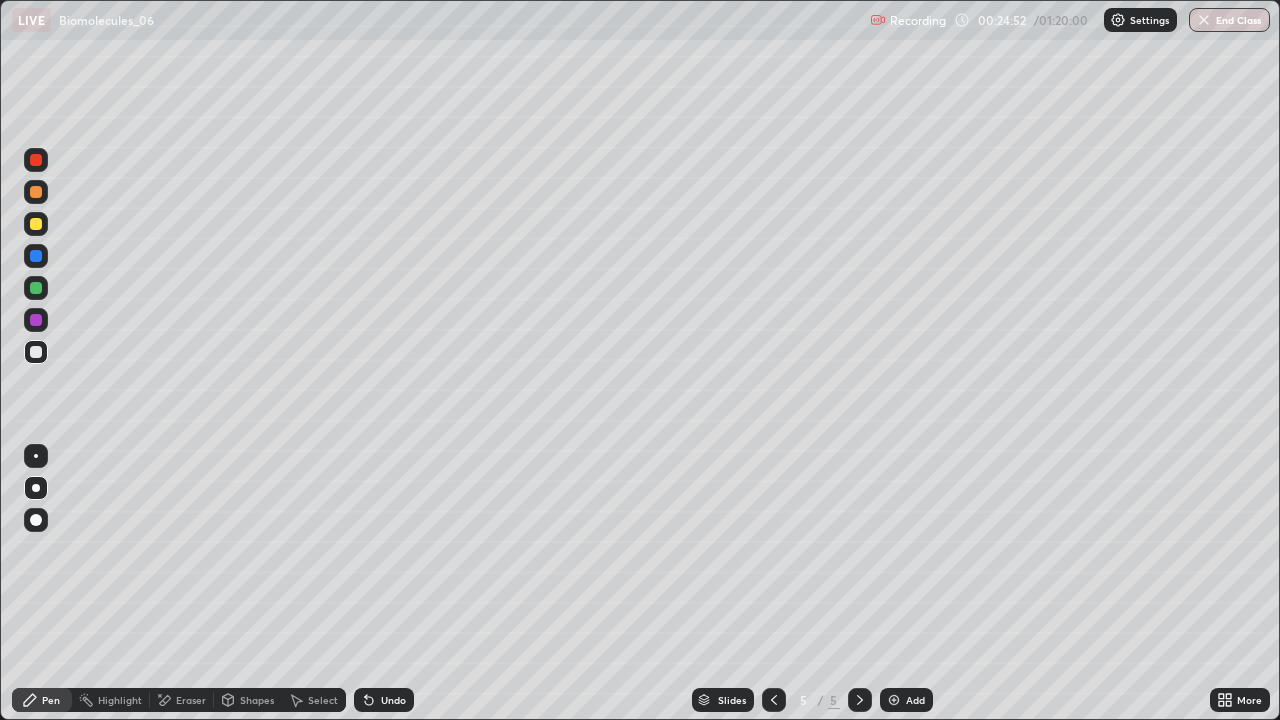 click at bounding box center (36, 224) 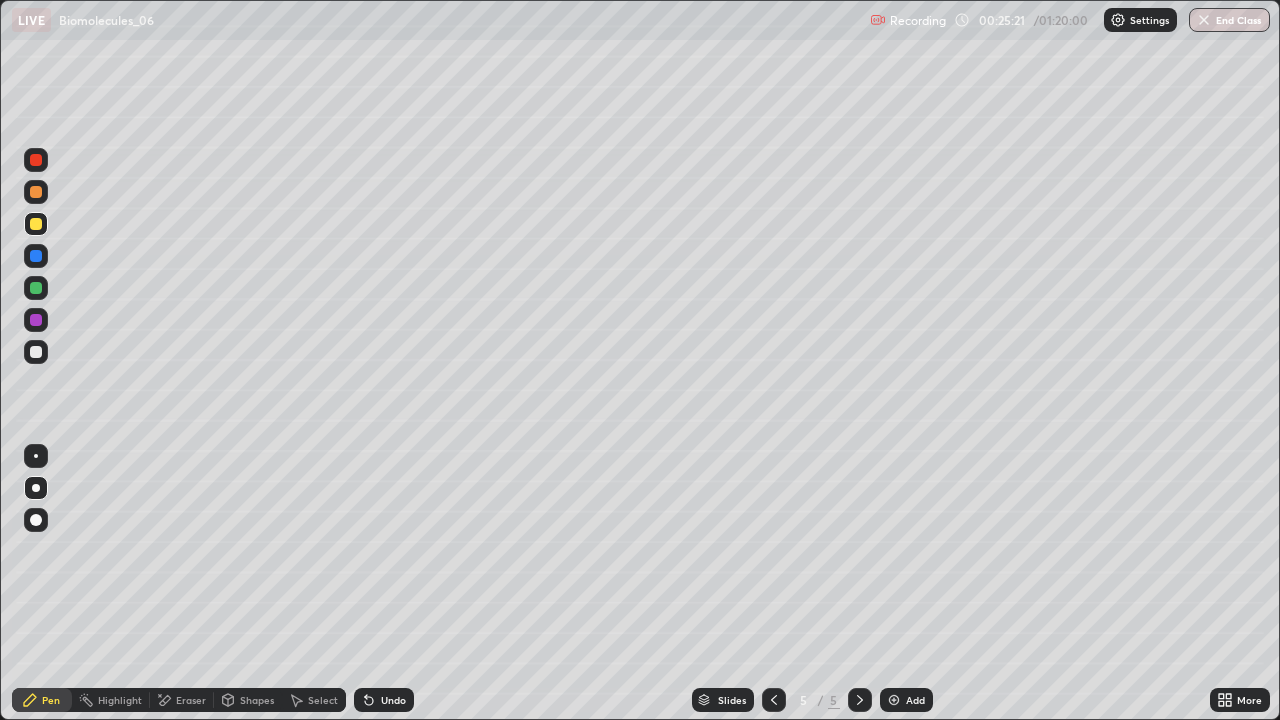 click at bounding box center [36, 352] 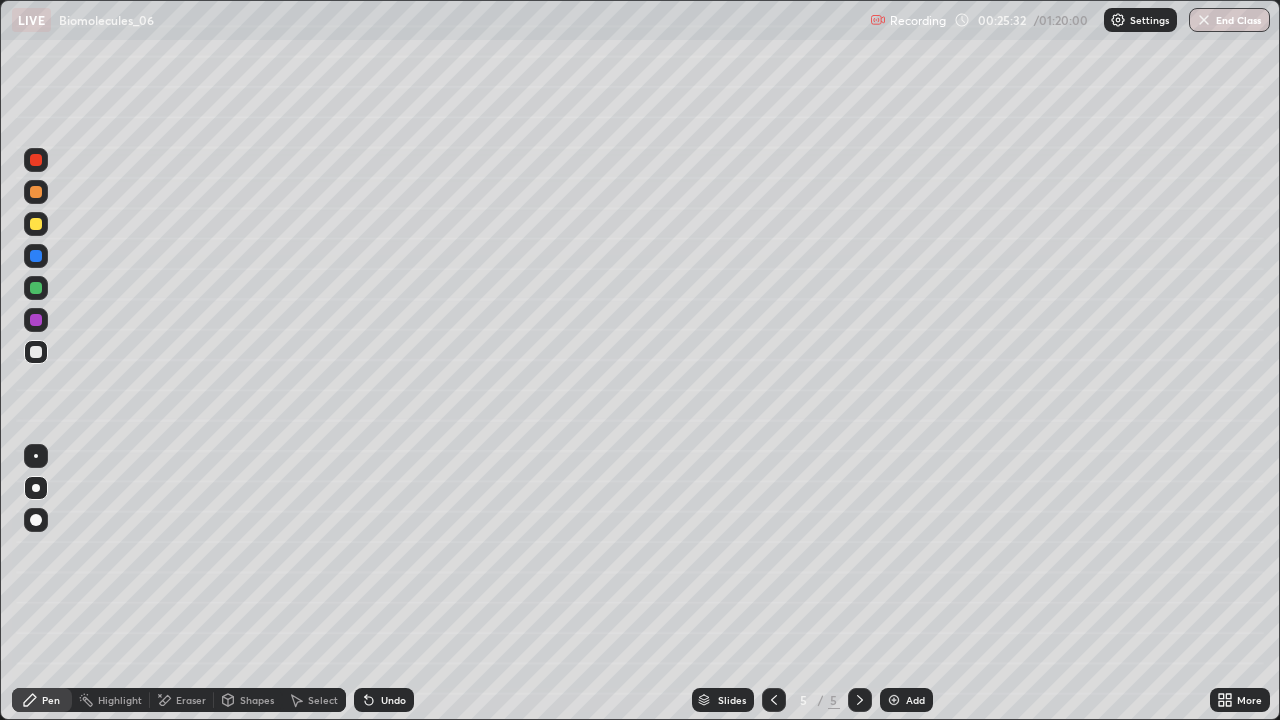click 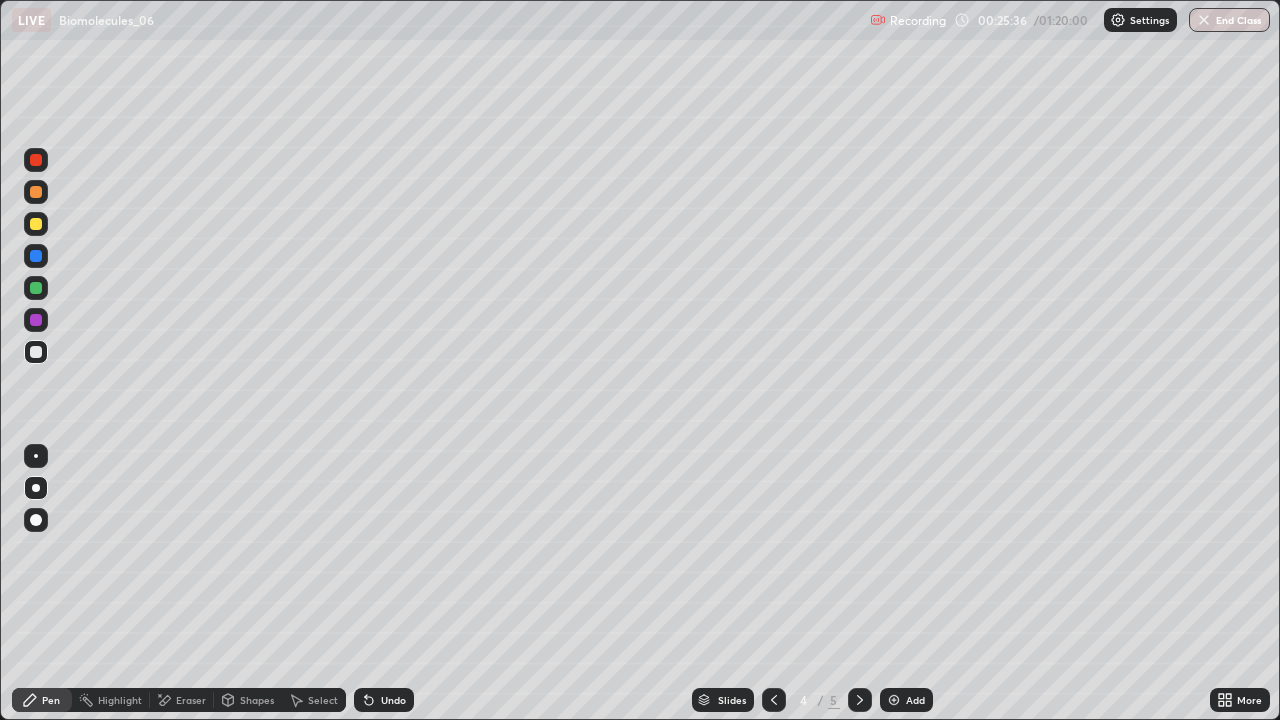 click 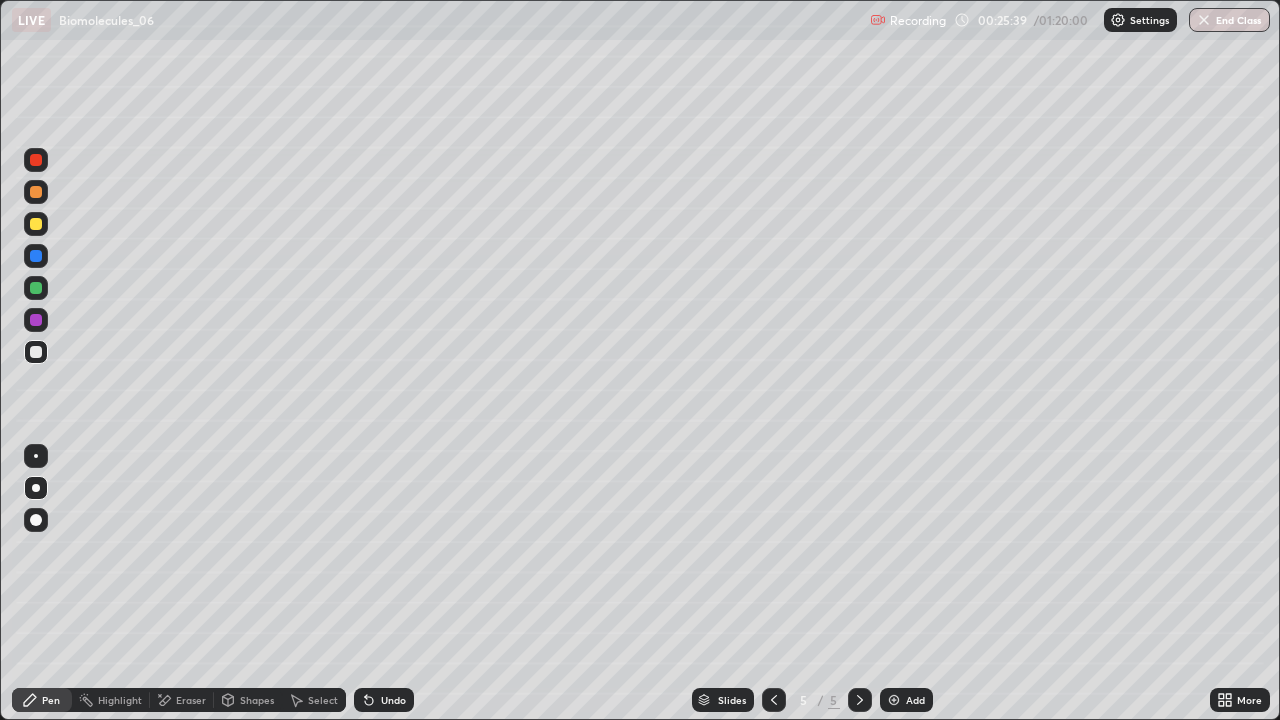 click 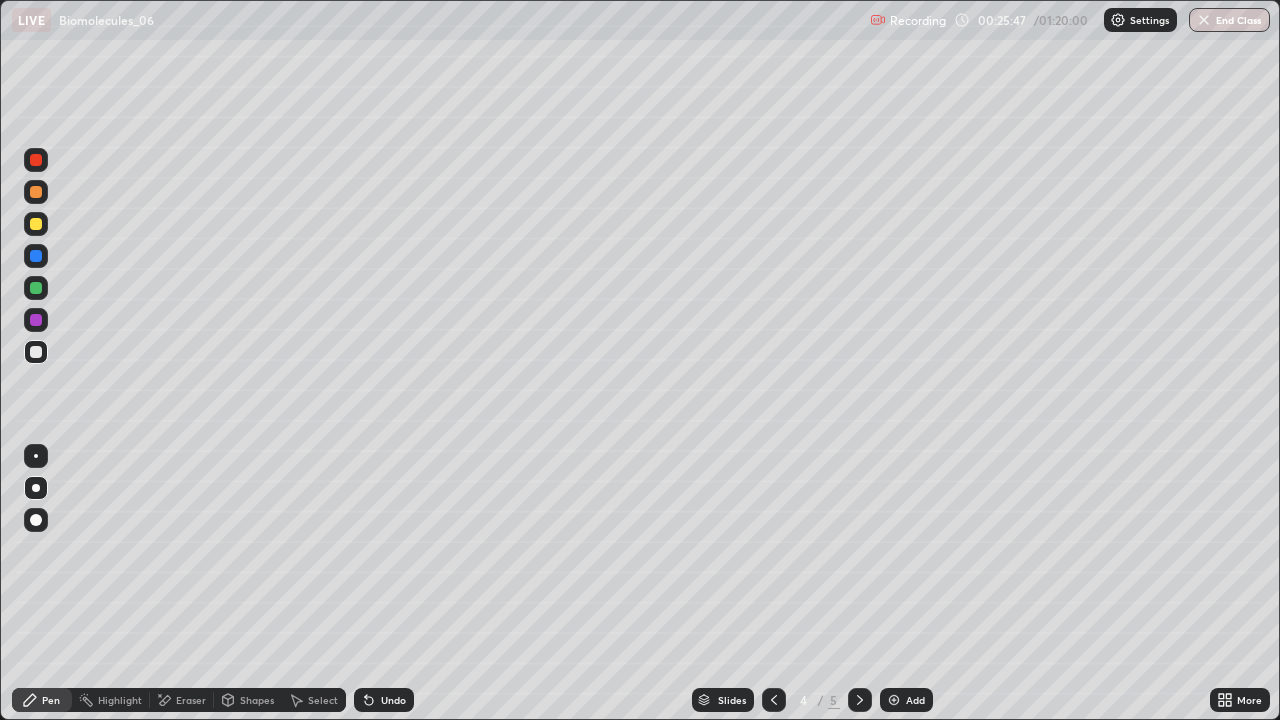 click 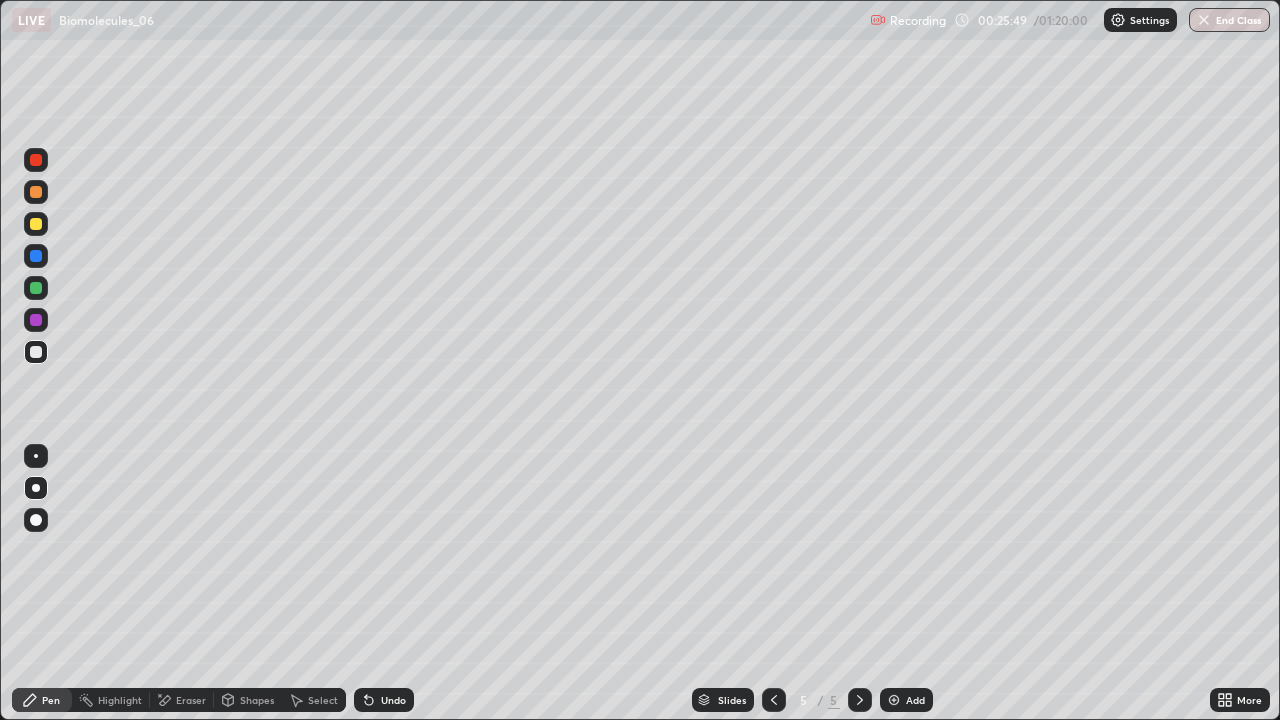 click 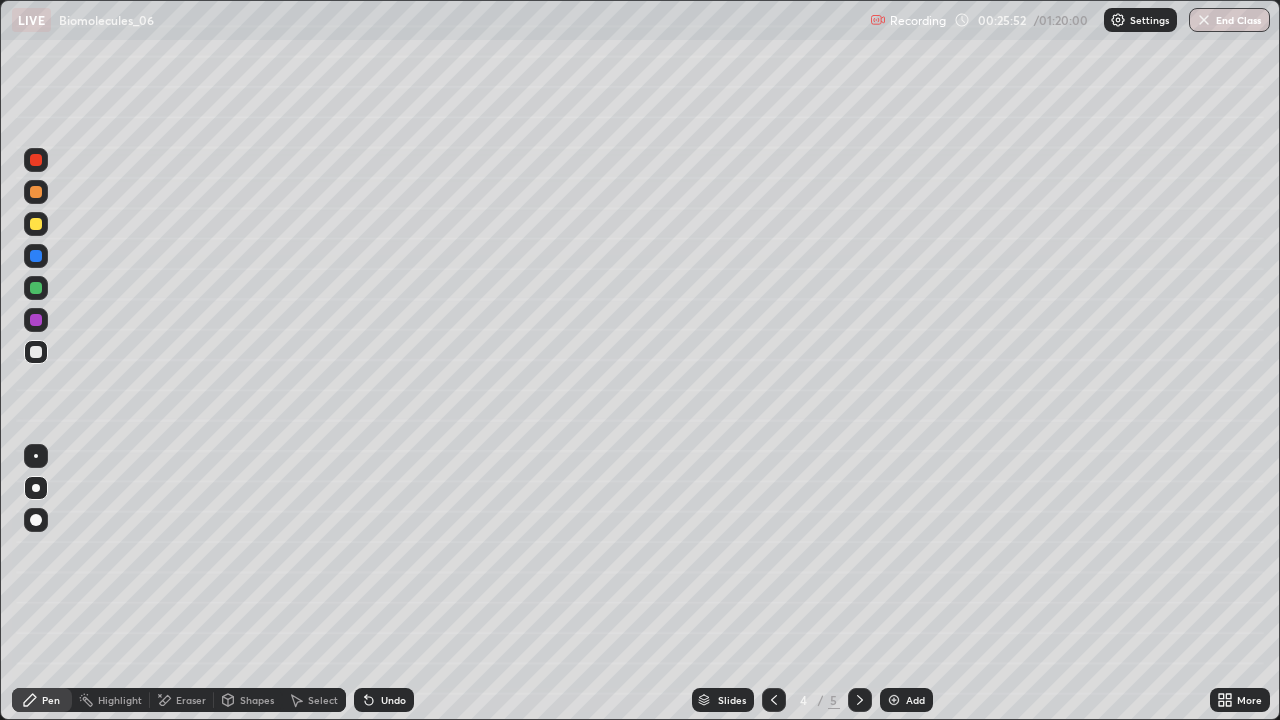 click 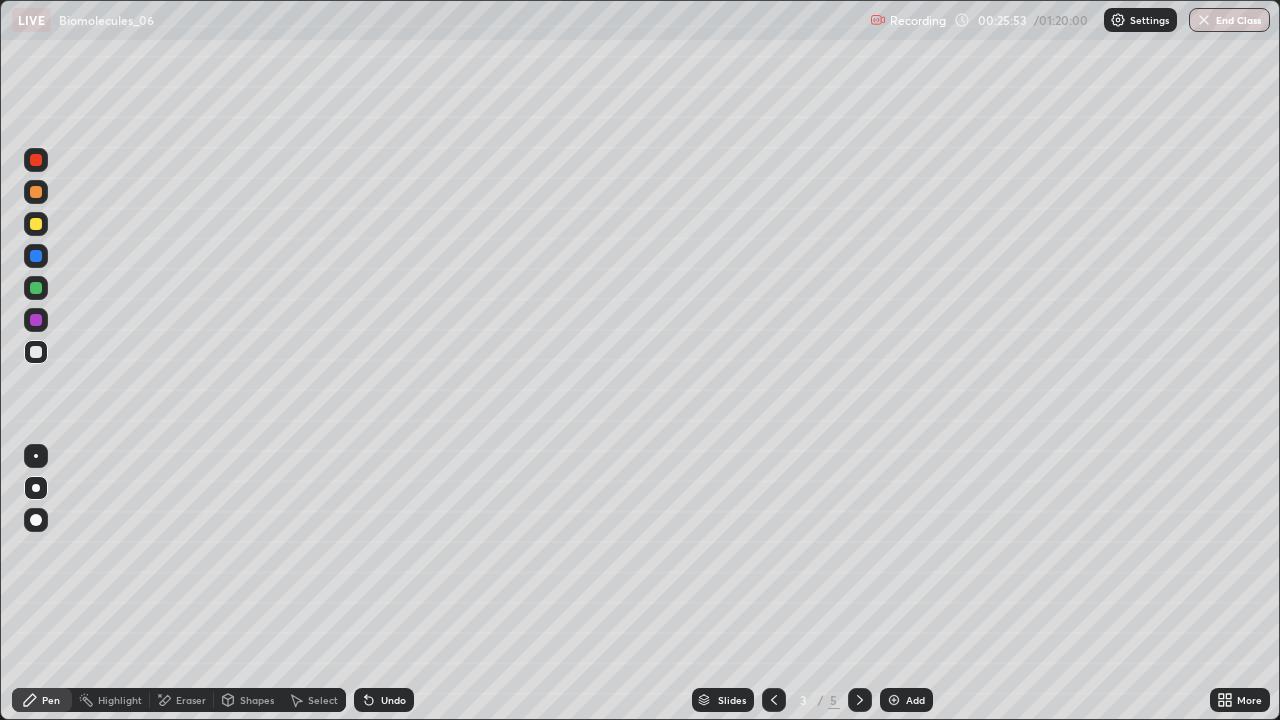 click at bounding box center [36, 288] 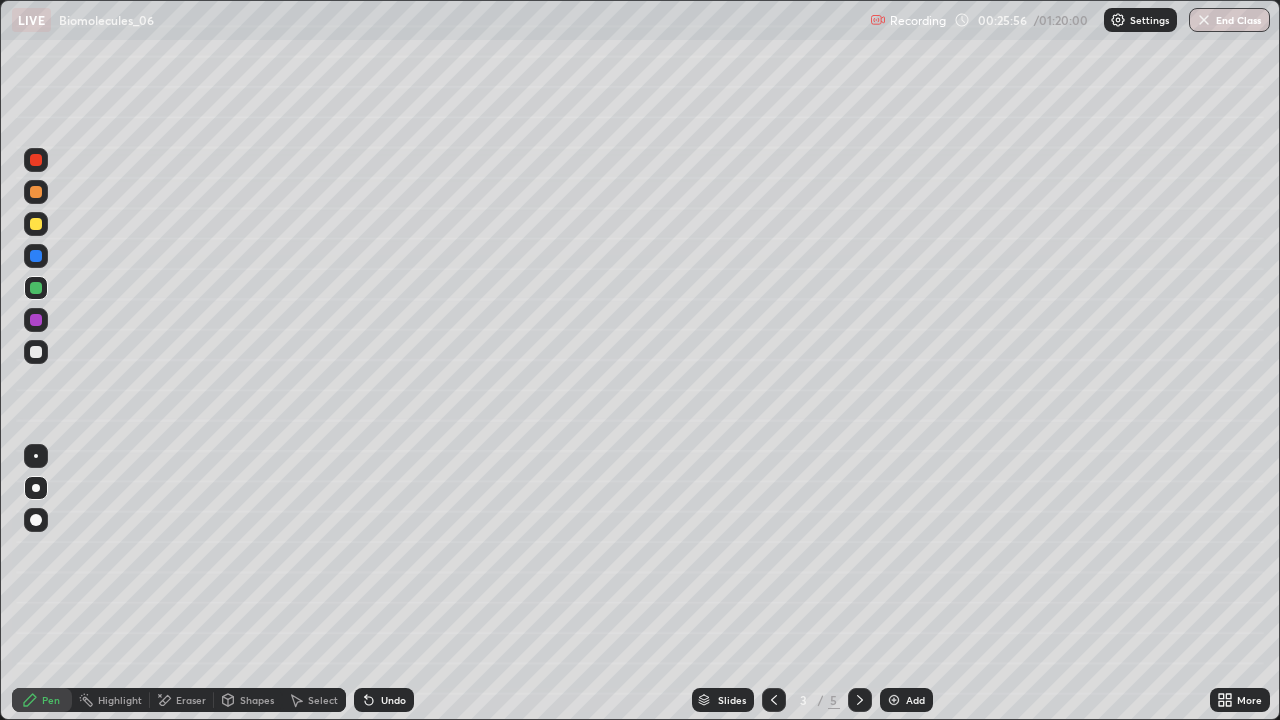 click 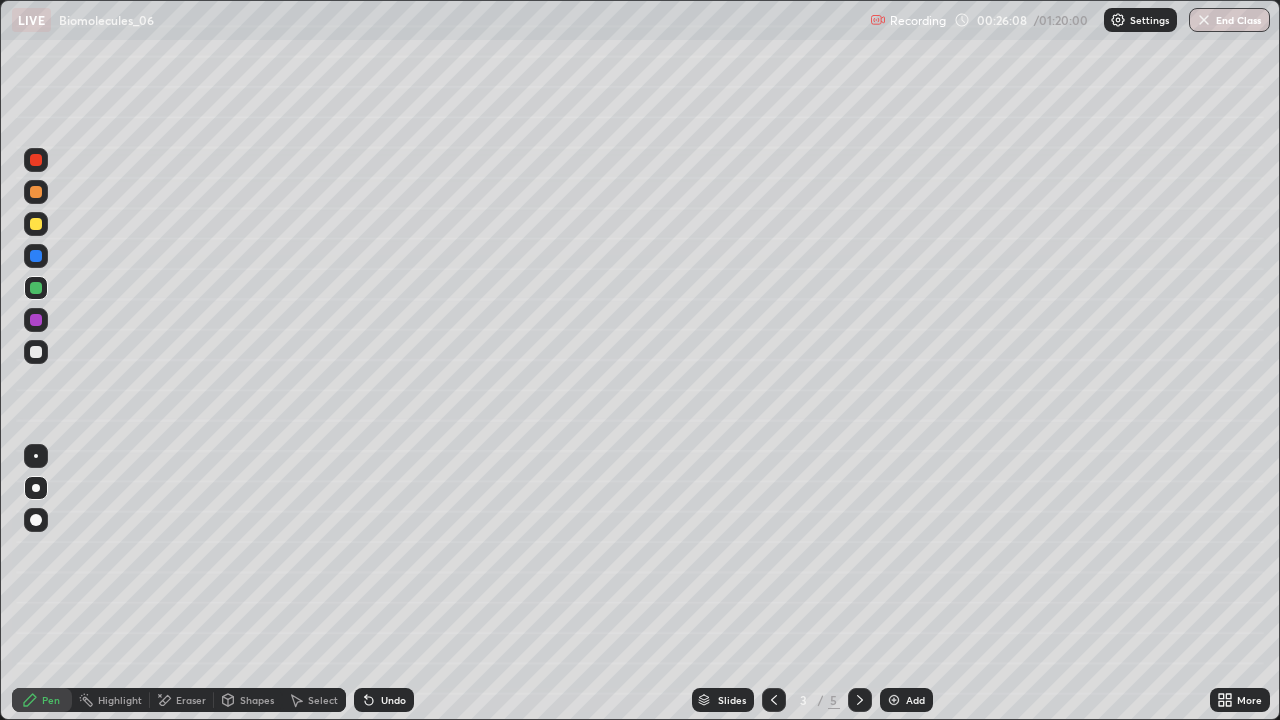 click on "Eraser" at bounding box center (191, 700) 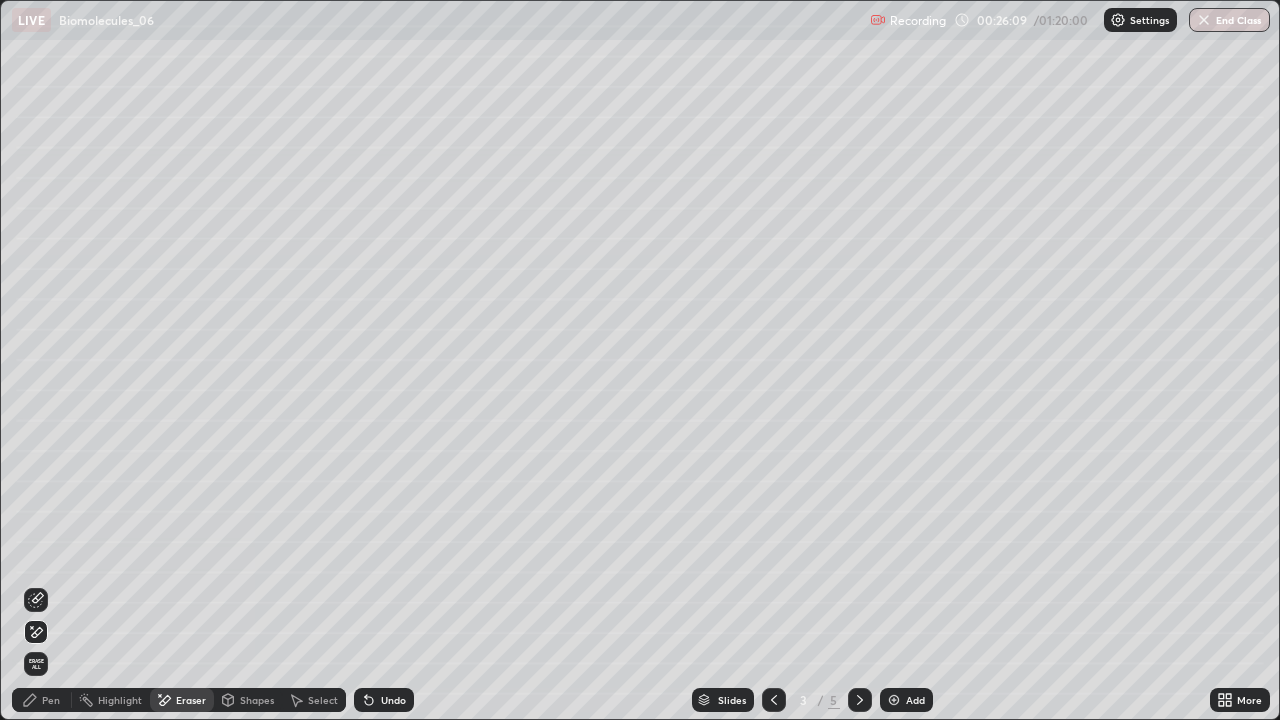 click on "Pen" at bounding box center [51, 700] 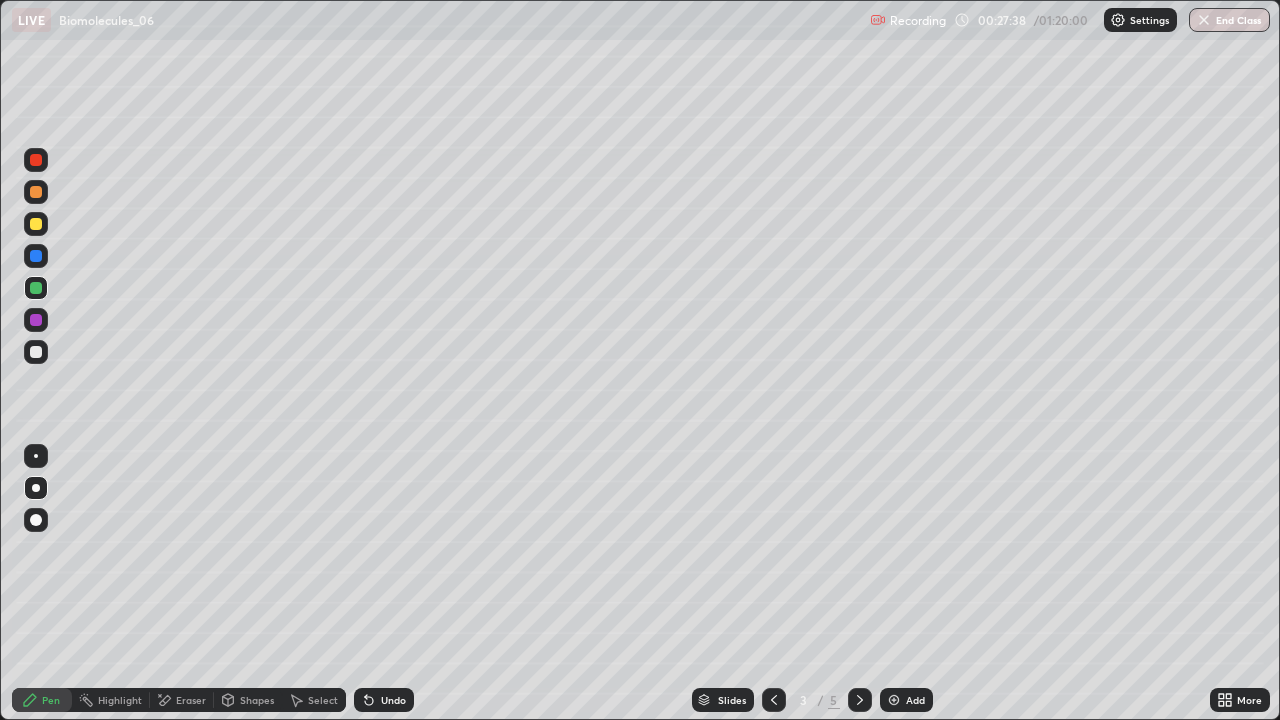 click on "Eraser" at bounding box center (182, 700) 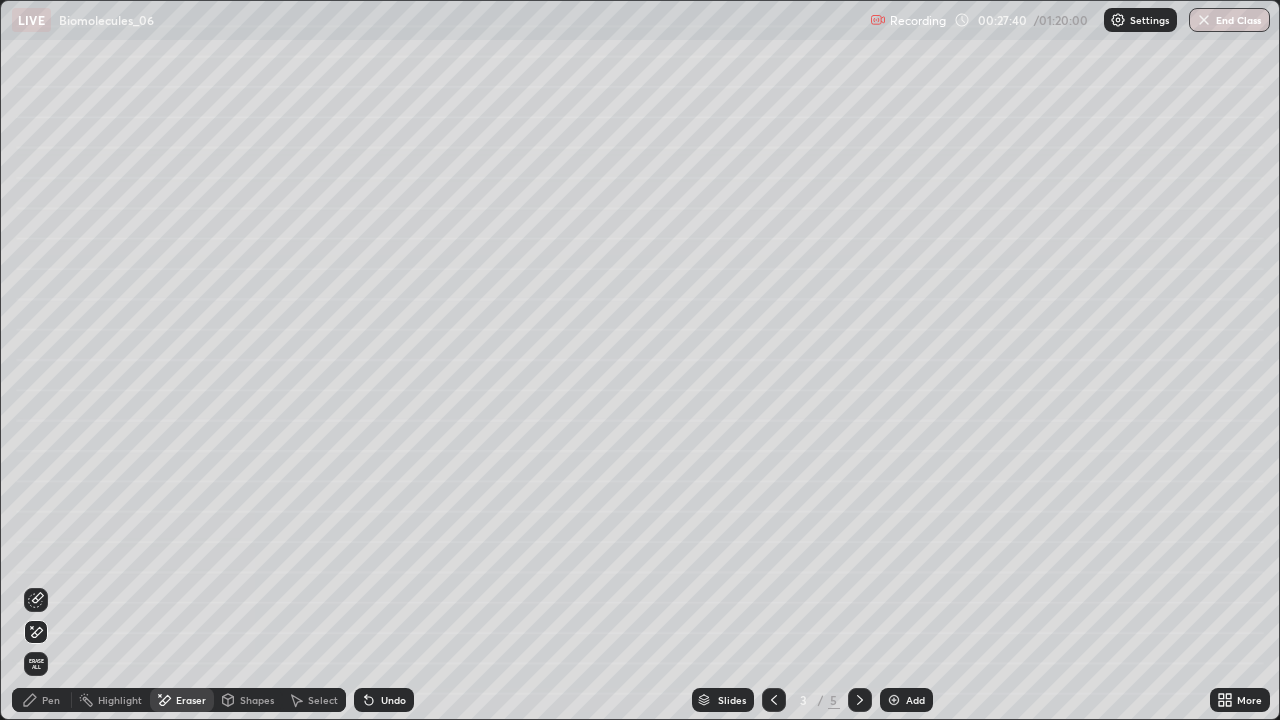 click on "Pen" at bounding box center [51, 700] 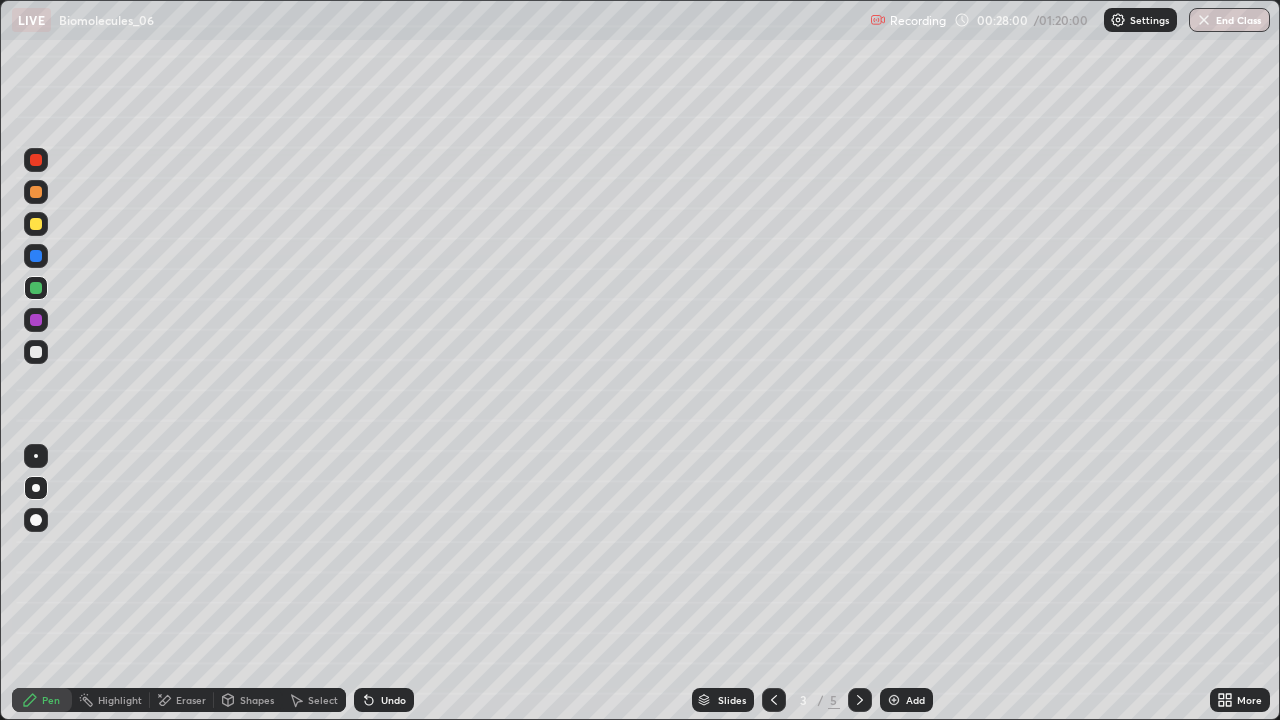 click at bounding box center [36, 352] 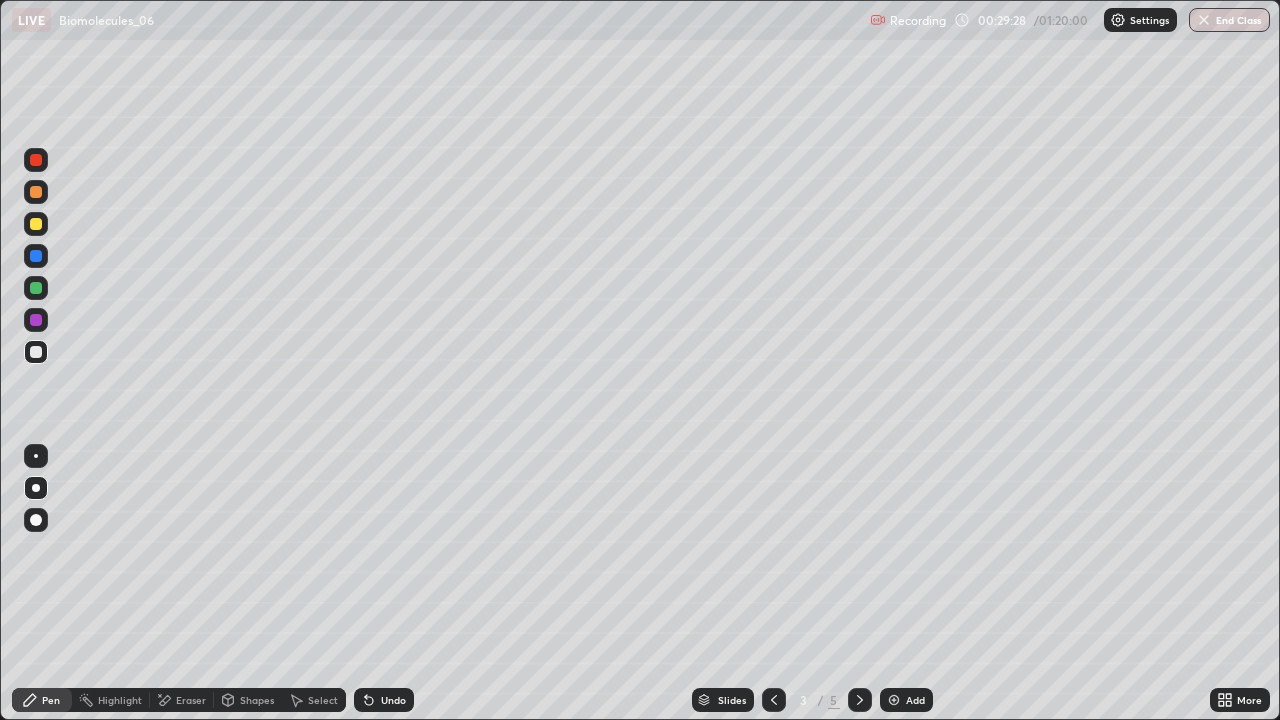 click 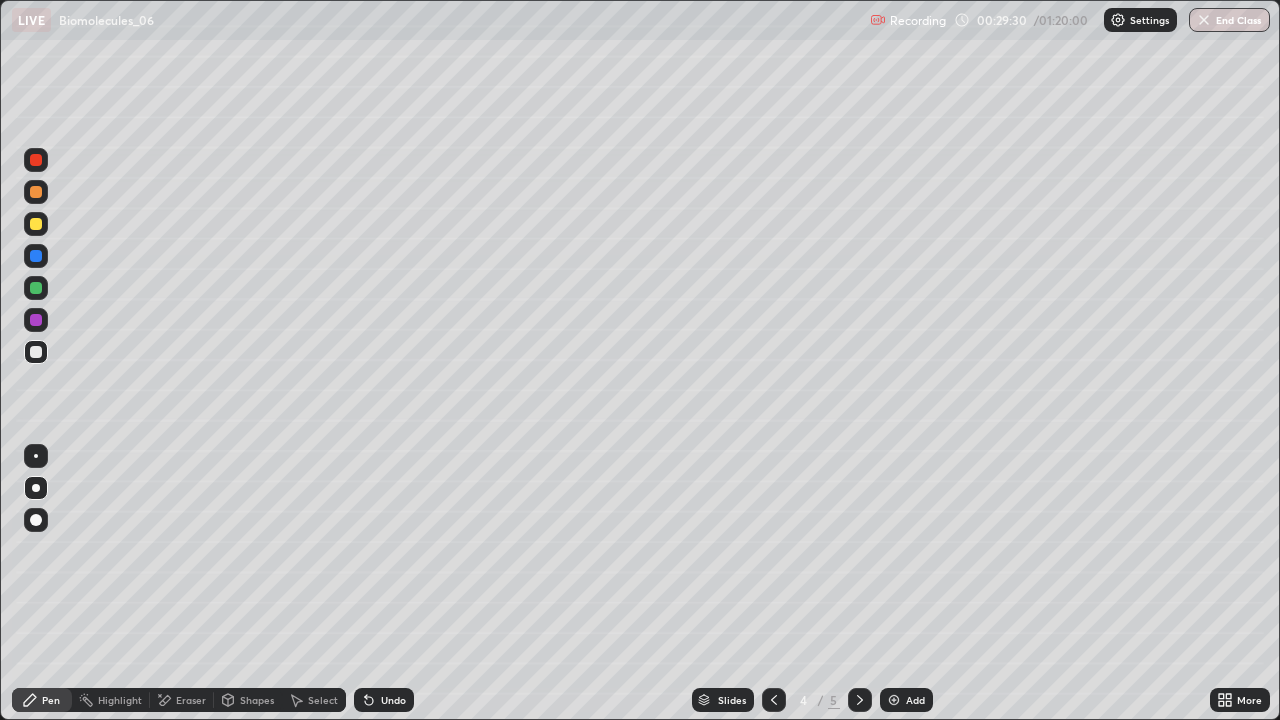 click at bounding box center (36, 224) 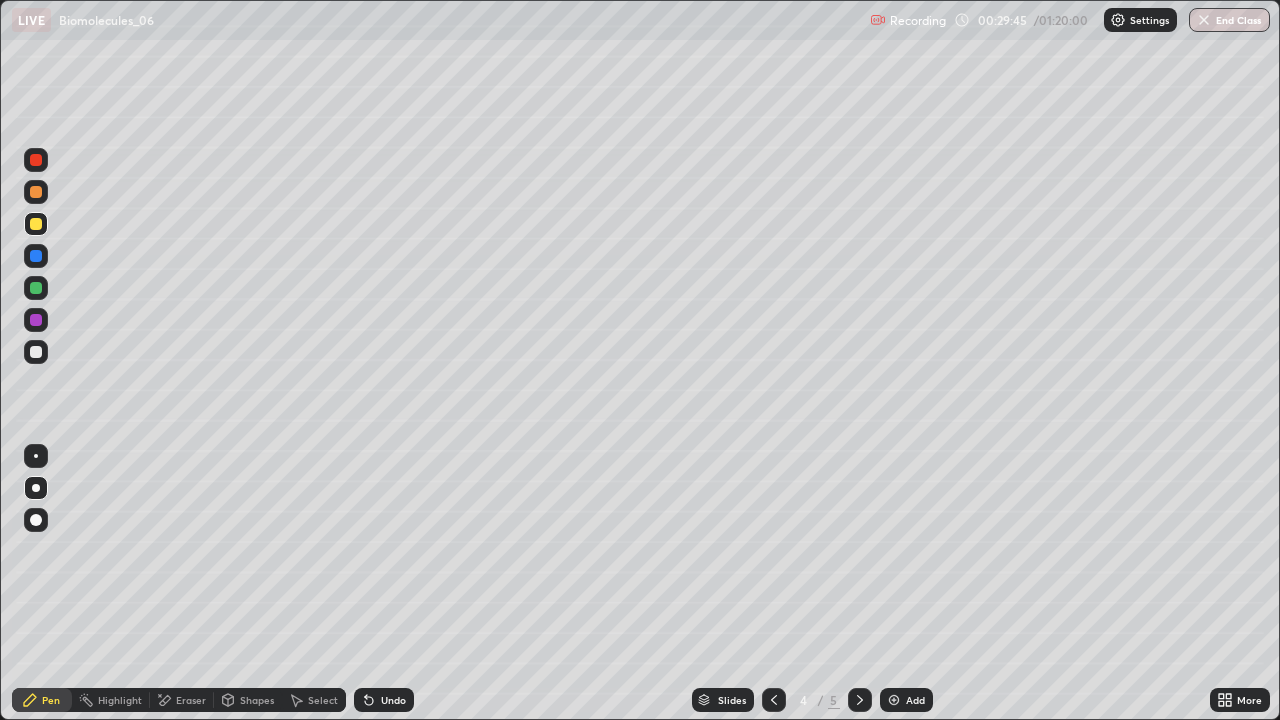 click 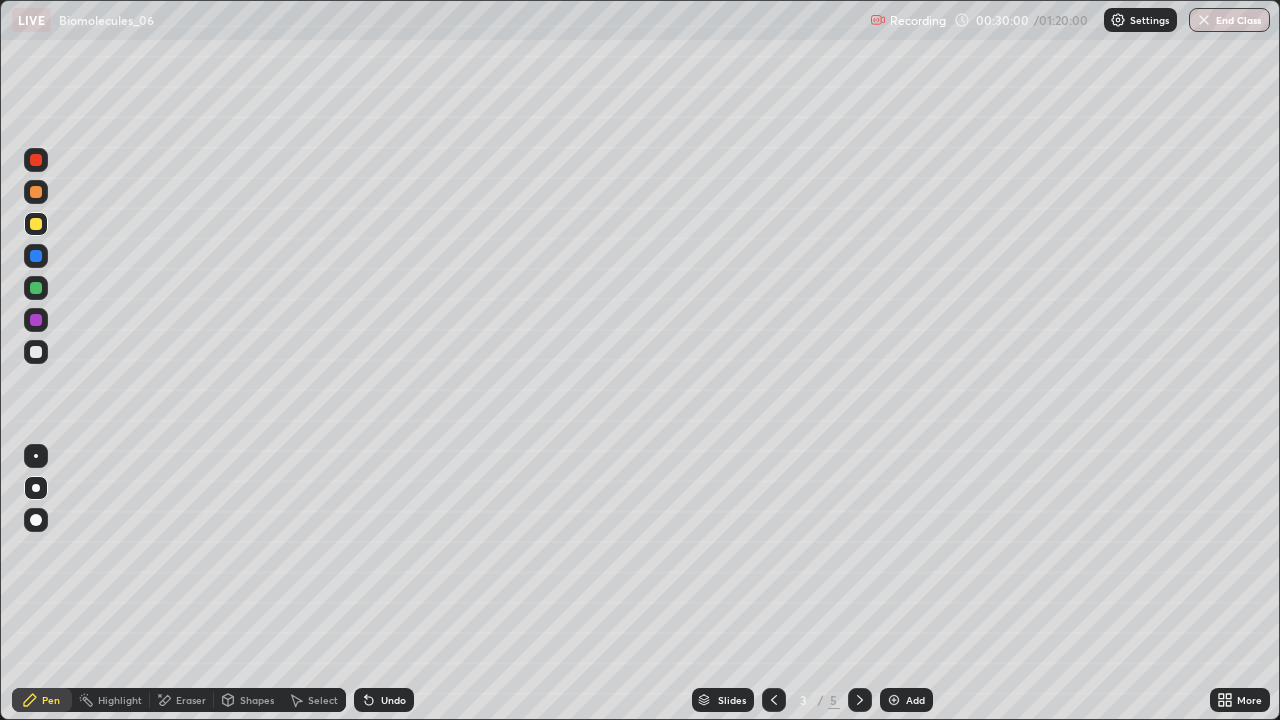 click 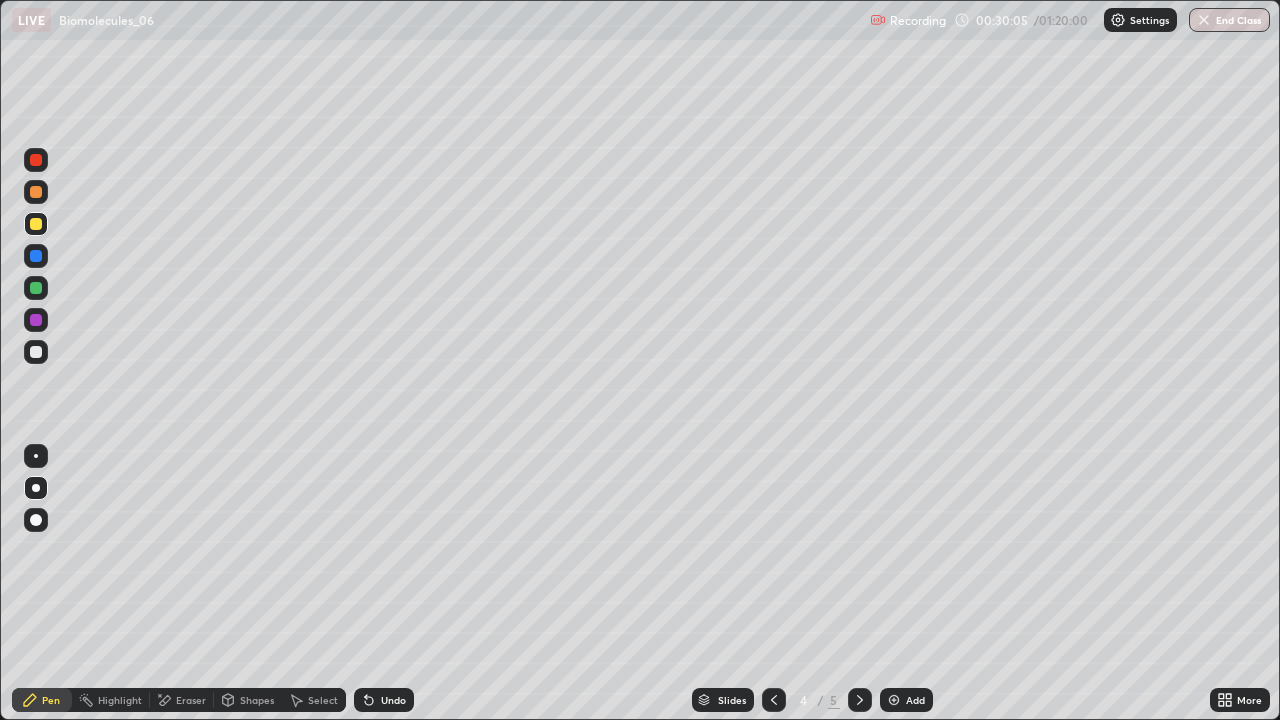 click at bounding box center (36, 352) 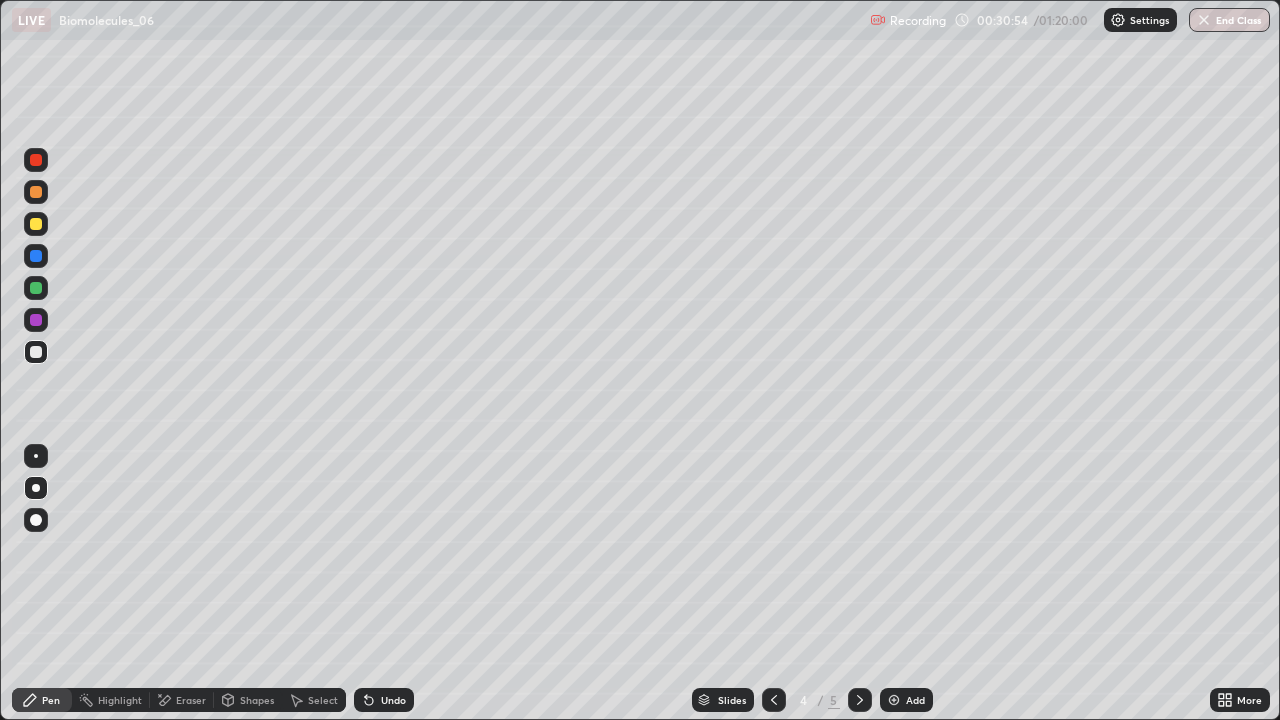 click on "Eraser" at bounding box center (191, 700) 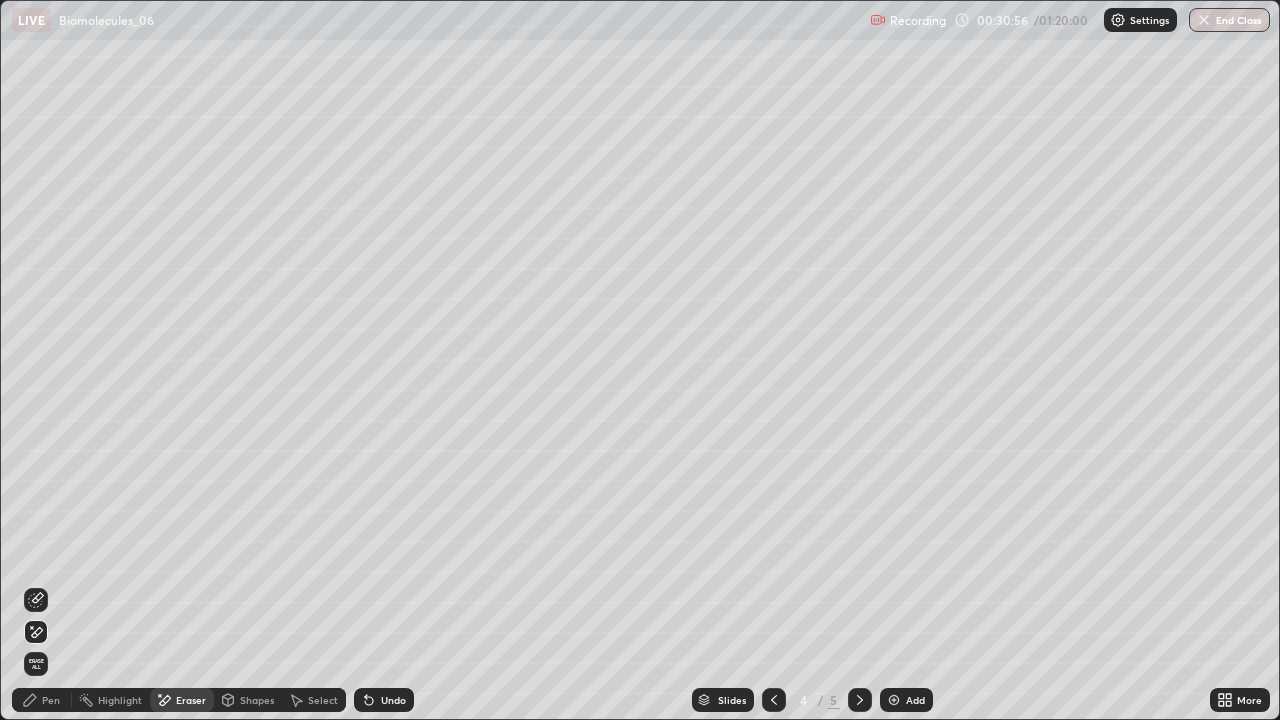click on "Pen" at bounding box center [51, 700] 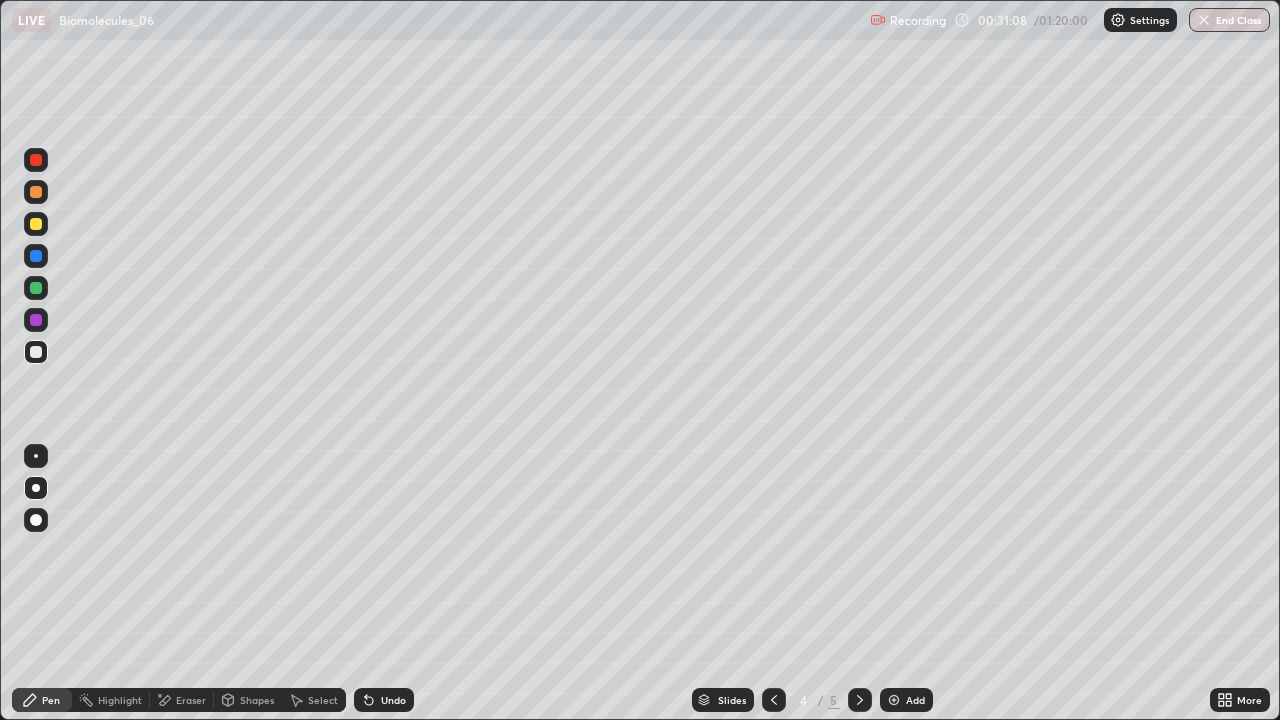 click at bounding box center (36, 288) 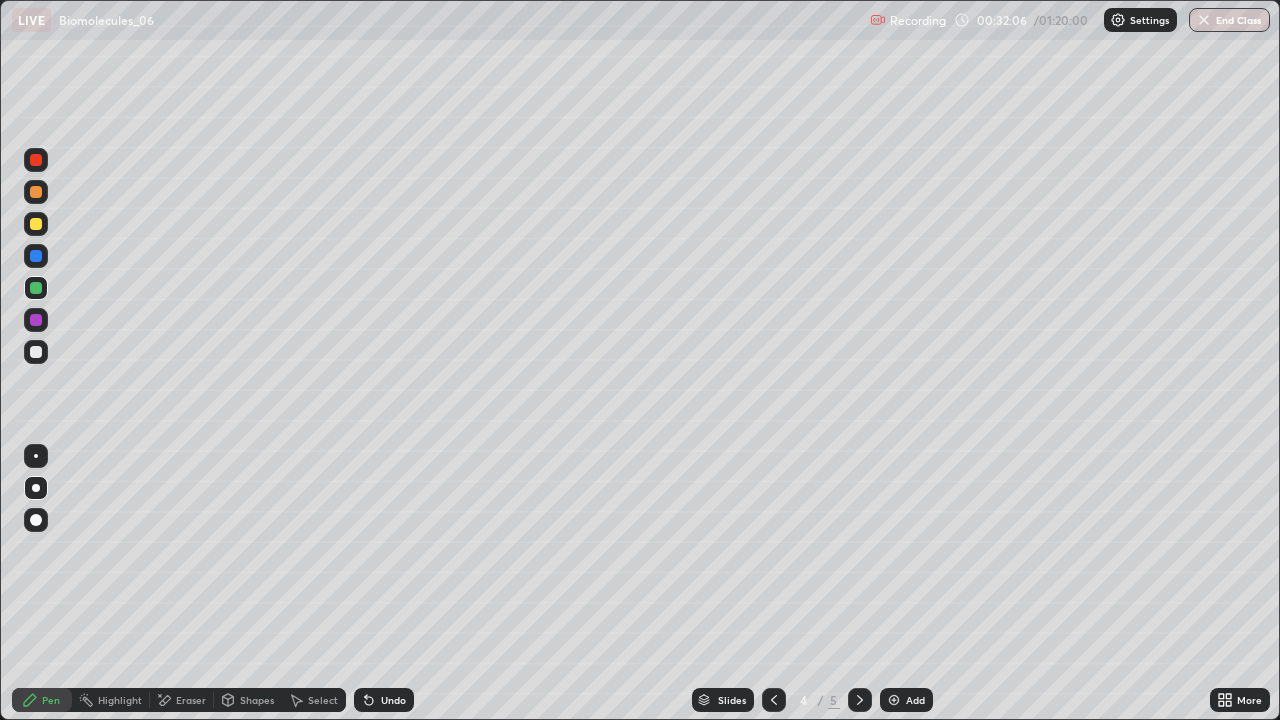 click at bounding box center [36, 352] 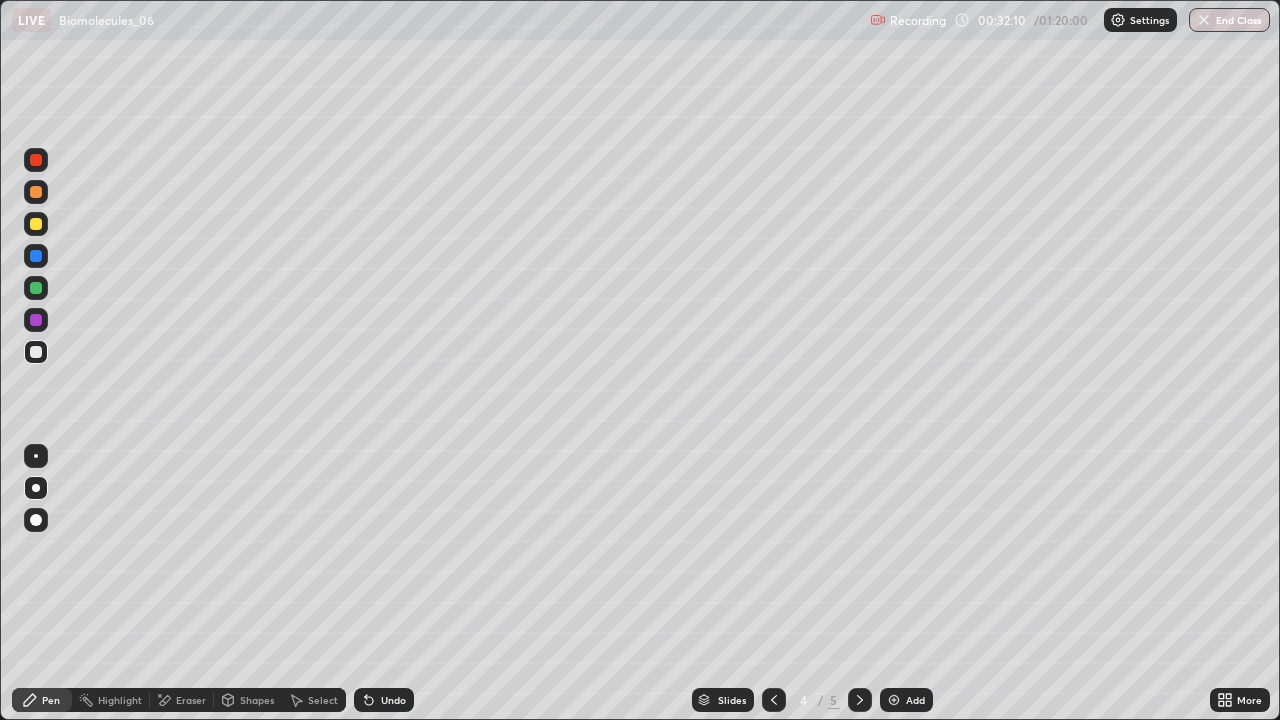 click at bounding box center [36, 288] 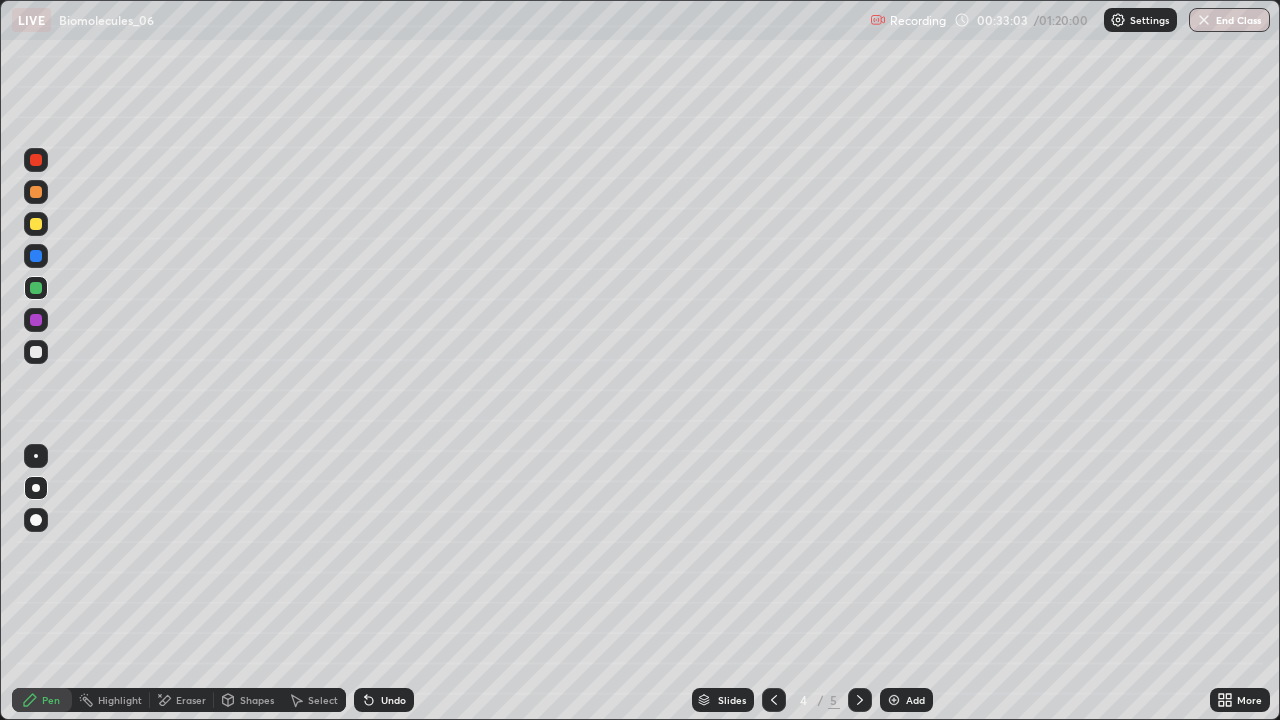 click on "Eraser" at bounding box center (182, 700) 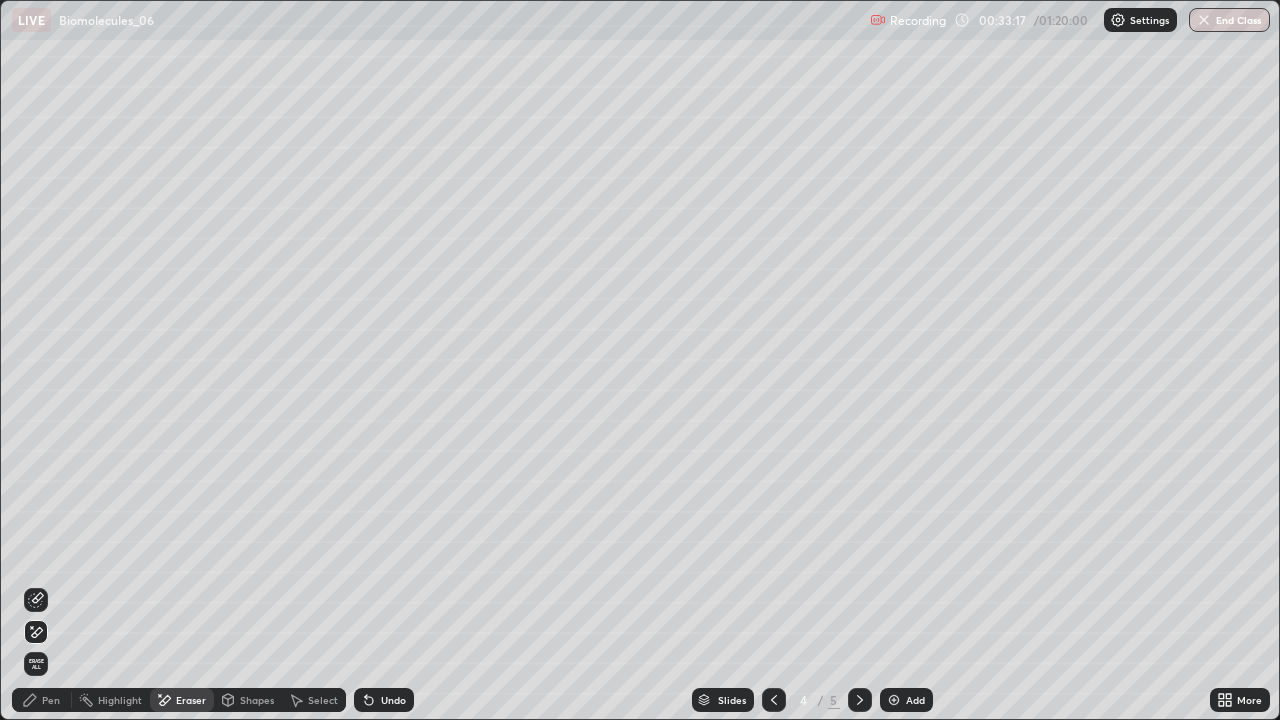 click on "Pen" at bounding box center [51, 700] 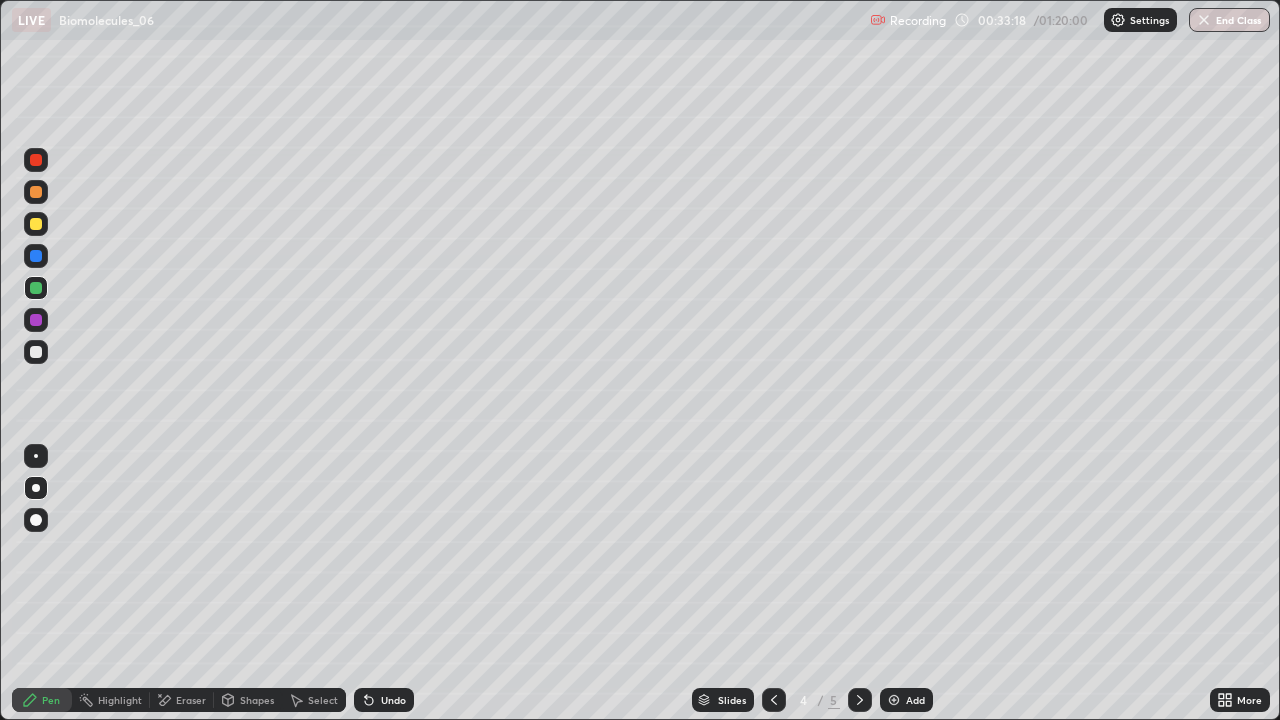 click on "Select" at bounding box center (314, 700) 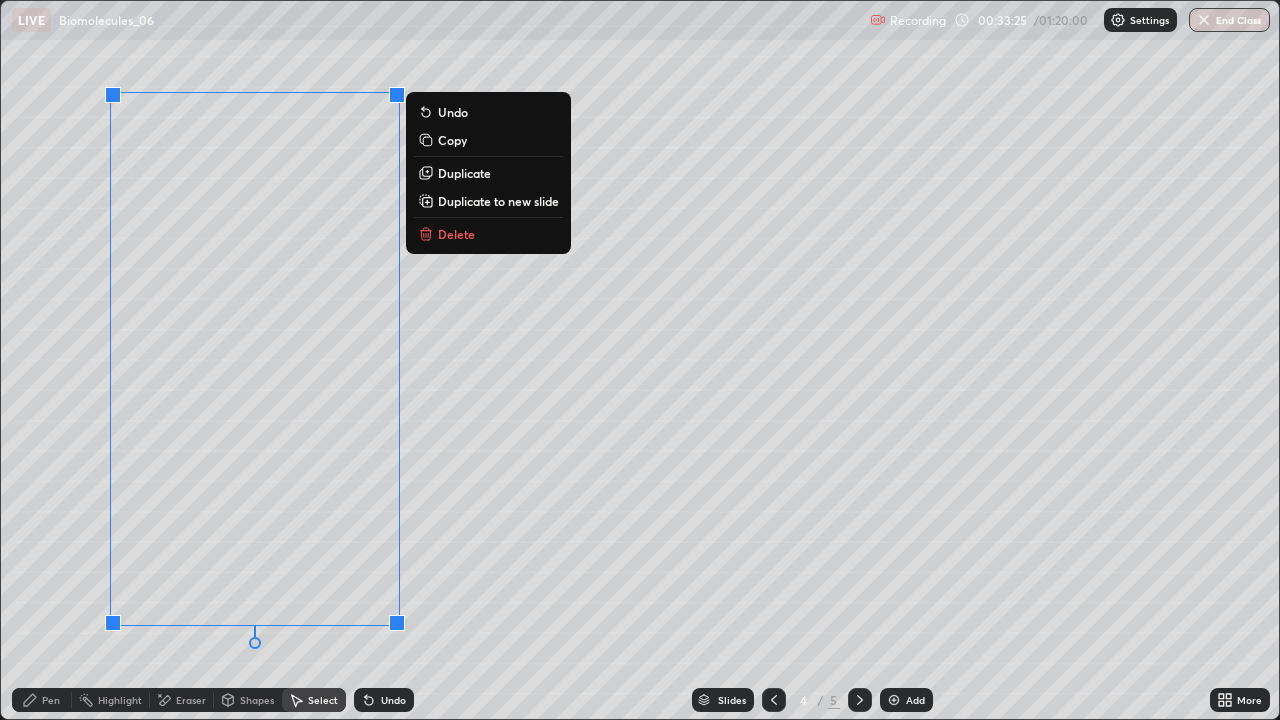 click on "0 ° Undo Copy Duplicate Duplicate to new slide Delete" at bounding box center [640, 360] 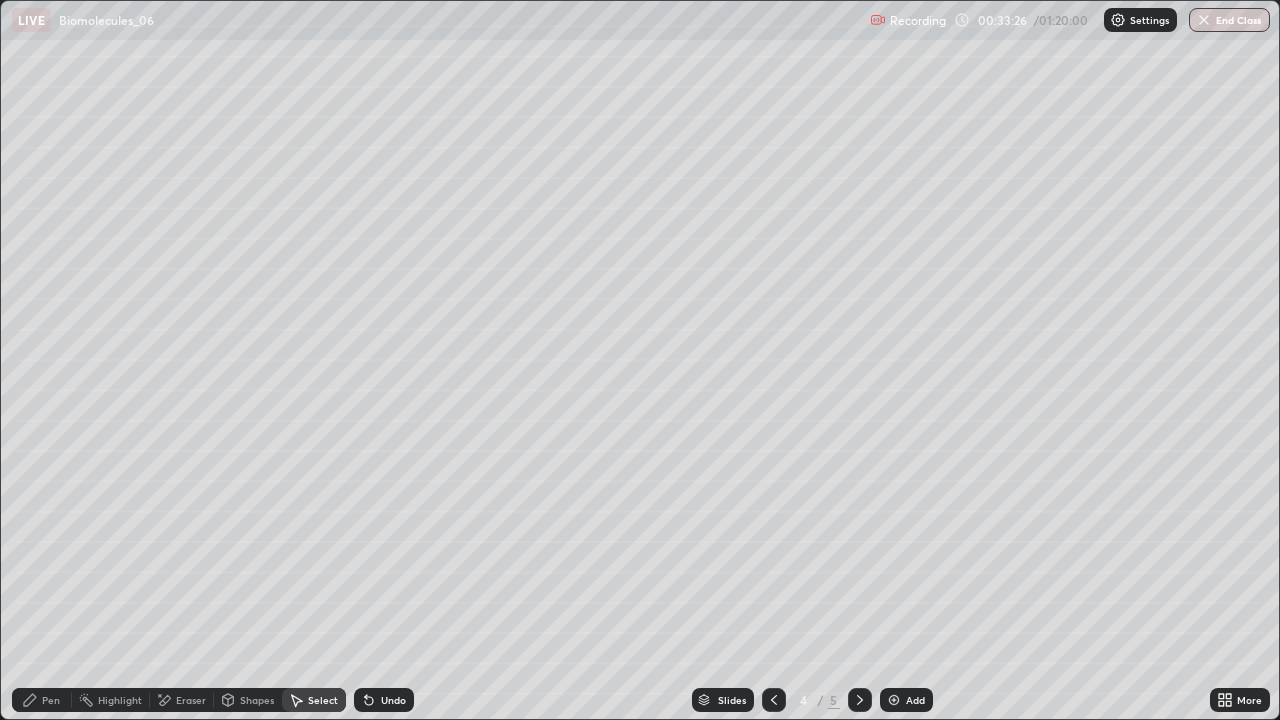 click on "Pen" at bounding box center [42, 700] 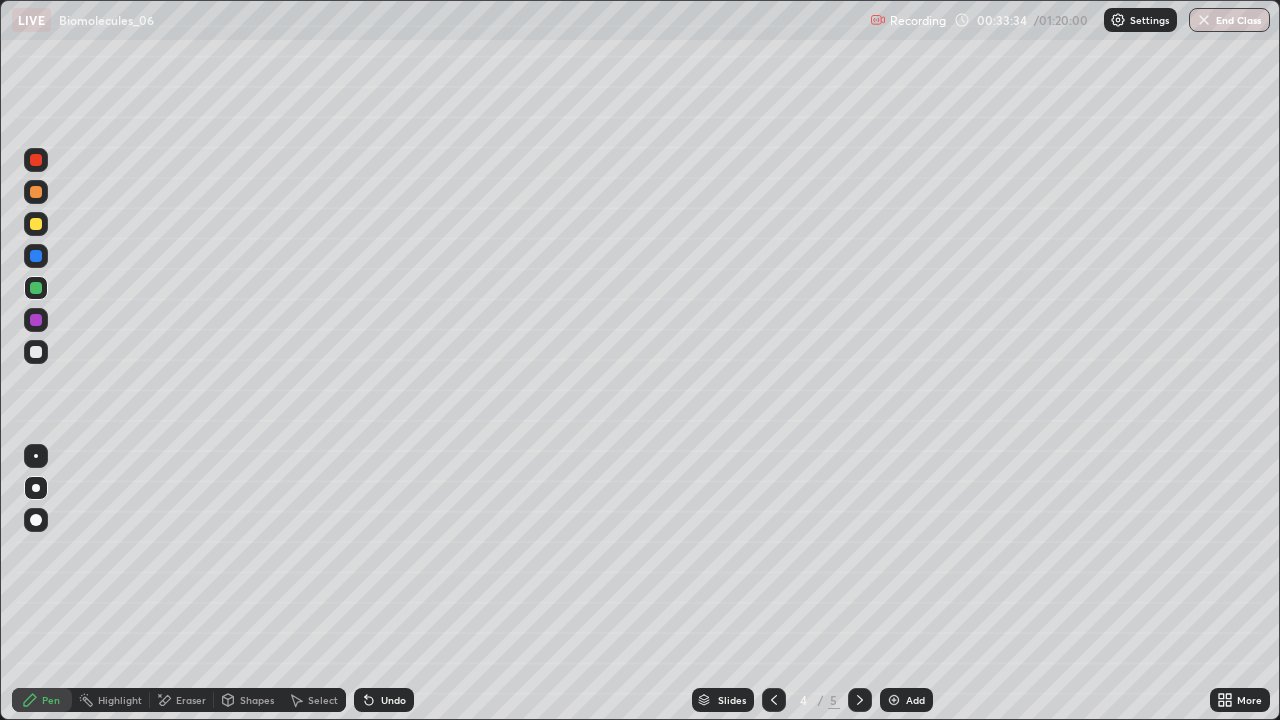 click 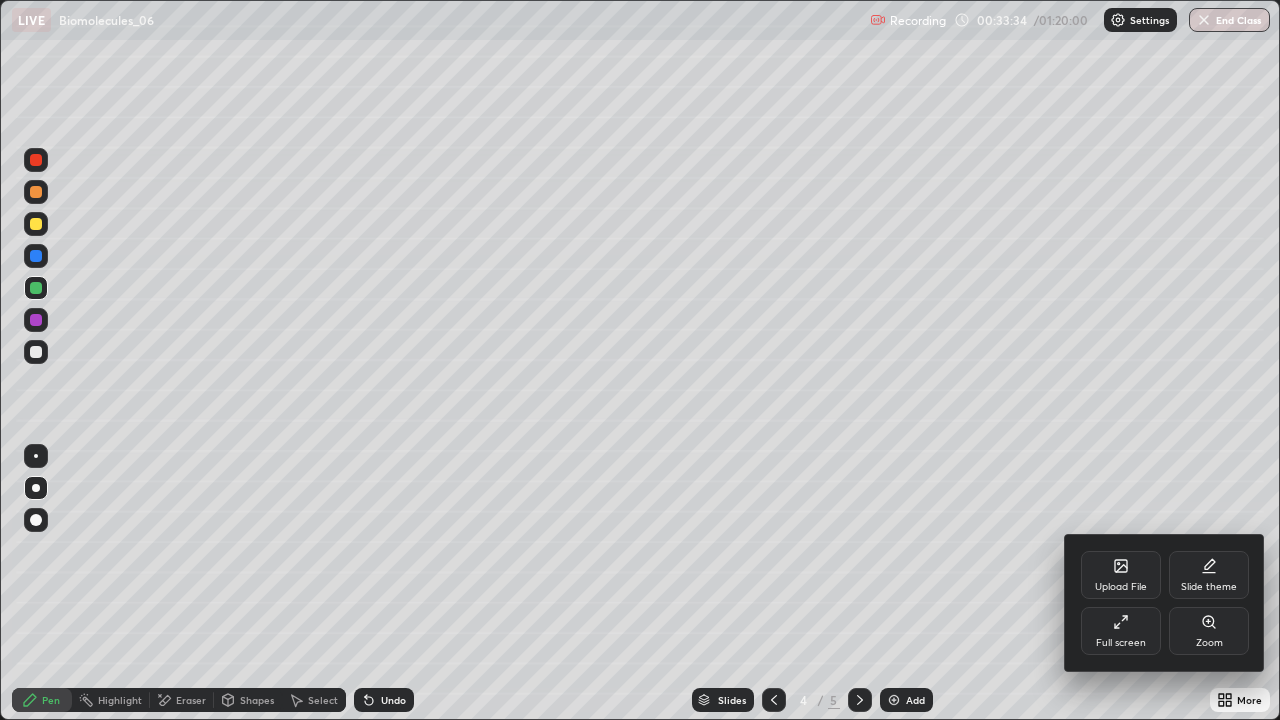 click on "Full screen" at bounding box center [1121, 643] 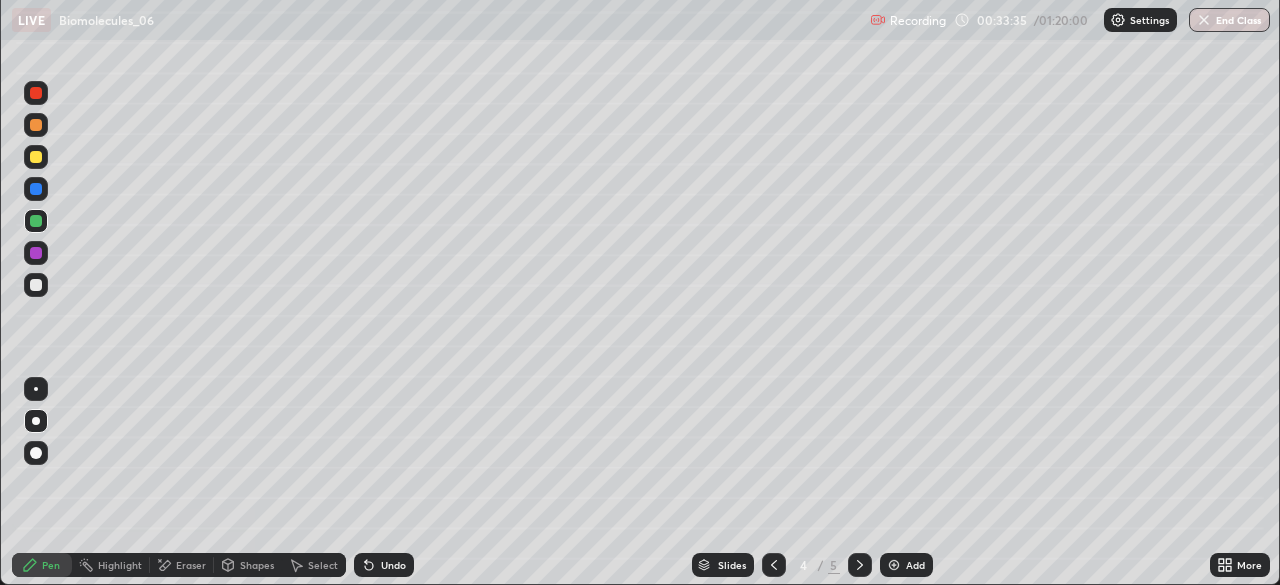 scroll, scrollTop: 585, scrollLeft: 1280, axis: both 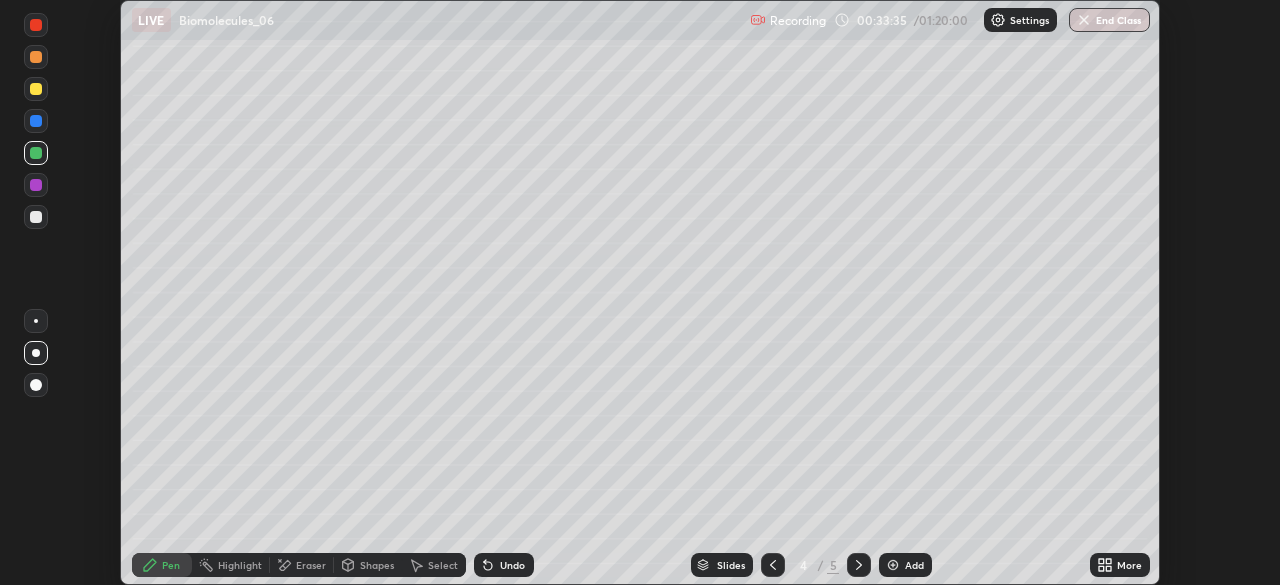 click on "More" at bounding box center (1129, 565) 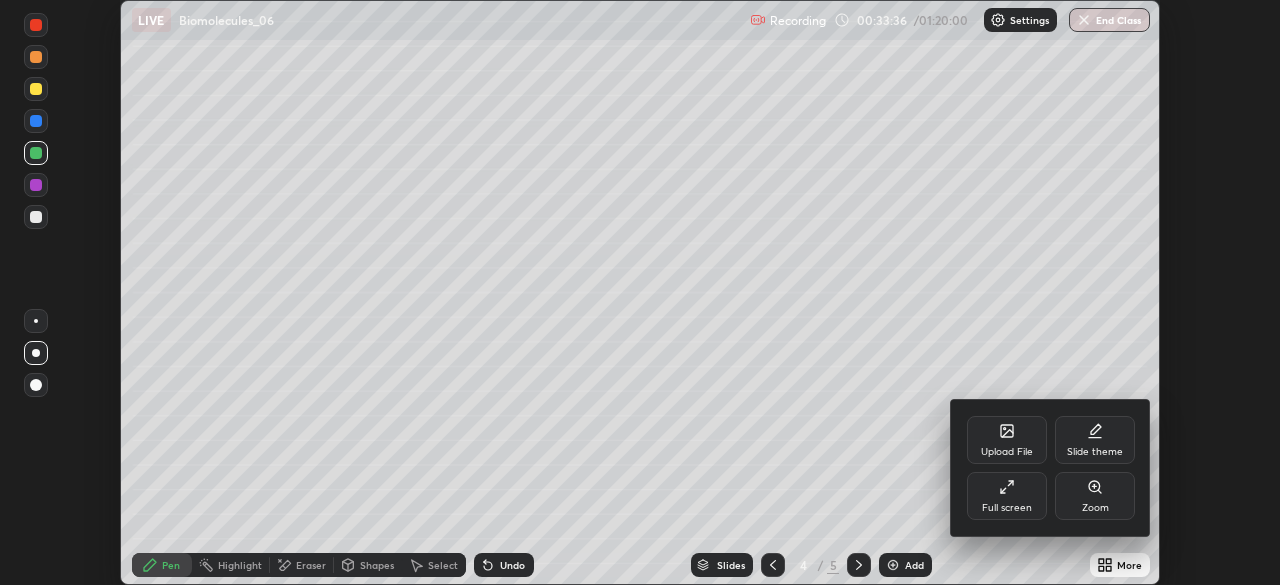 click on "Full screen" at bounding box center [1007, 508] 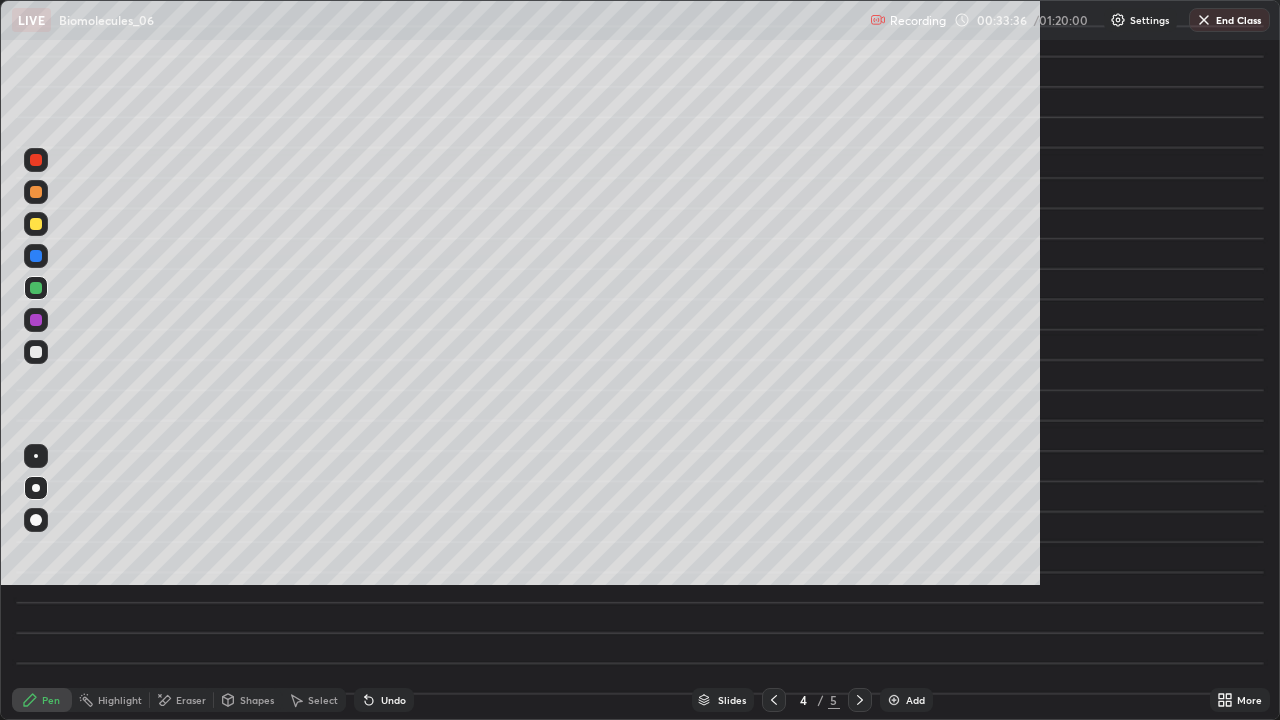 scroll, scrollTop: 99280, scrollLeft: 98720, axis: both 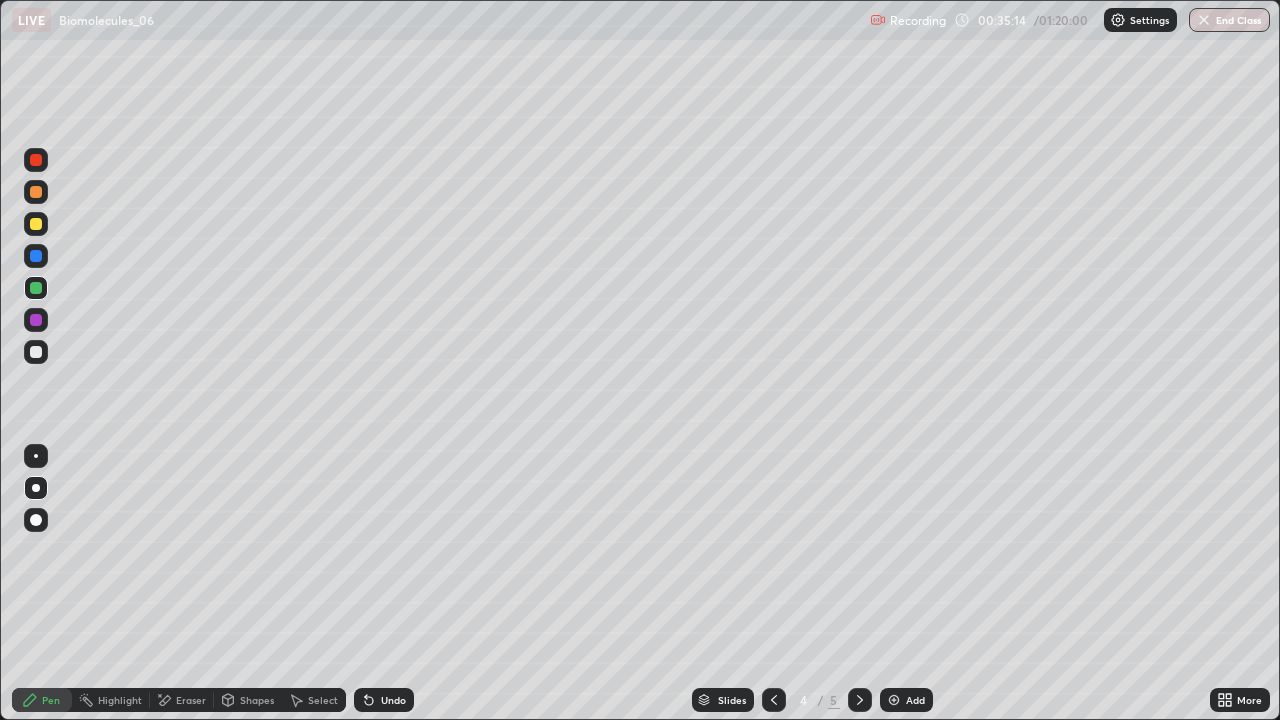 click at bounding box center (36, 352) 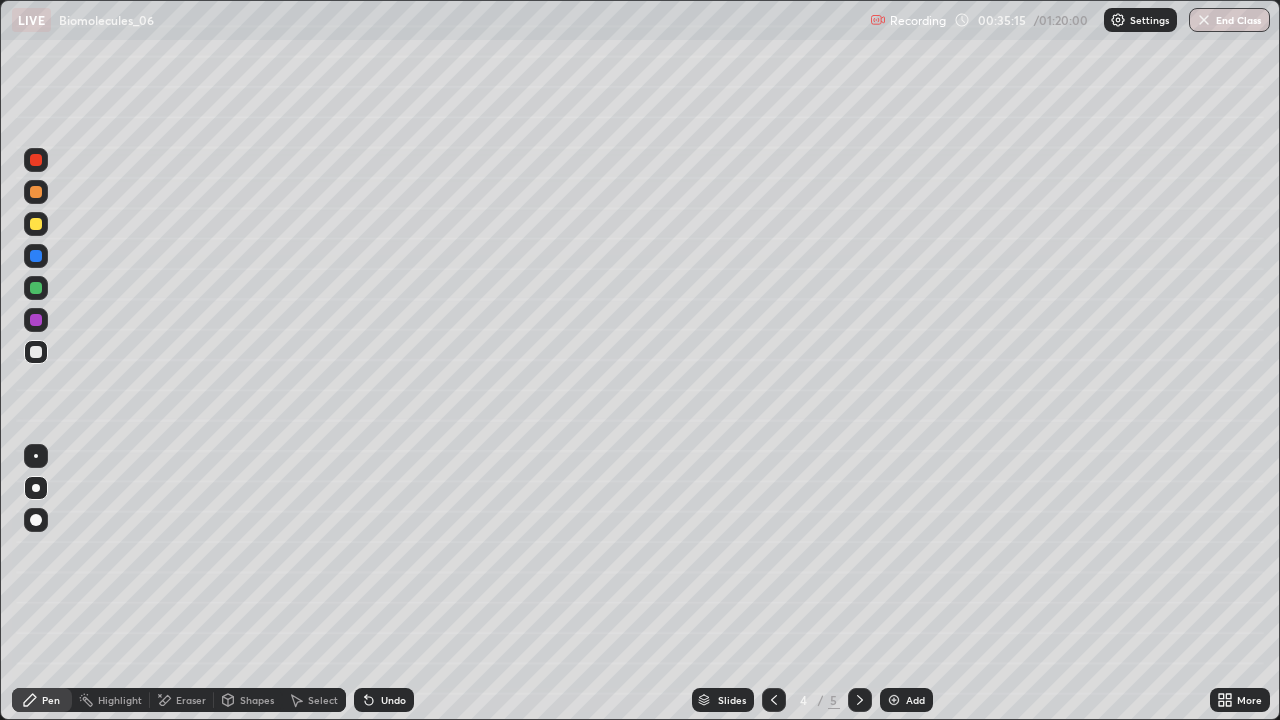 click at bounding box center [36, 224] 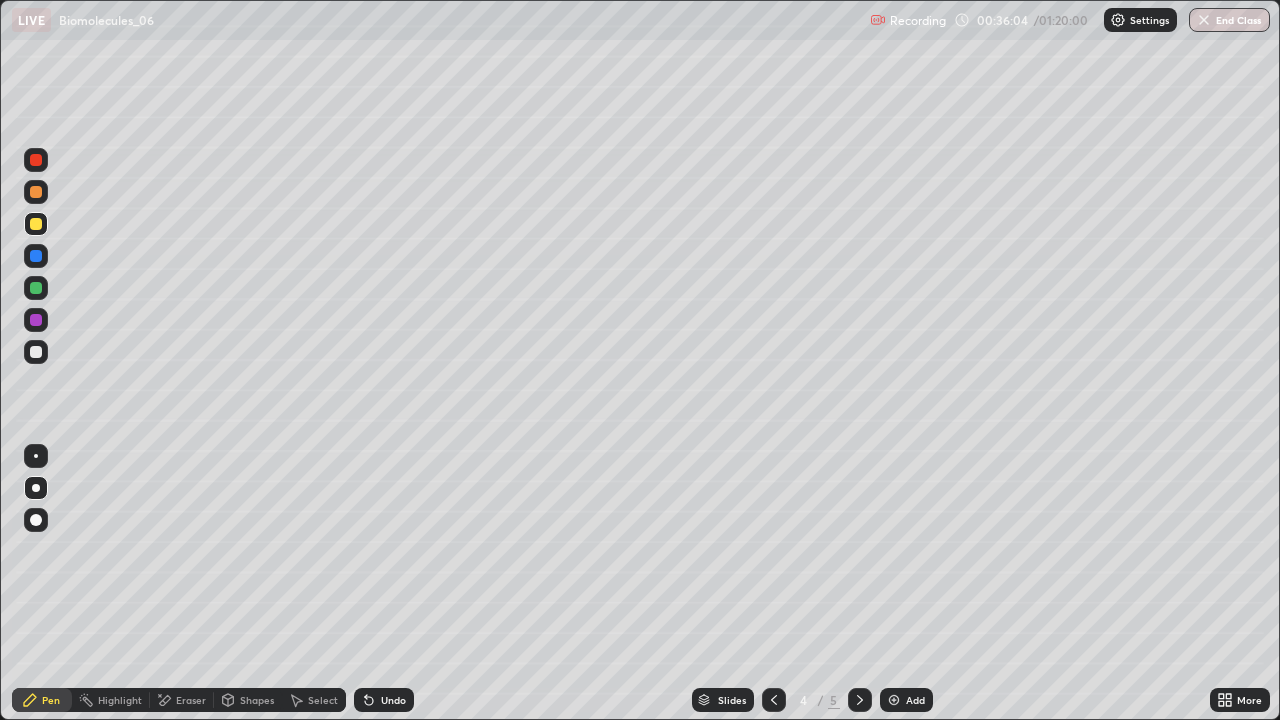 click on "Eraser" at bounding box center [191, 700] 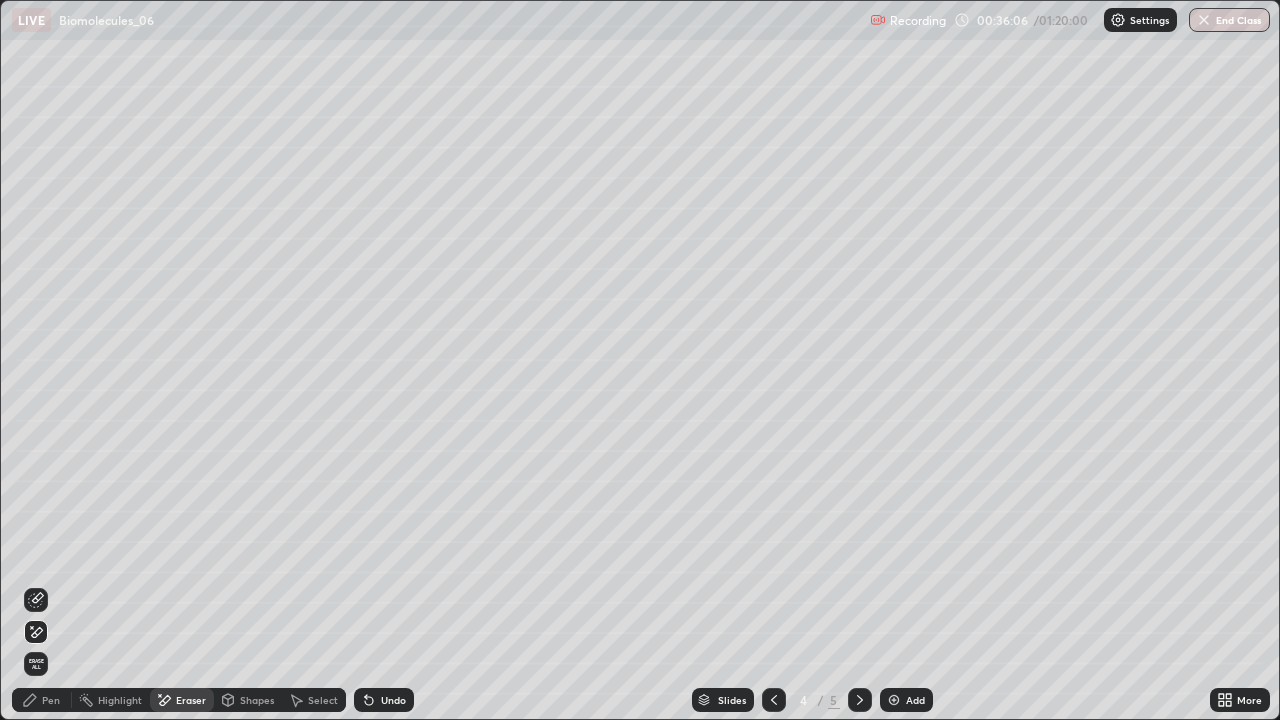 click on "Pen" at bounding box center (51, 700) 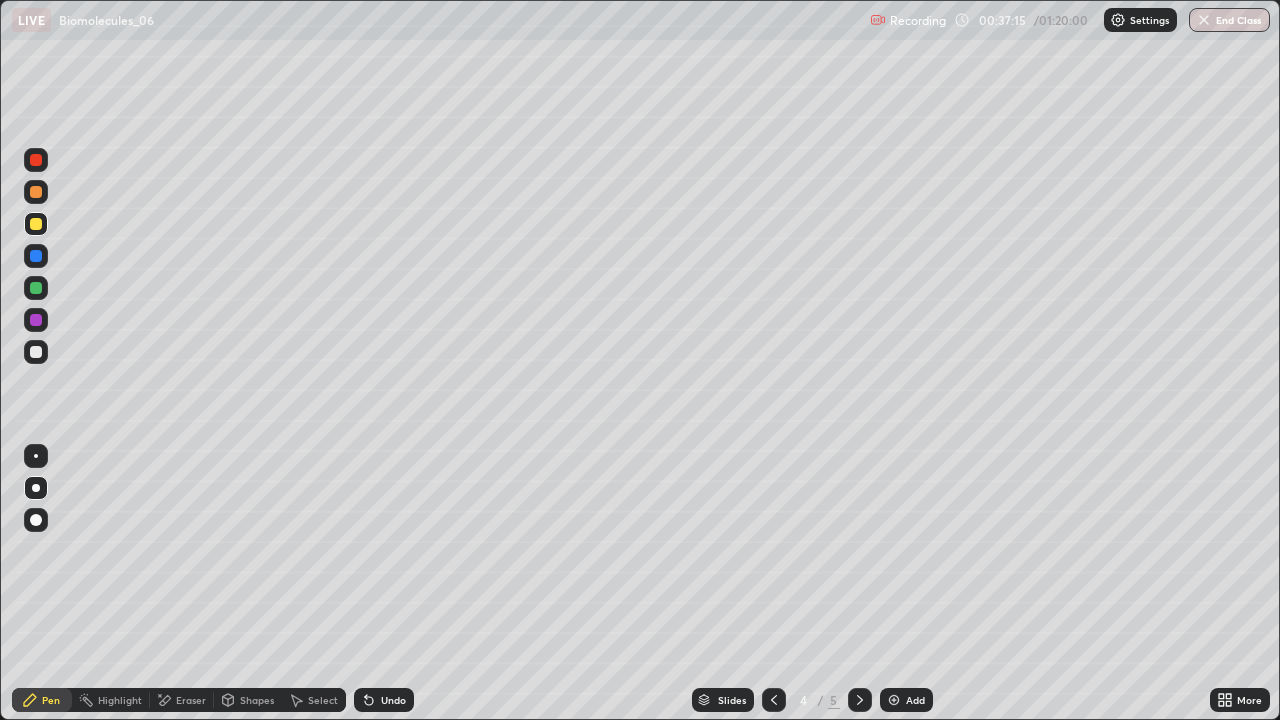 click 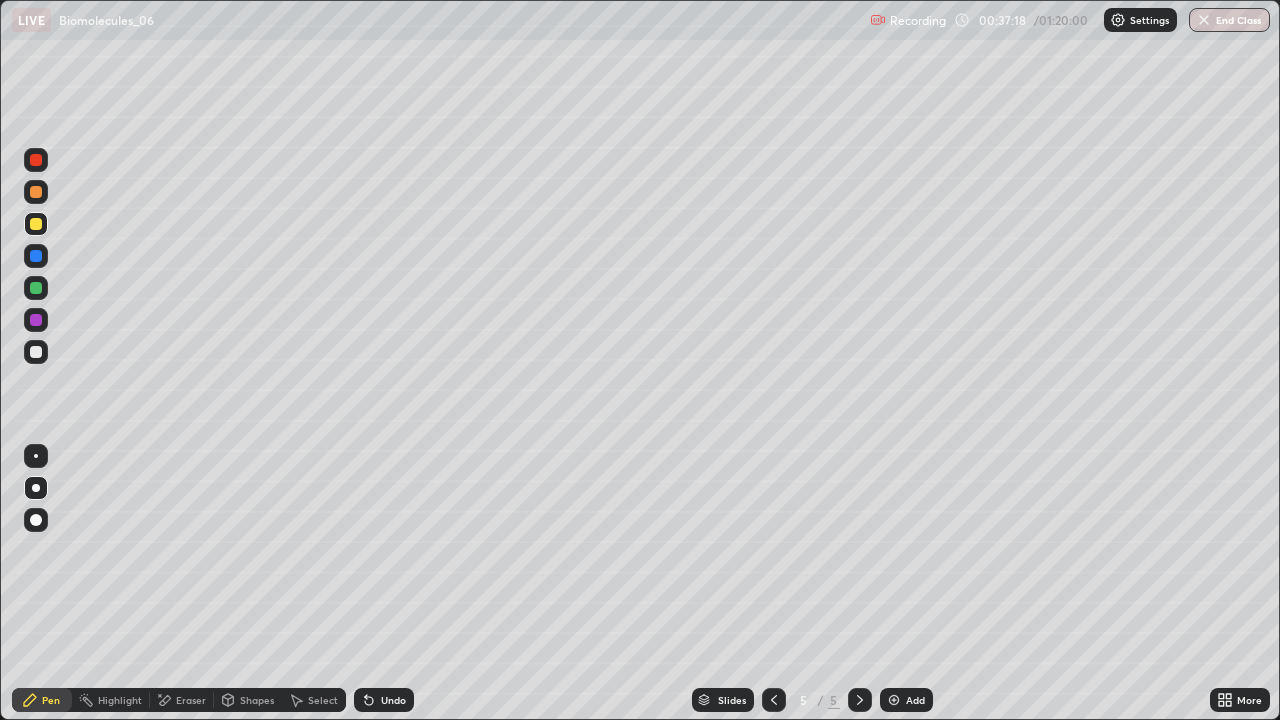 click at bounding box center [36, 288] 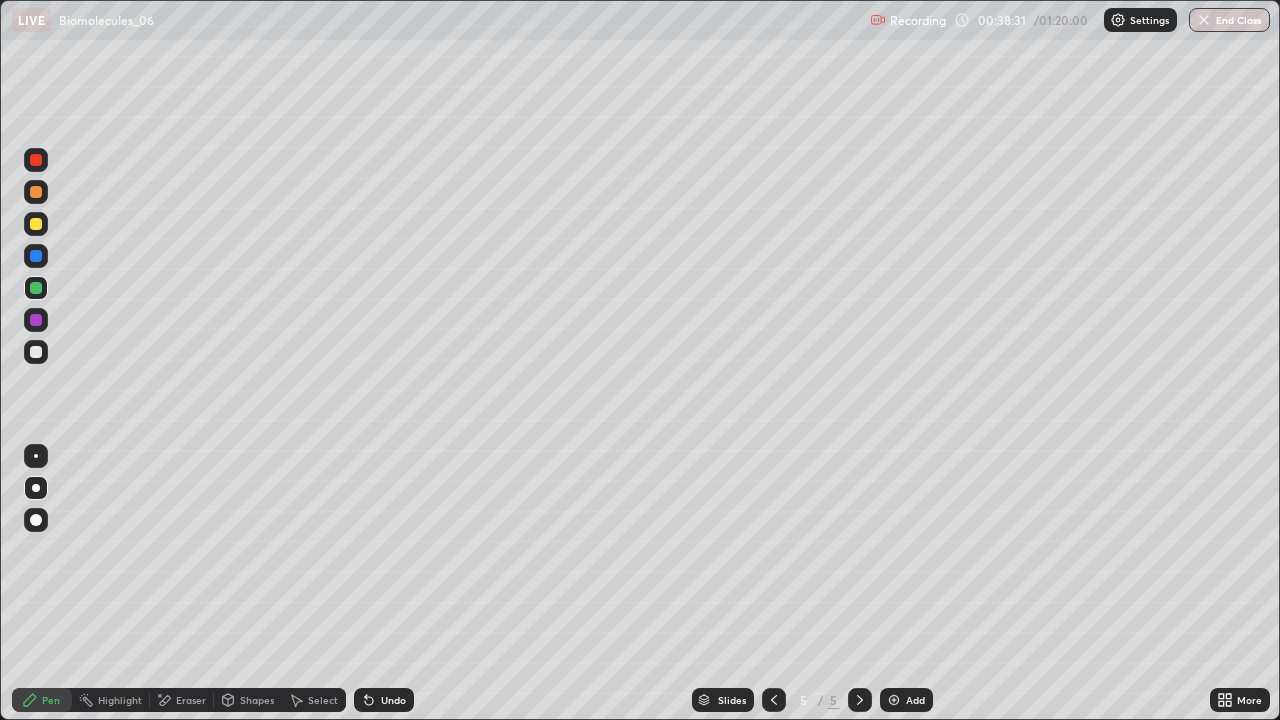 click 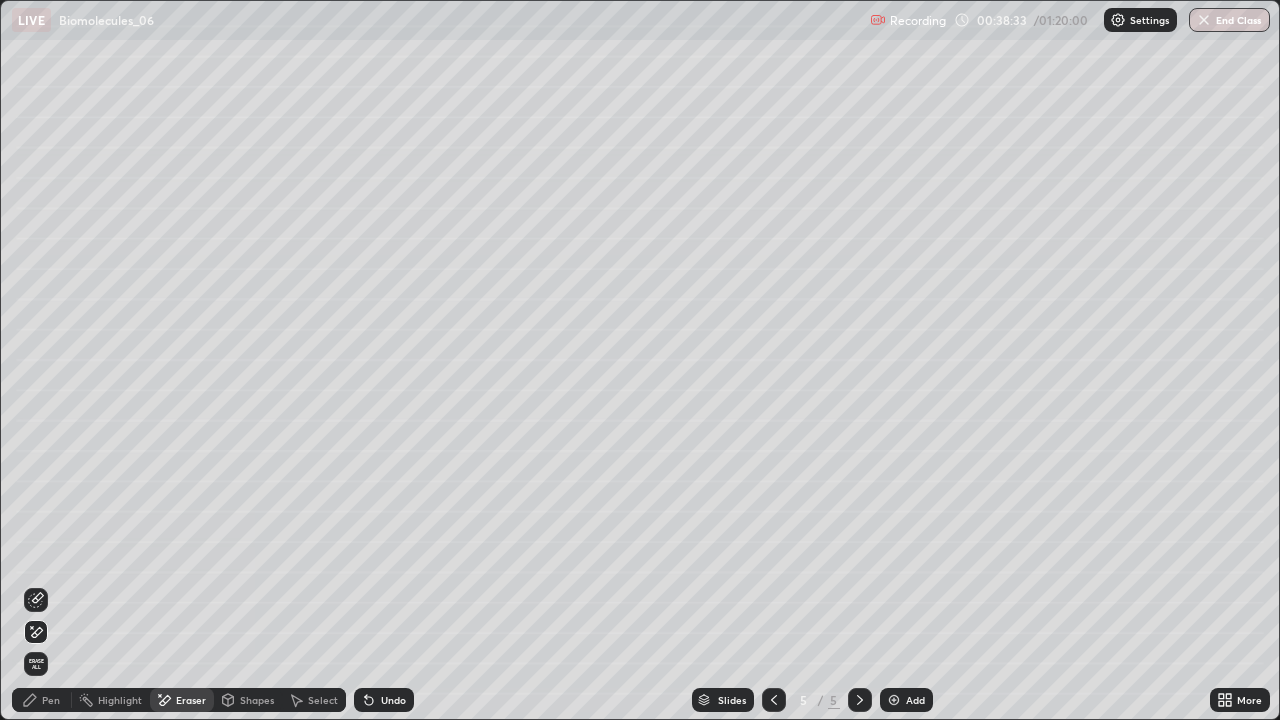 click 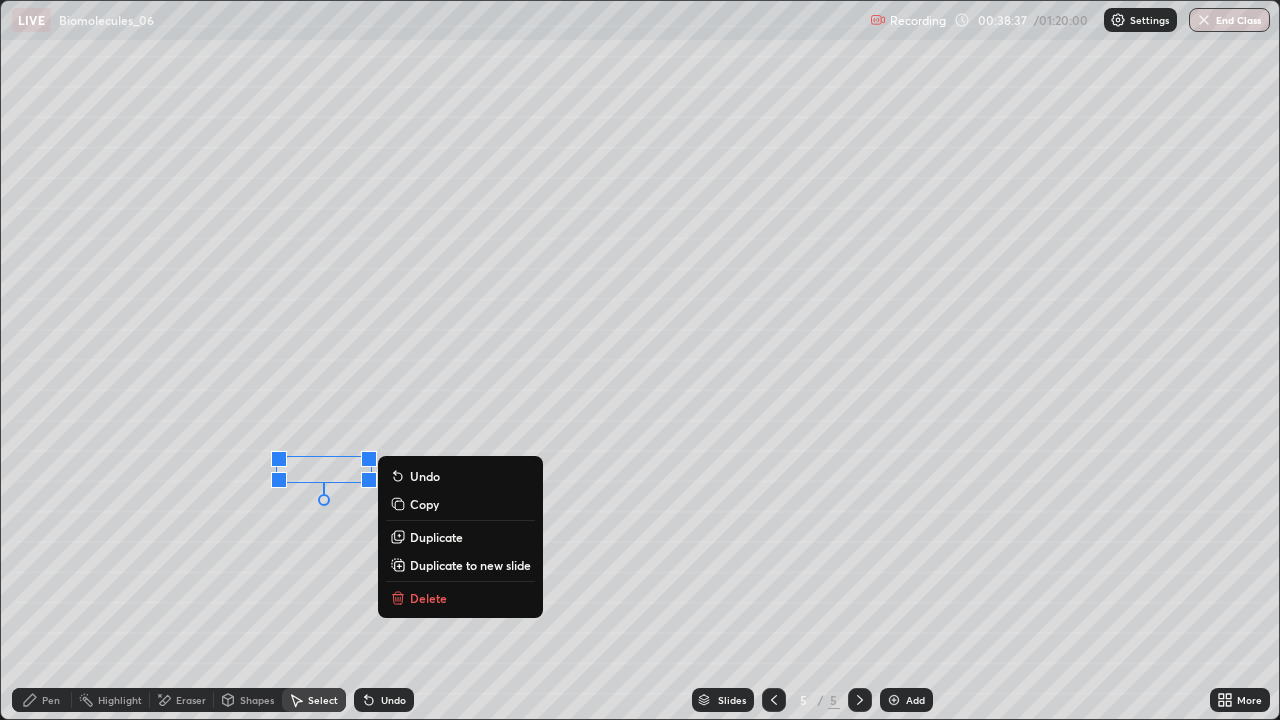 click on "0 ° Undo Copy Duplicate Duplicate to new slide Delete" at bounding box center (640, 360) 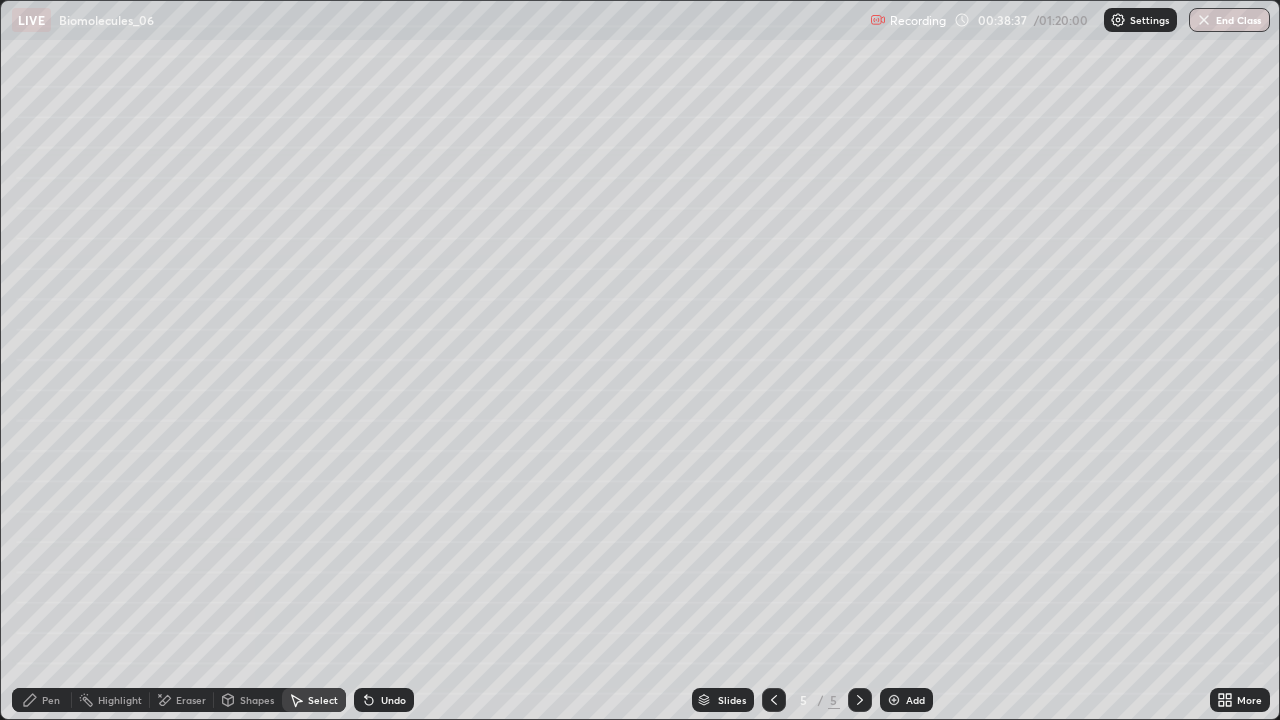 click 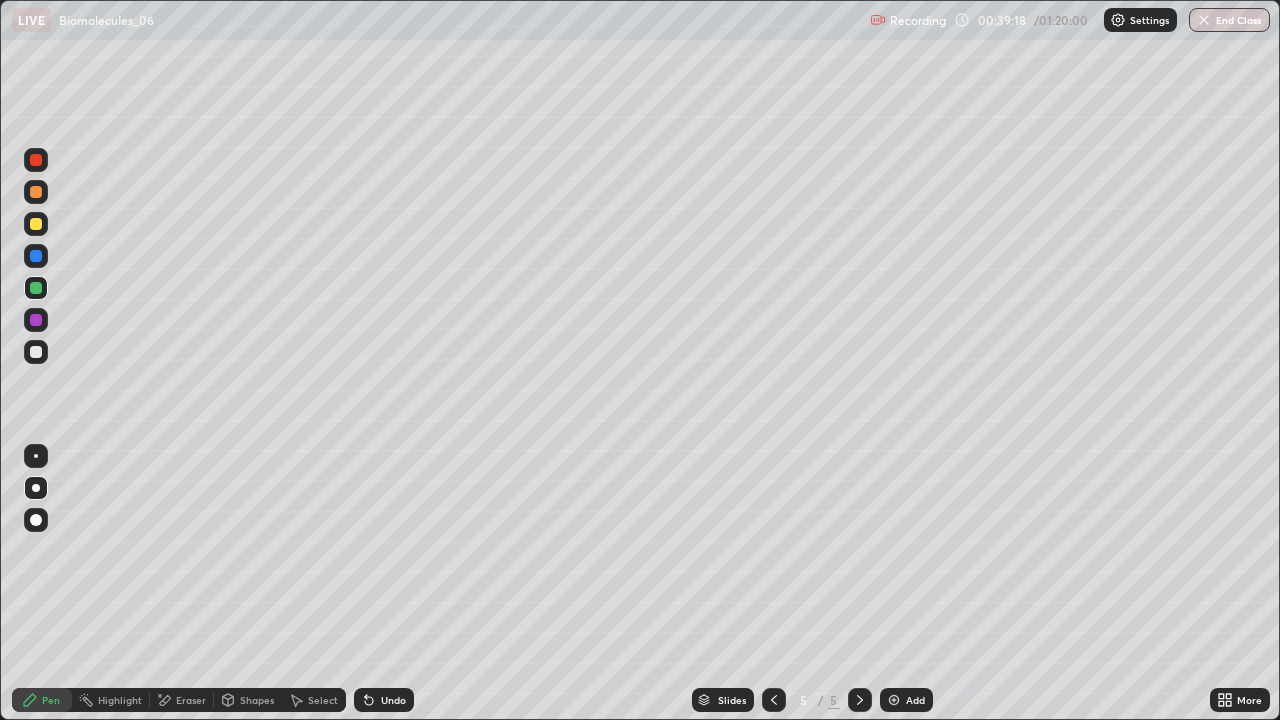 click at bounding box center [36, 320] 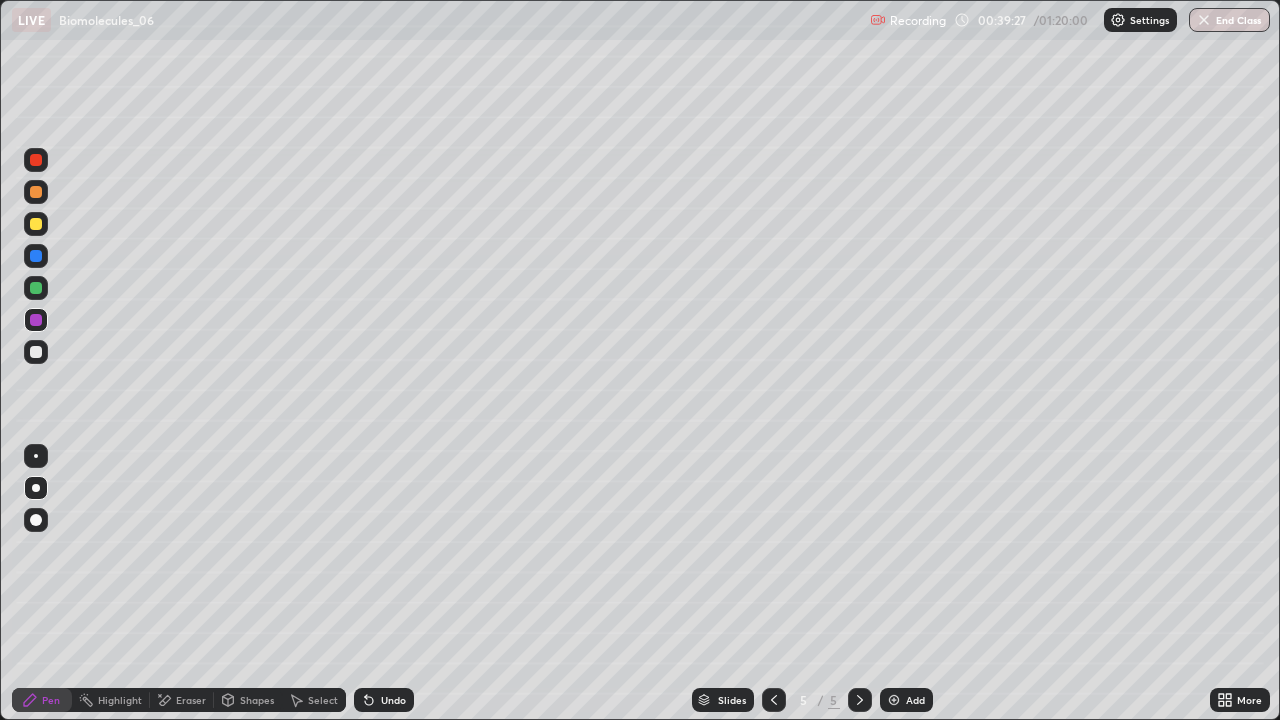click at bounding box center [36, 352] 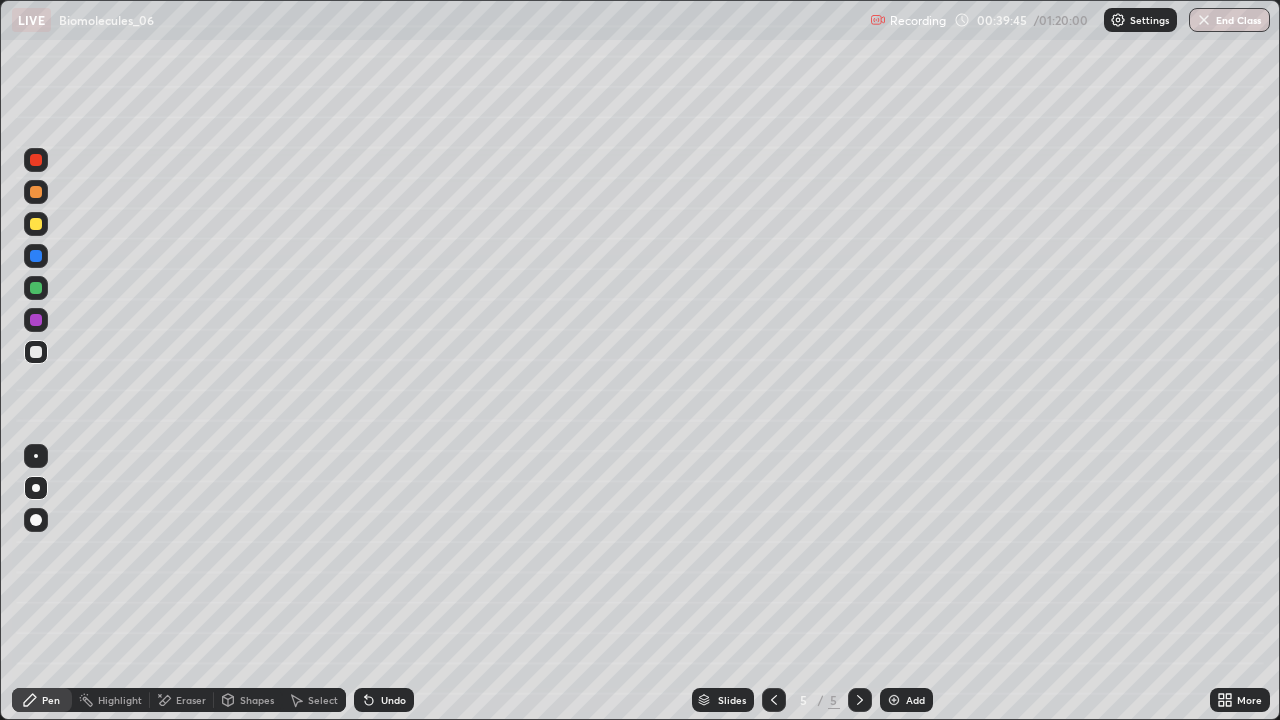 click 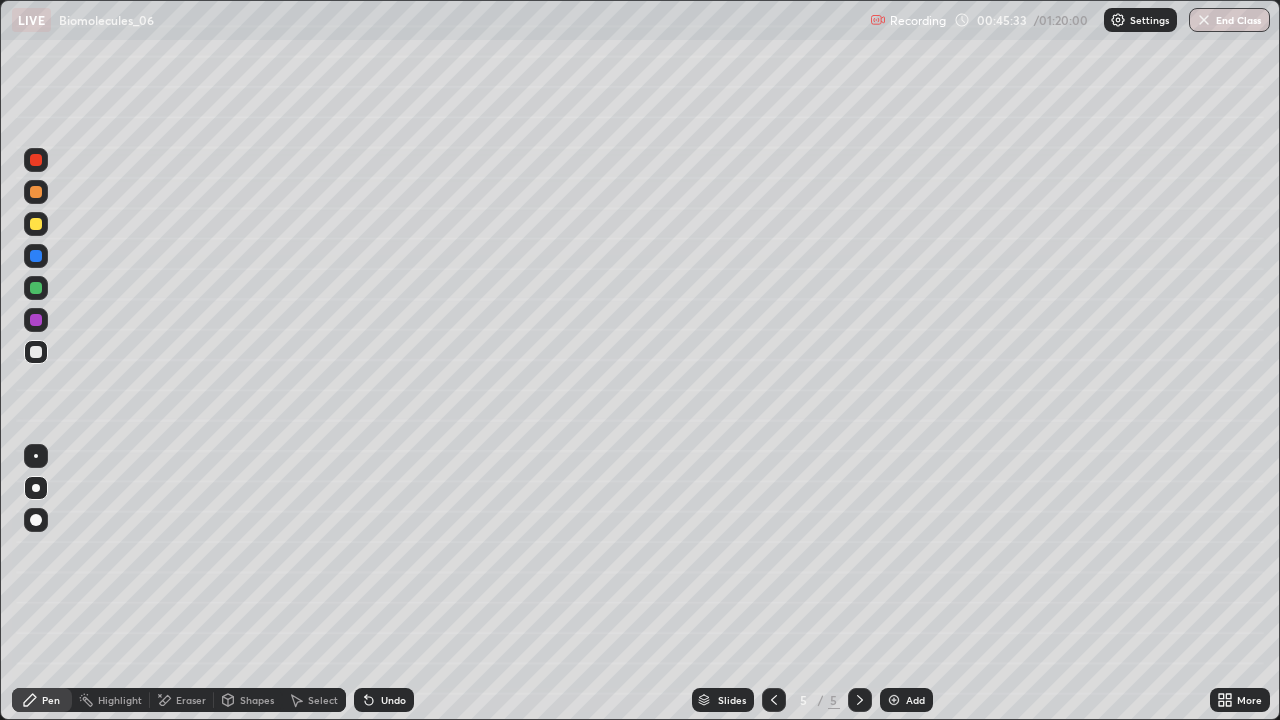 click 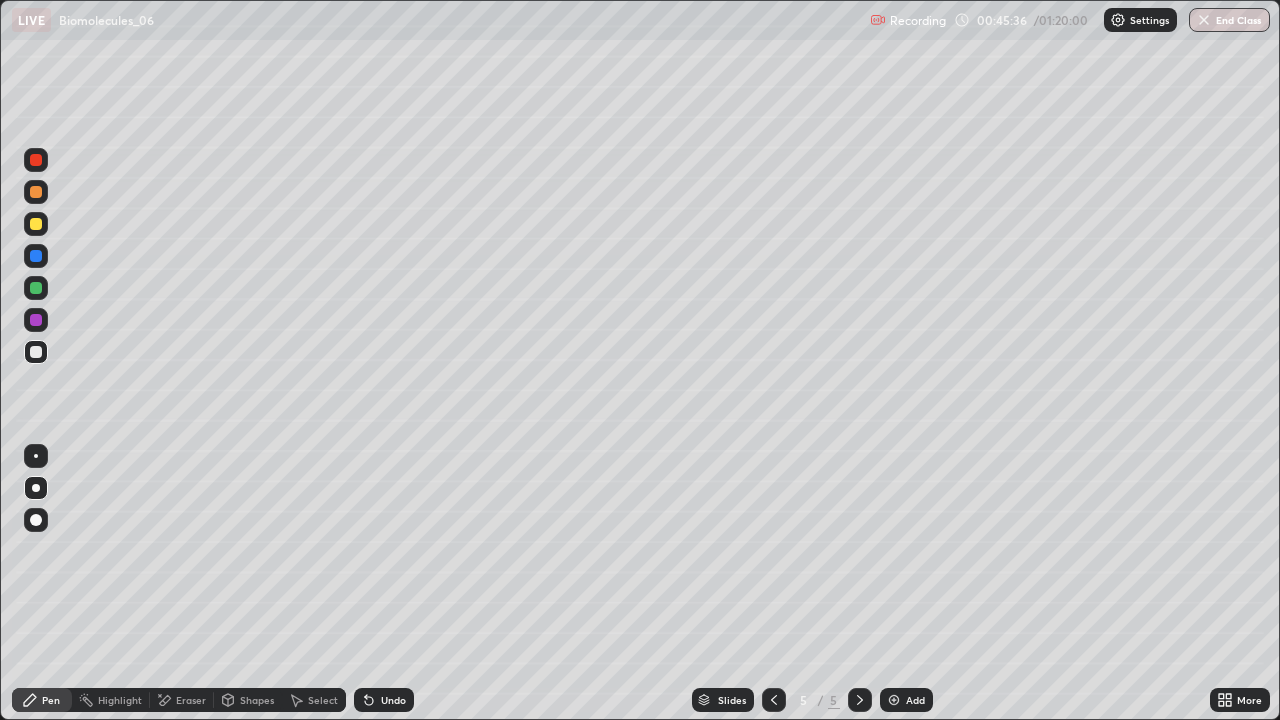 click on "Add" at bounding box center [906, 700] 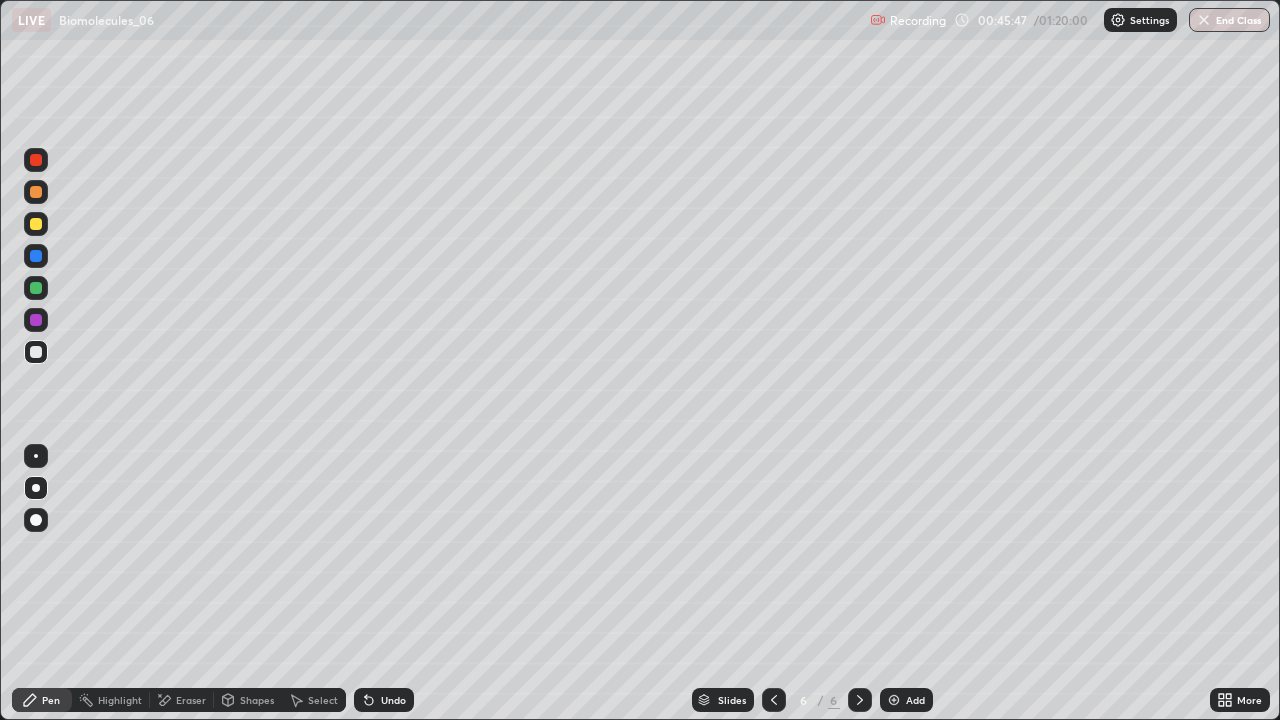 click 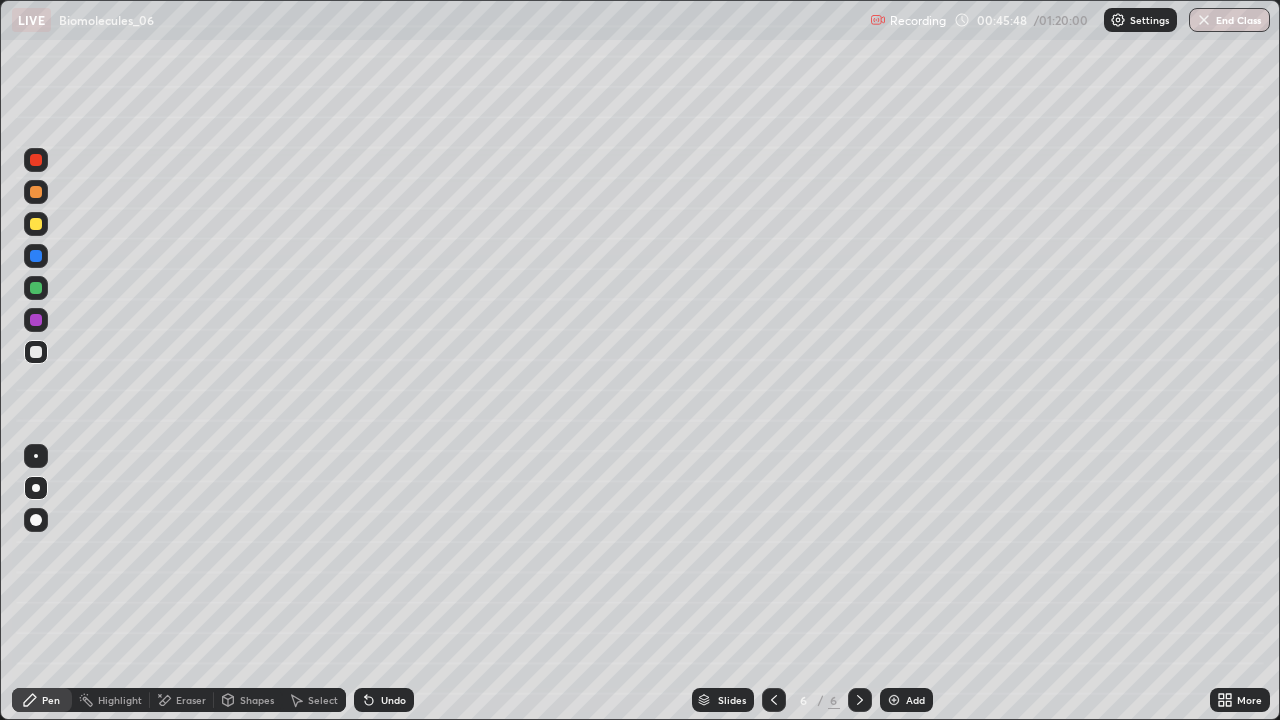 click on "Undo" at bounding box center [393, 700] 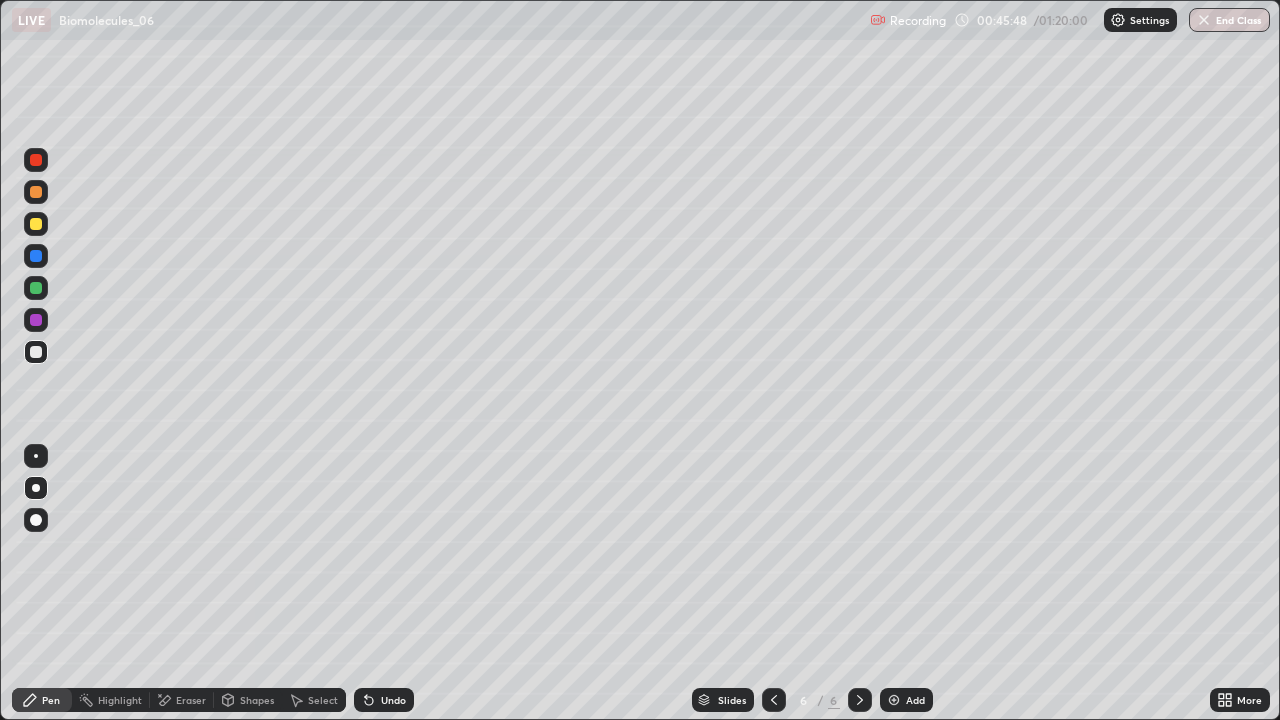 click on "Undo" at bounding box center [393, 700] 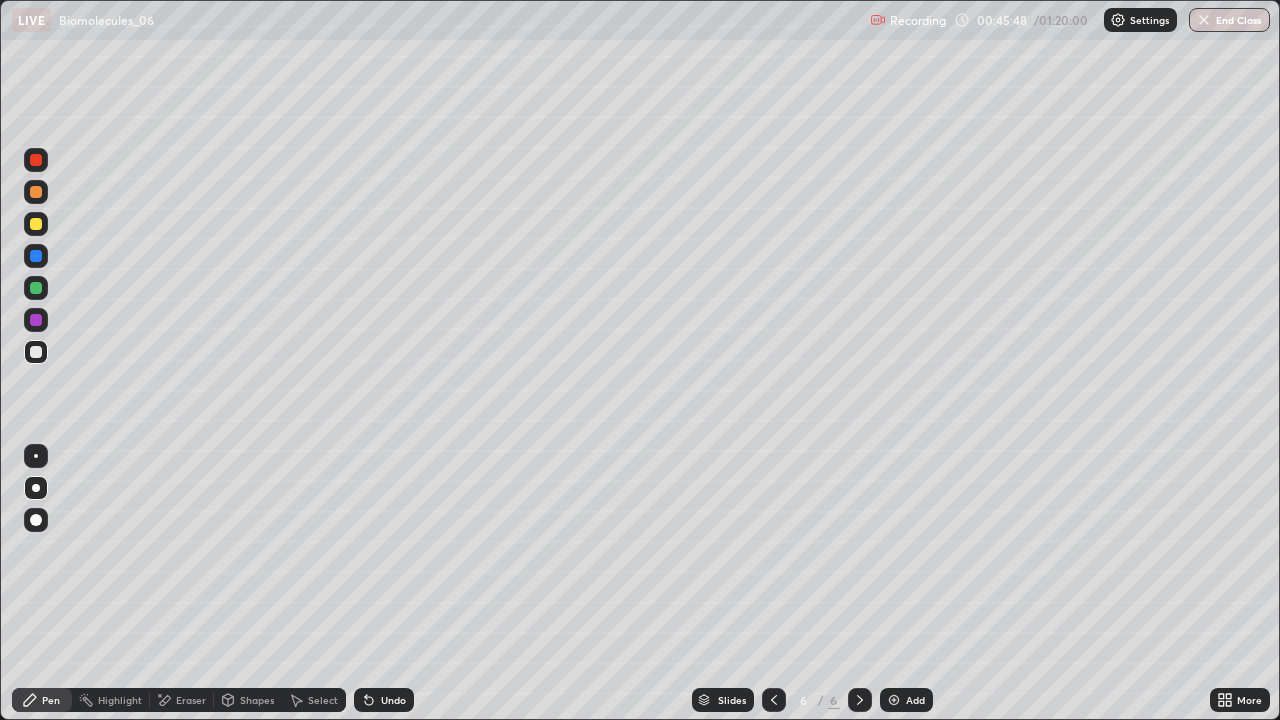 click on "Undo" at bounding box center (393, 700) 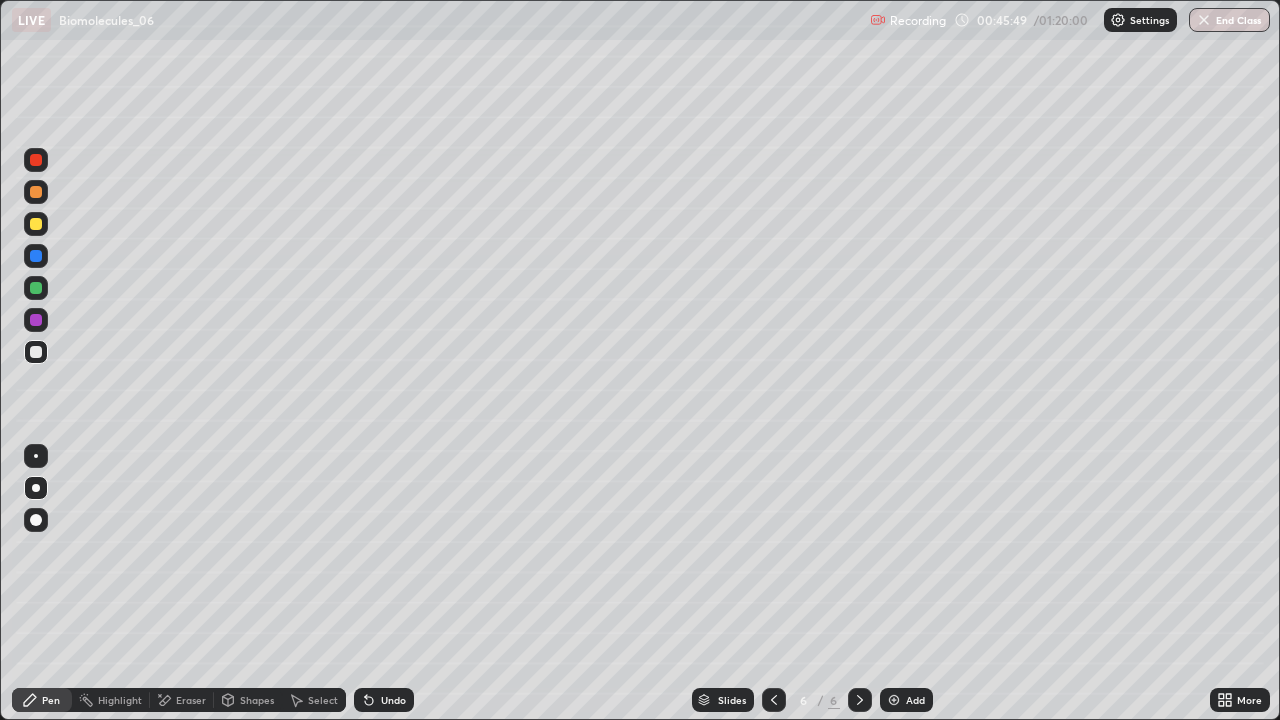click on "Undo" at bounding box center [393, 700] 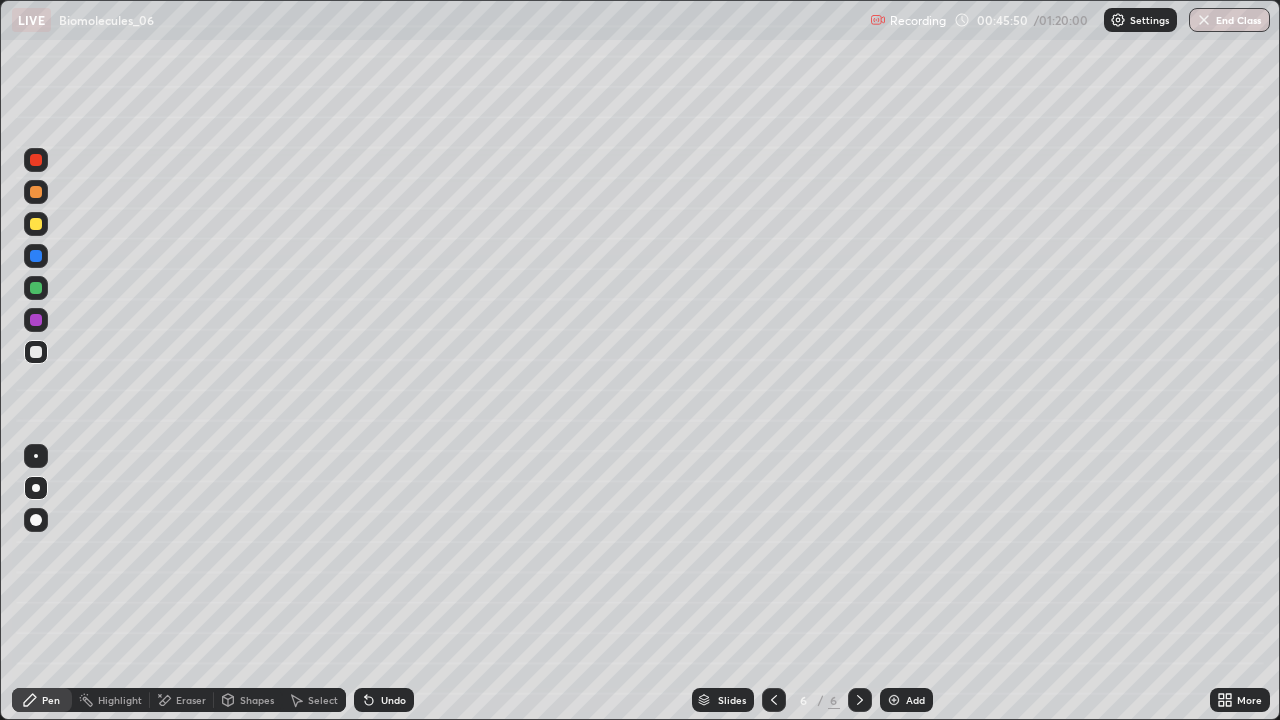 click 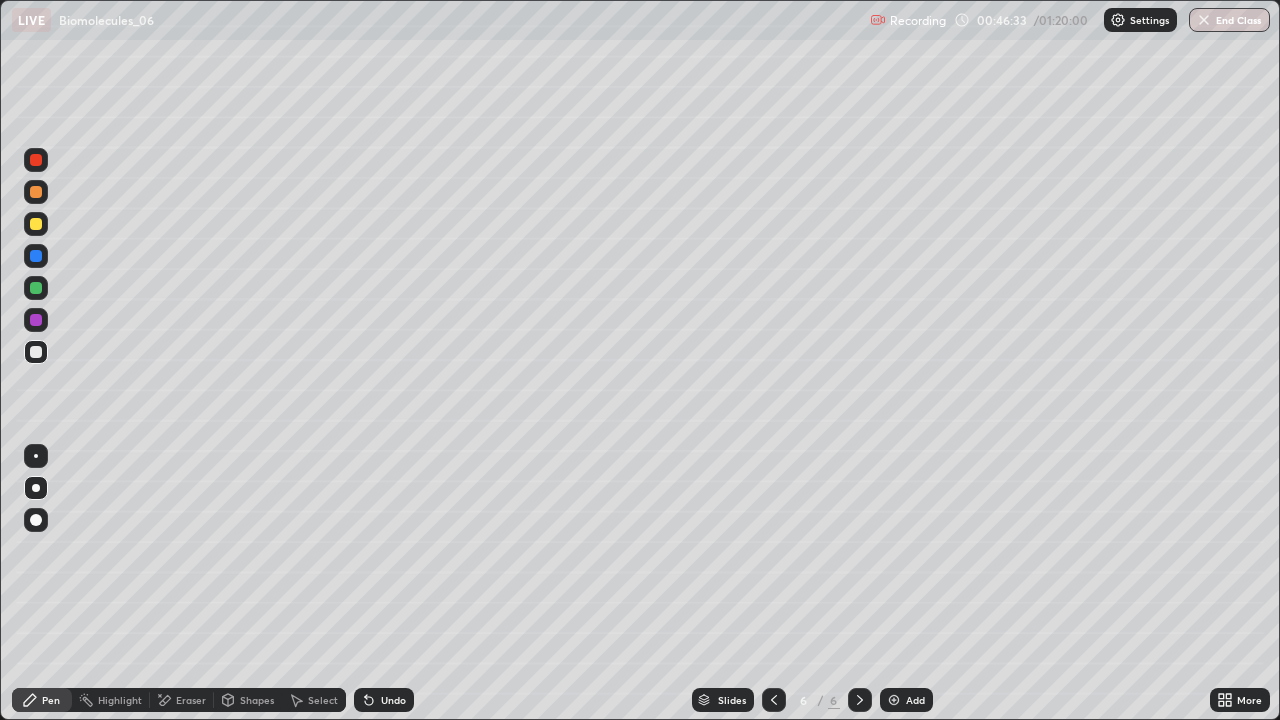 click at bounding box center (36, 288) 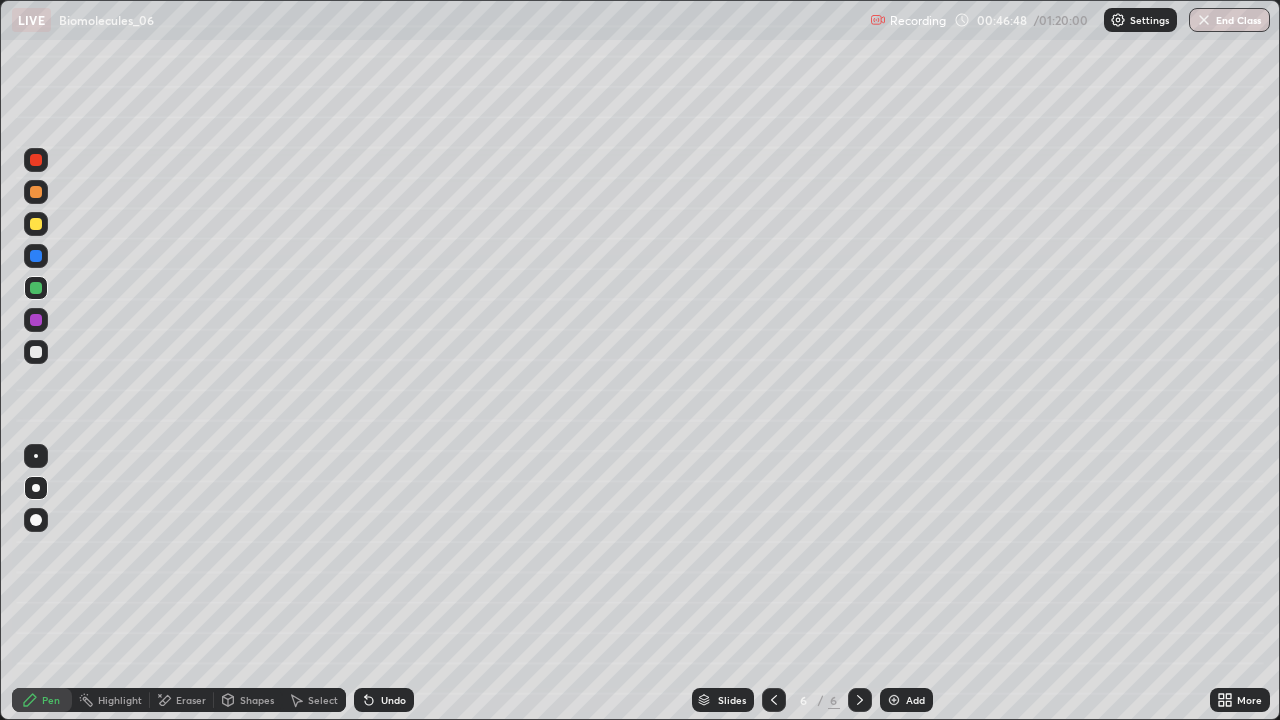 click at bounding box center (36, 224) 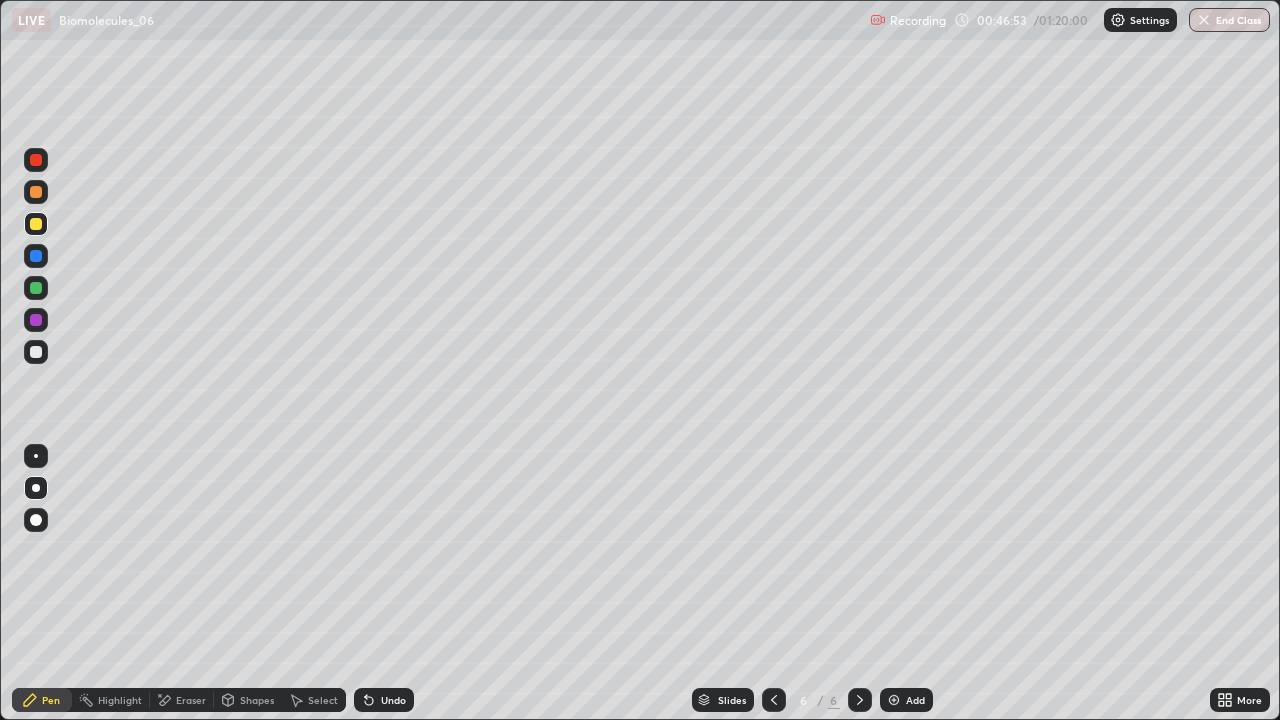 click on "Setting up your live class" at bounding box center [640, 360] 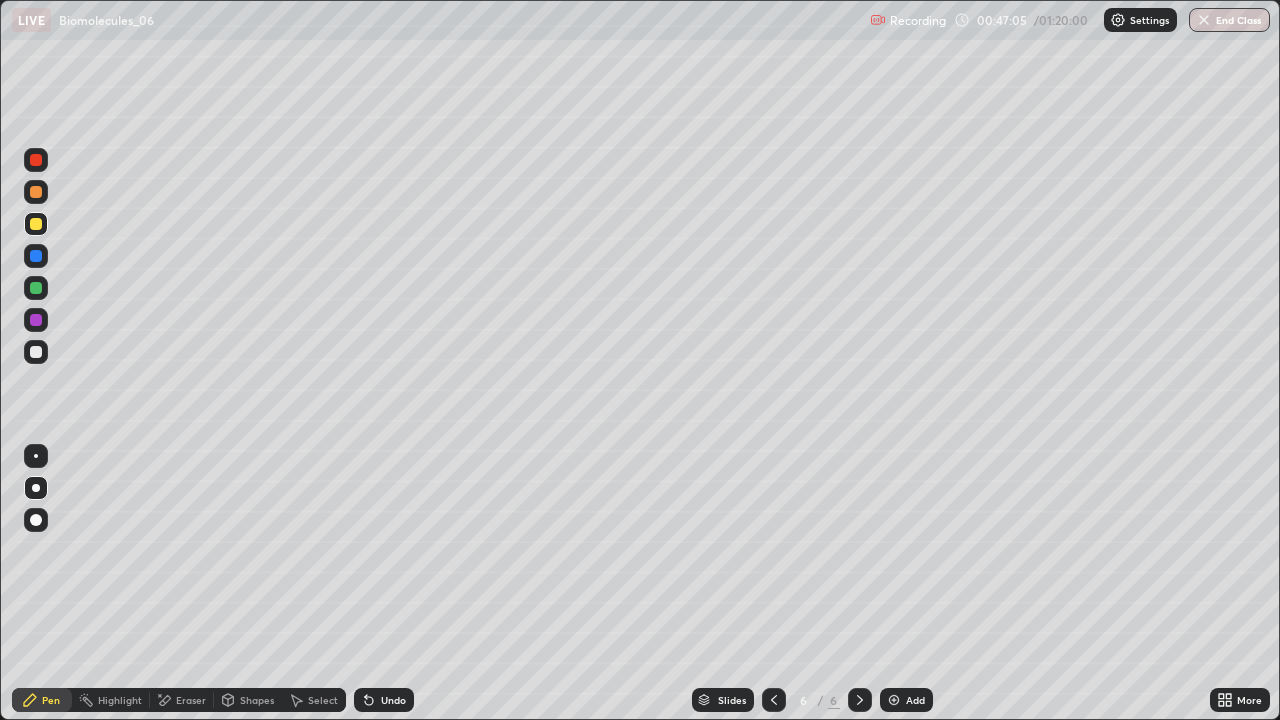 click at bounding box center (36, 320) 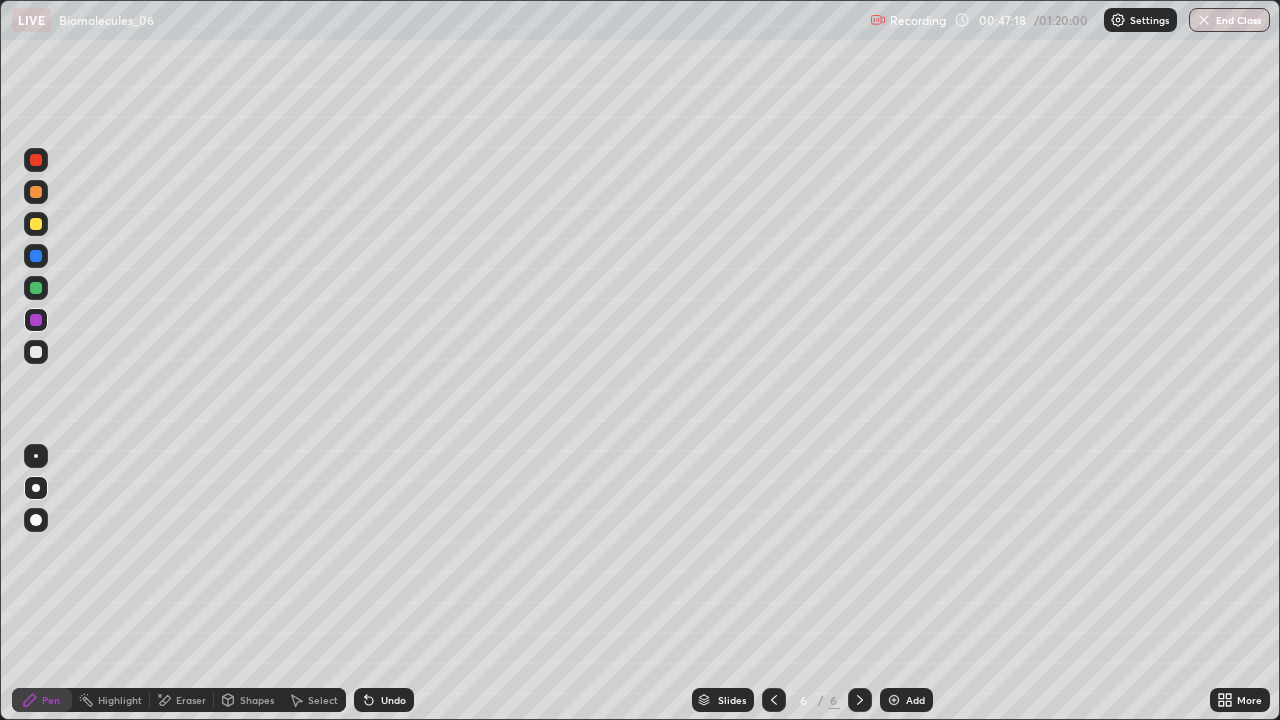 click at bounding box center (36, 224) 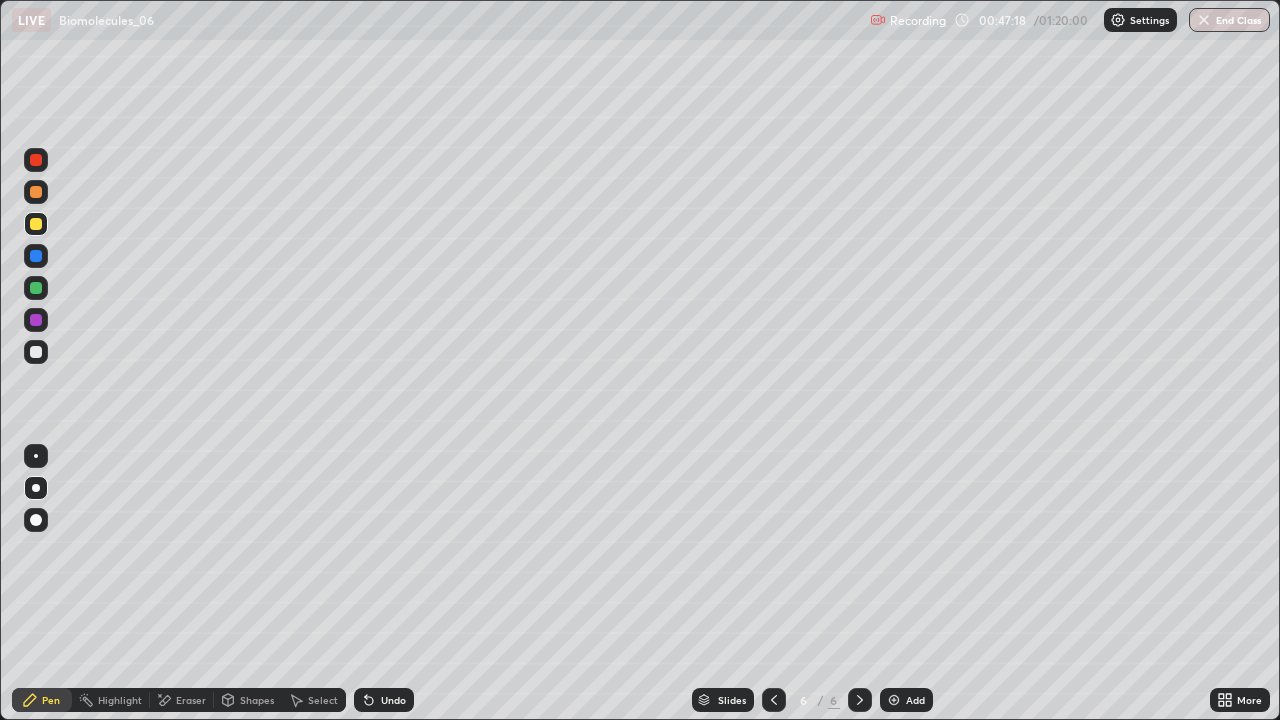 click at bounding box center [36, 192] 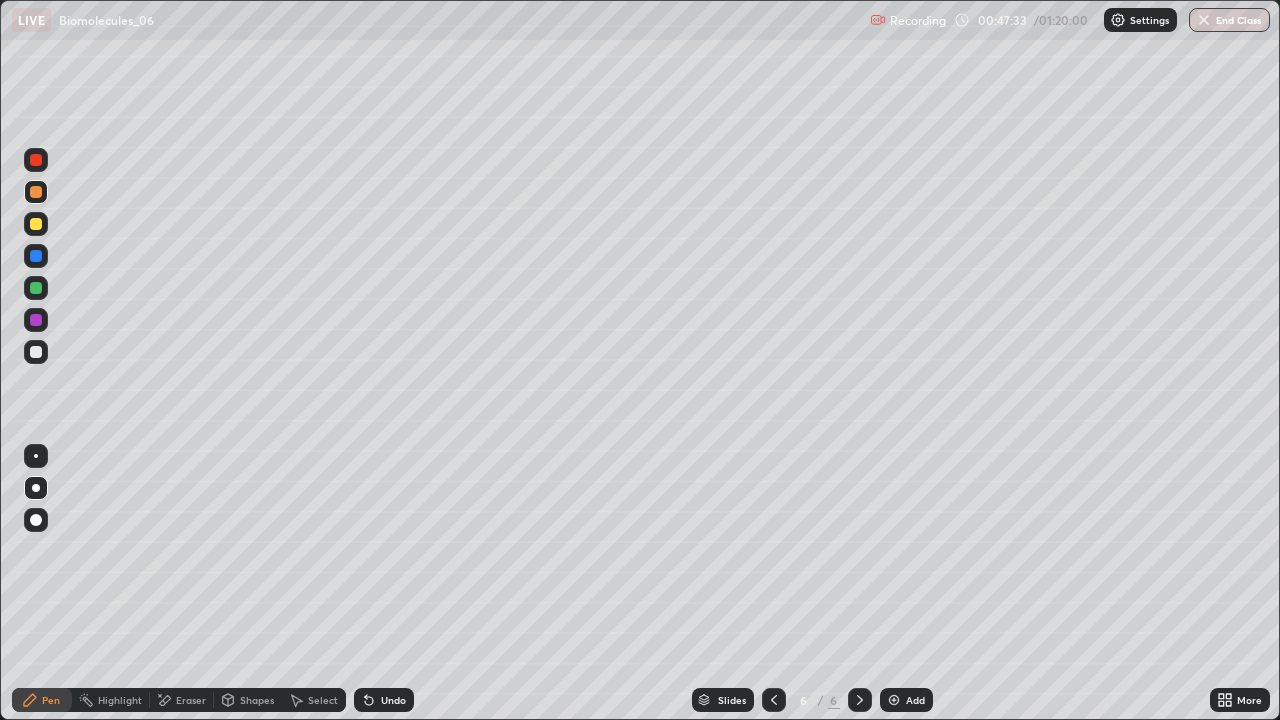 click at bounding box center (36, 352) 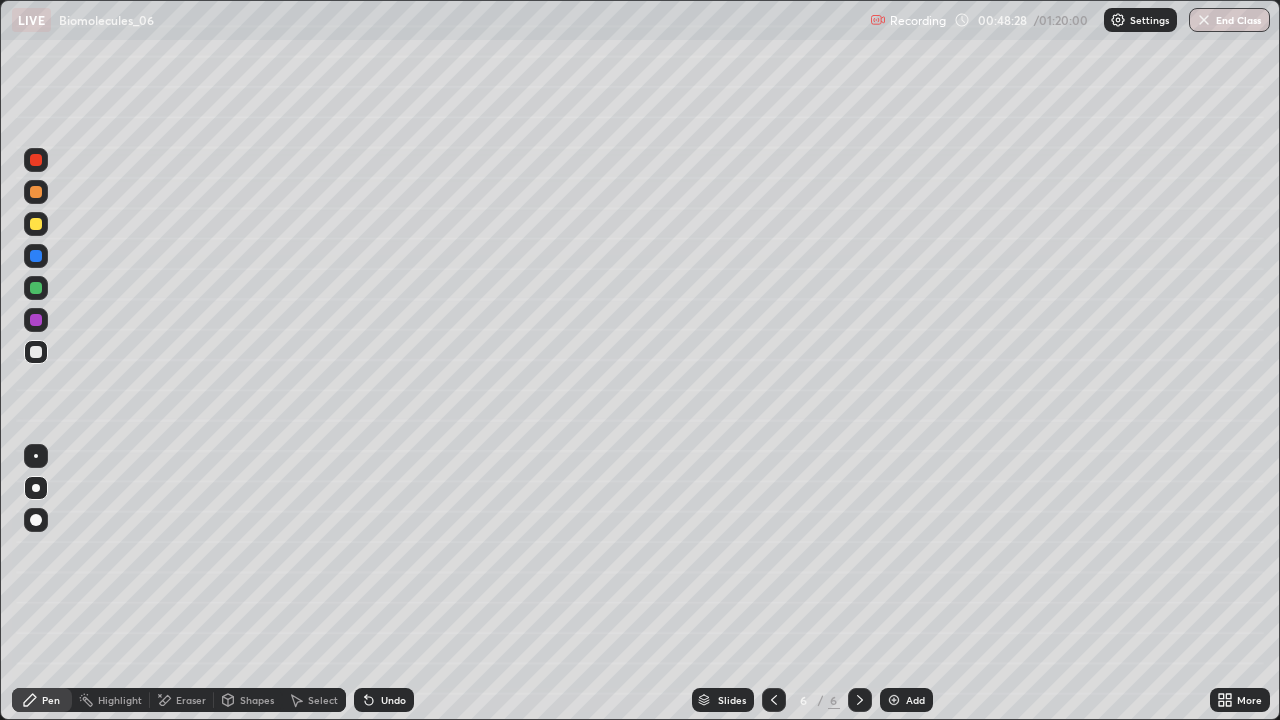 click at bounding box center (36, 320) 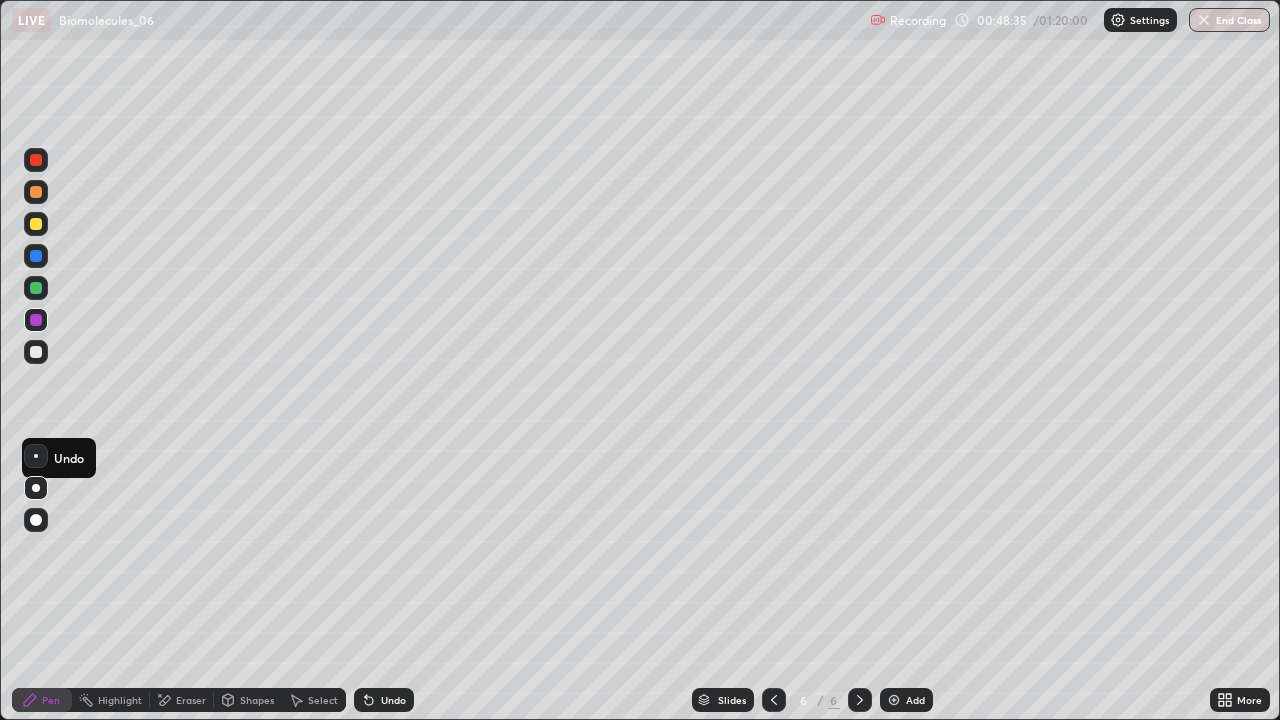 click at bounding box center (36, 352) 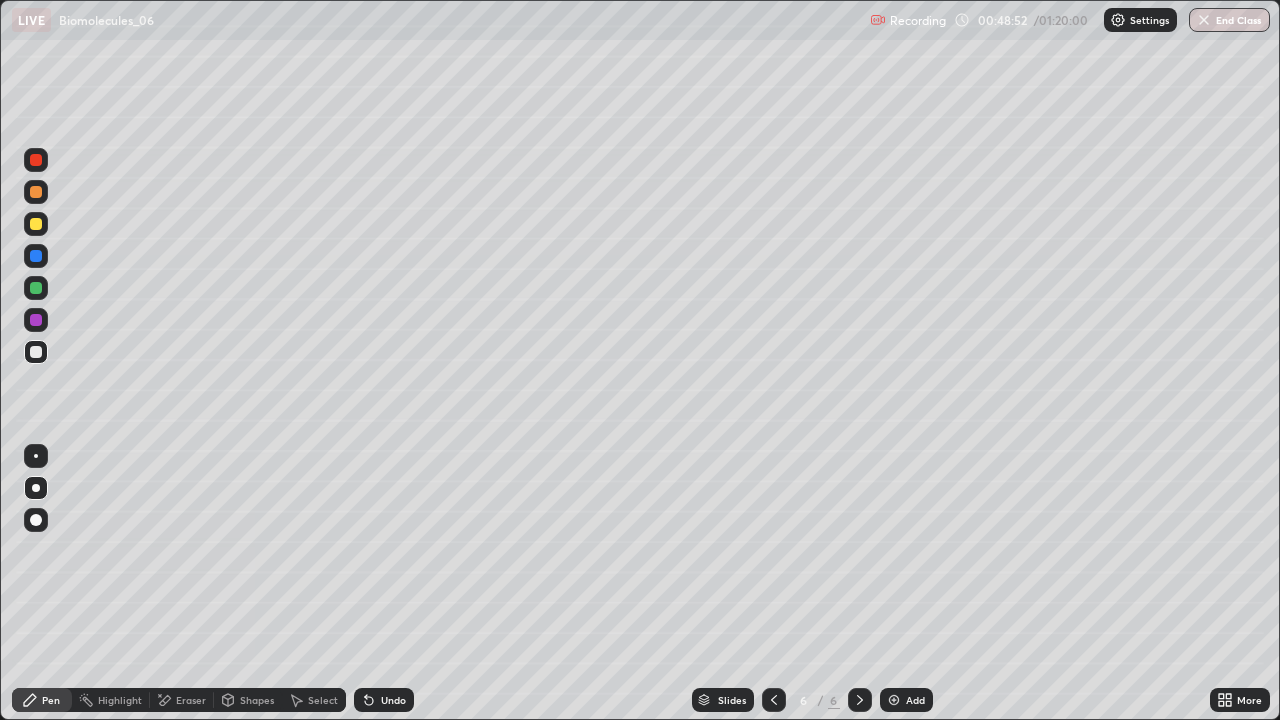 click at bounding box center [36, 288] 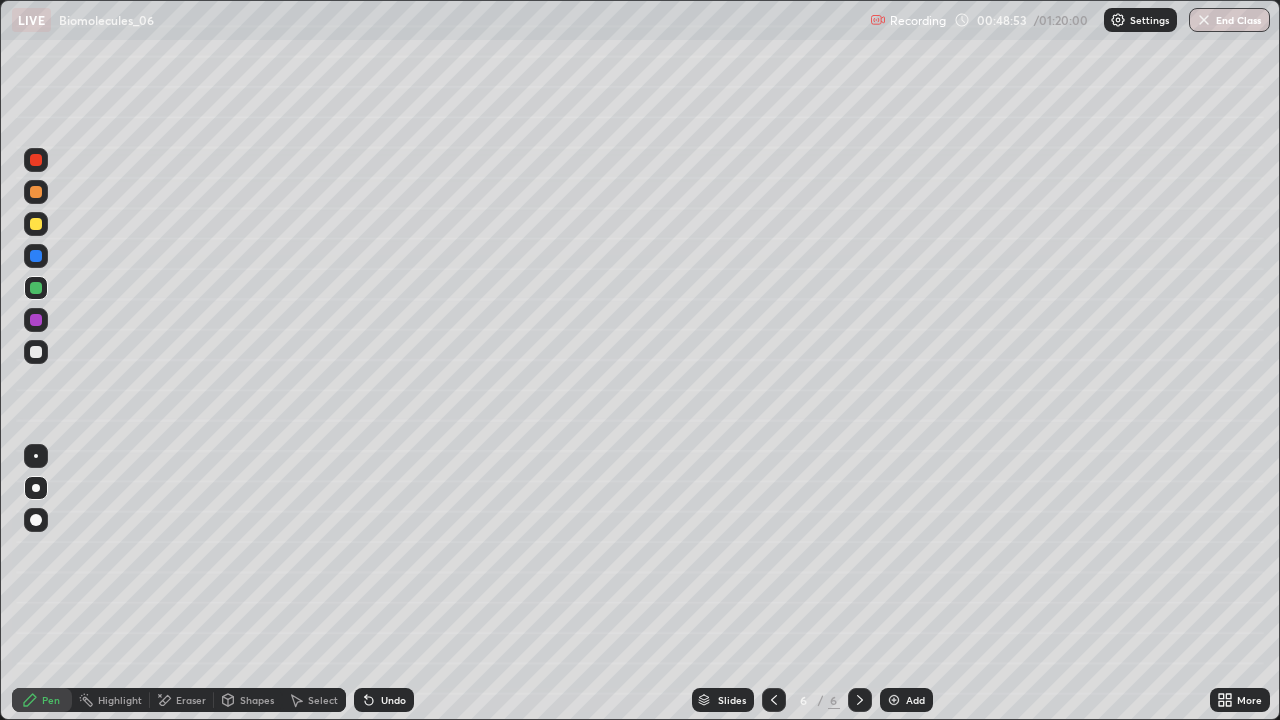 click at bounding box center [36, 256] 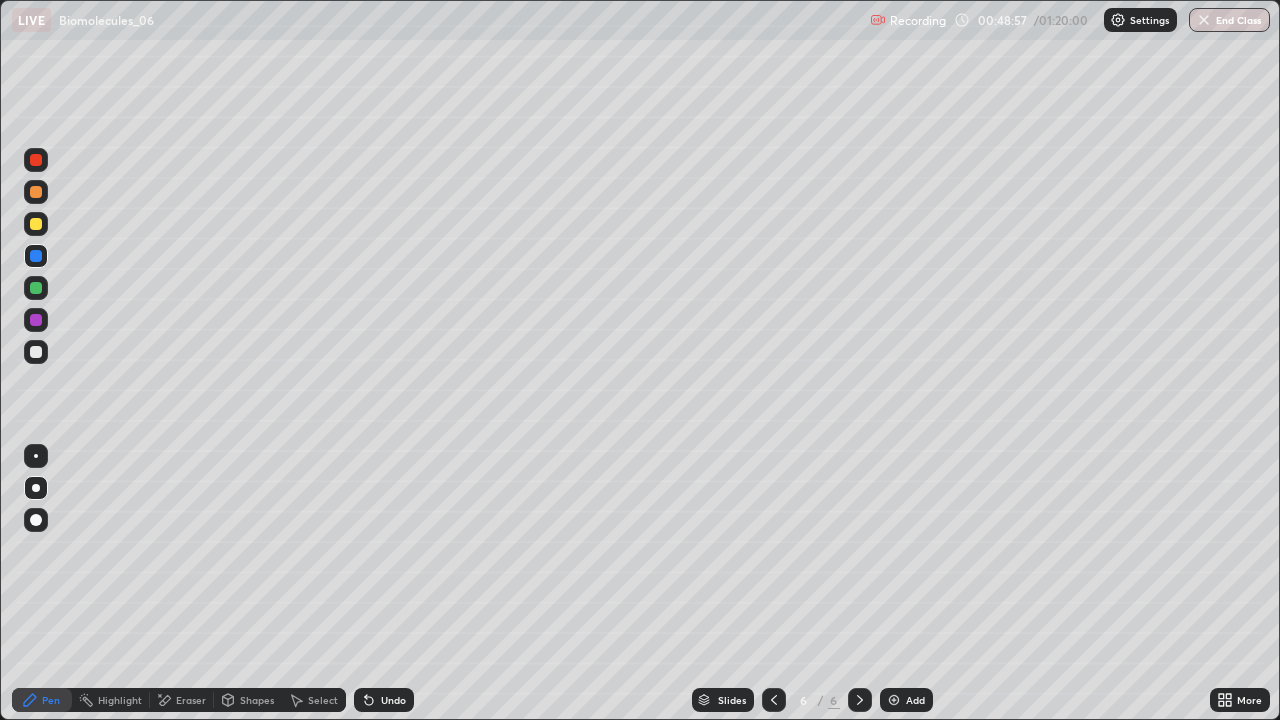 click 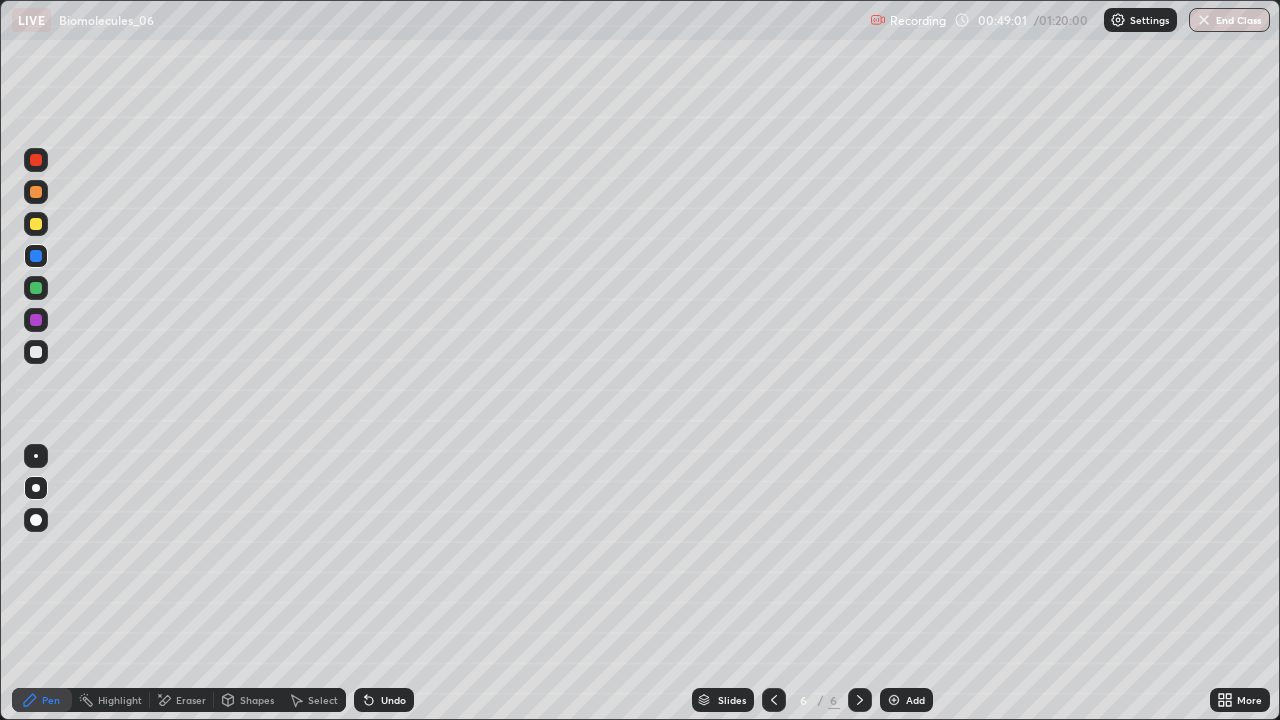 click at bounding box center [36, 352] 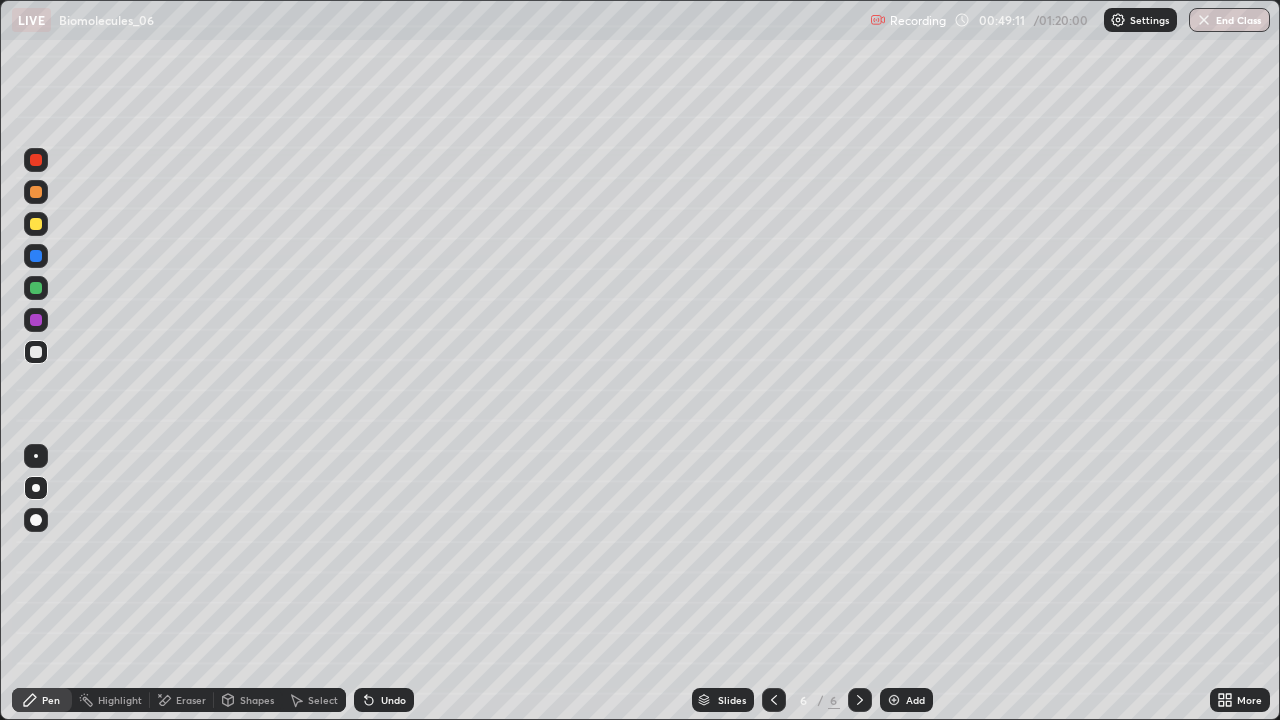 click at bounding box center (36, 256) 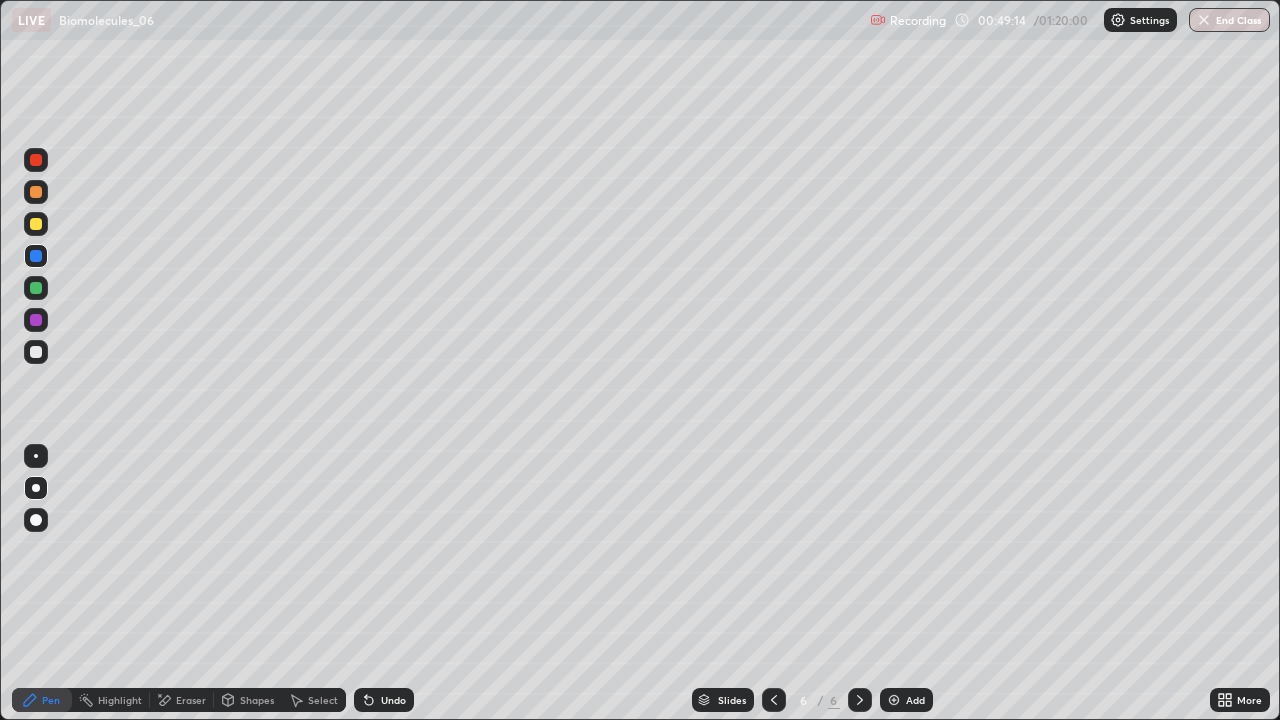 click at bounding box center [36, 288] 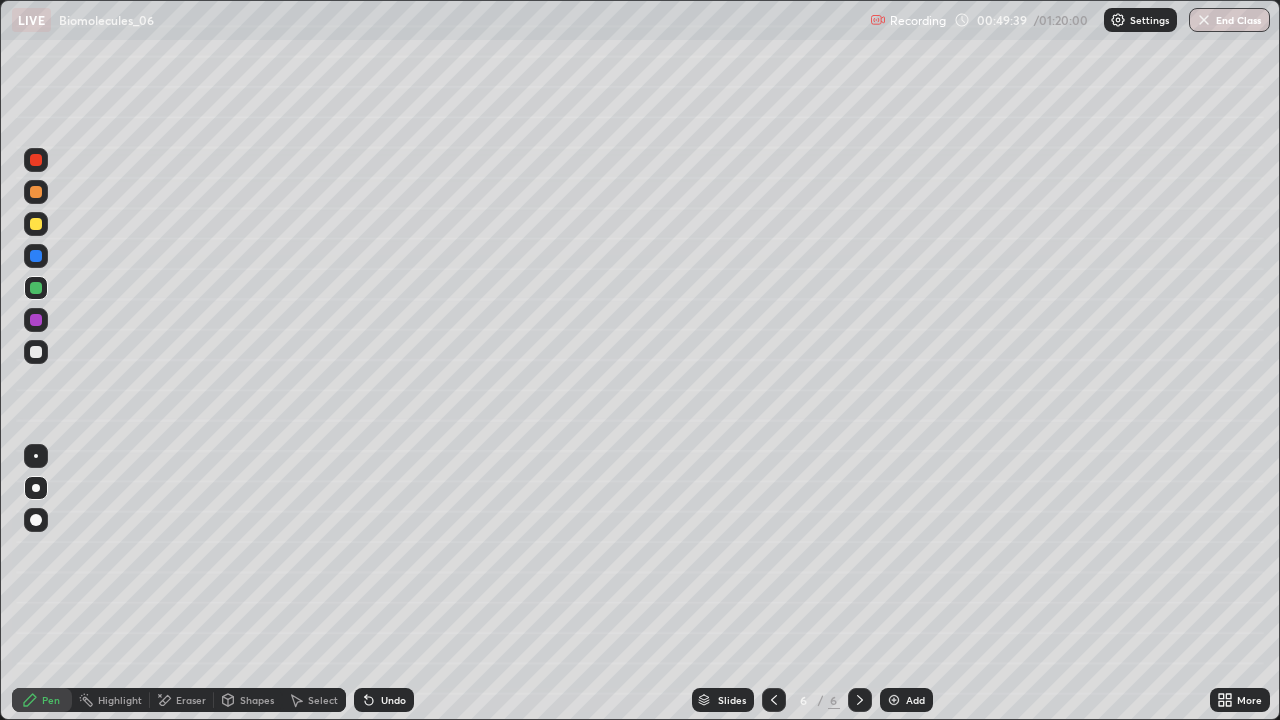 click at bounding box center [36, 224] 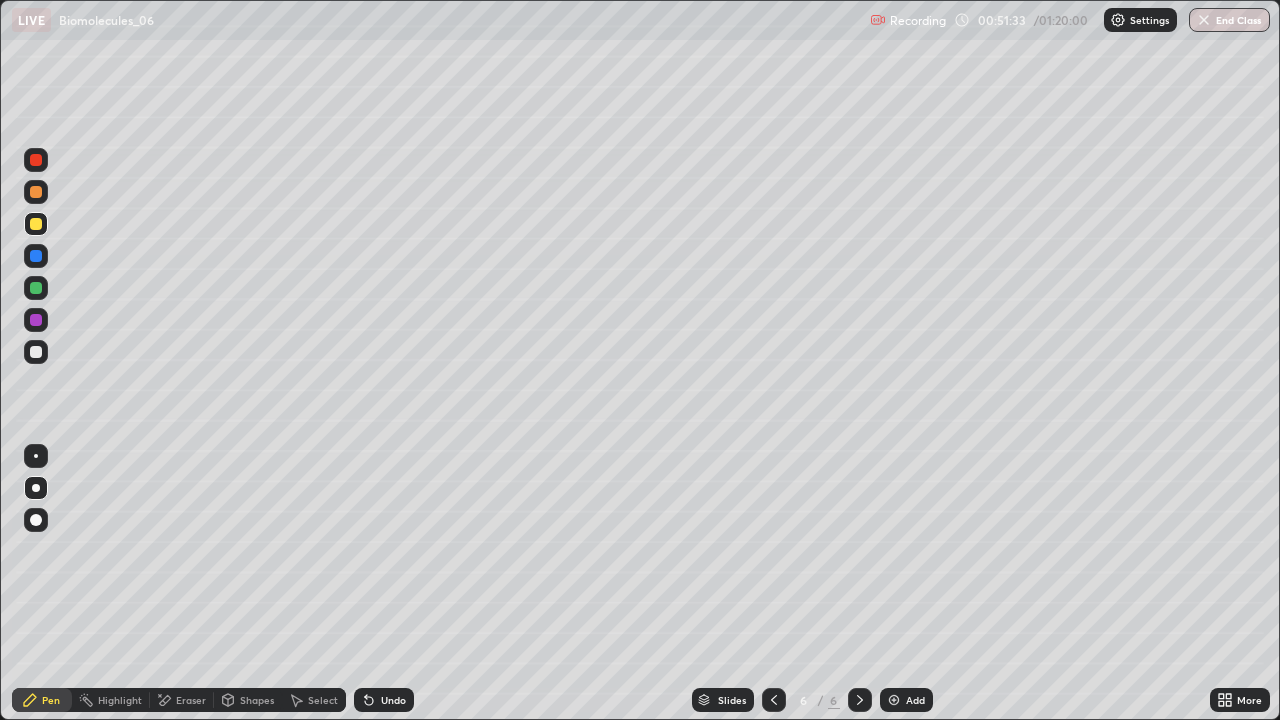 click on "Eraser" at bounding box center (191, 700) 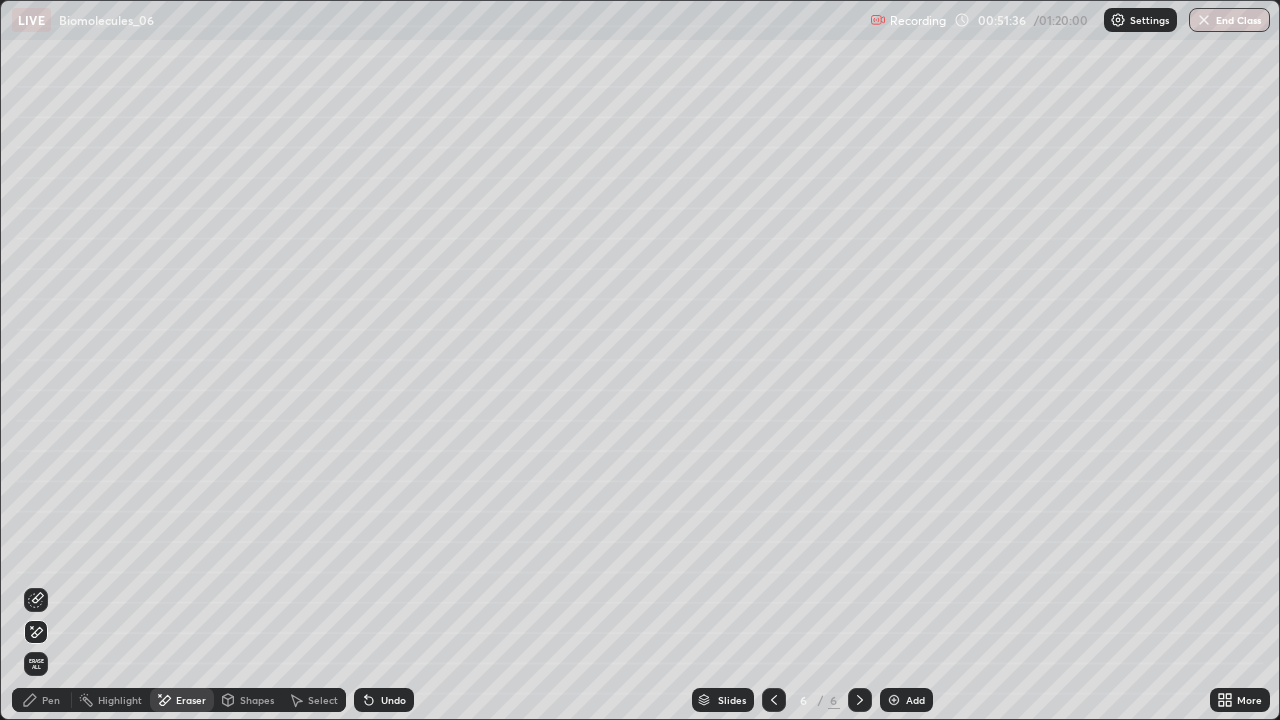 click on "Pen" at bounding box center (51, 700) 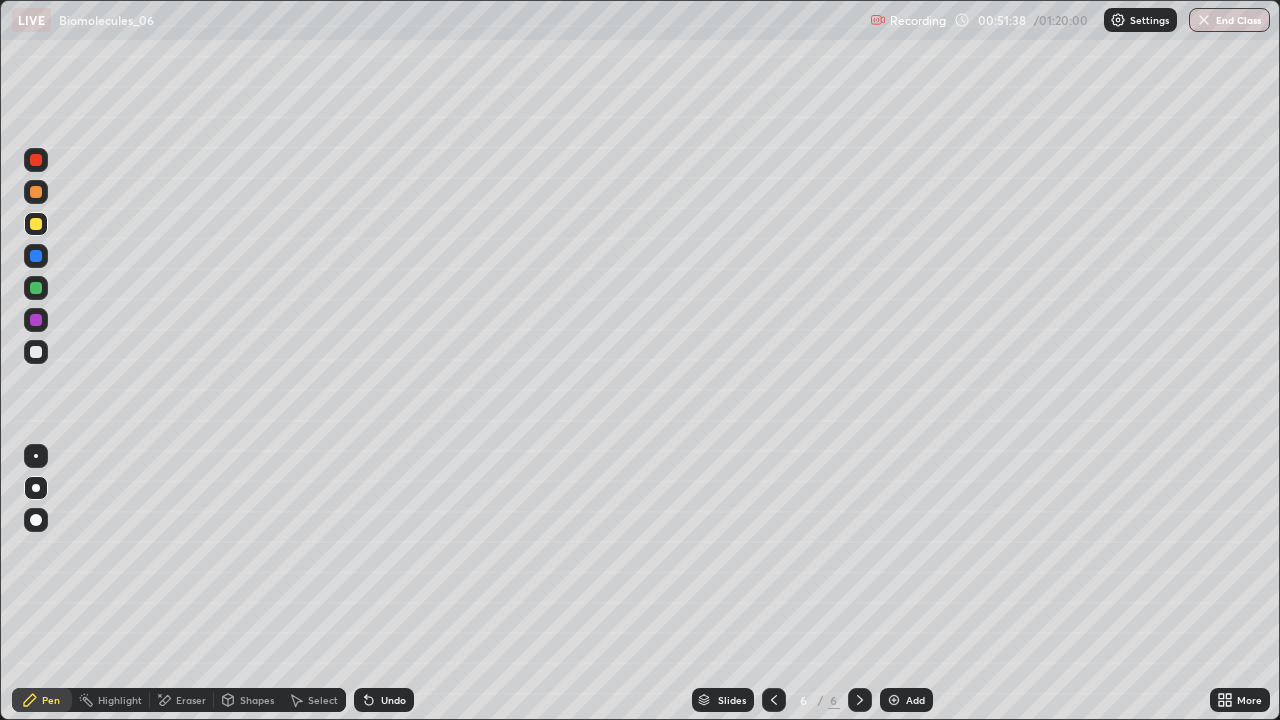 click at bounding box center (36, 352) 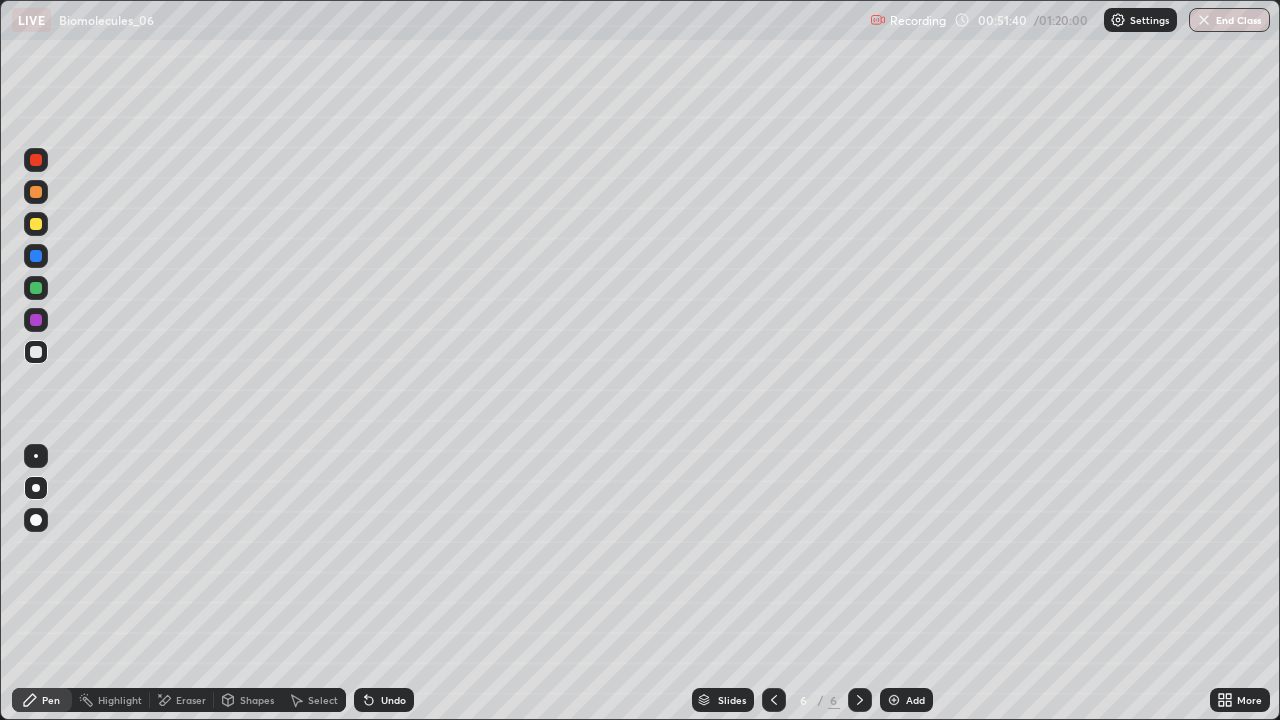 click on "Eraser" at bounding box center [191, 700] 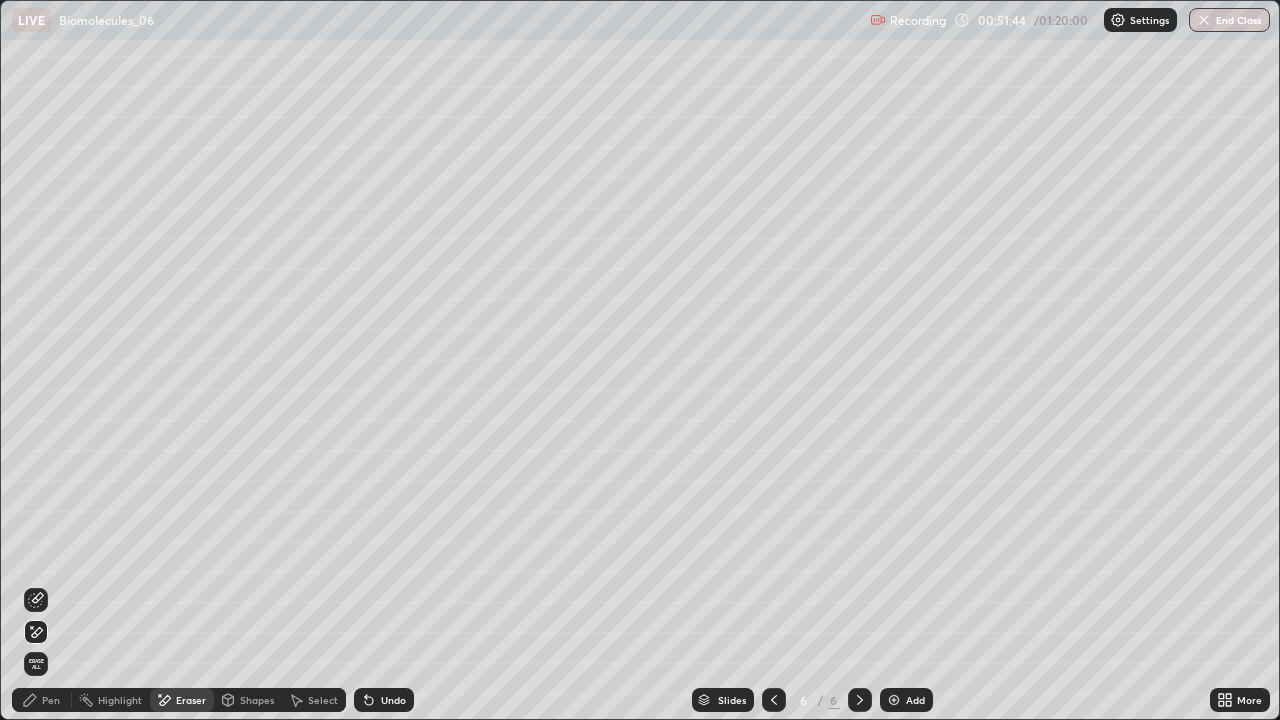 click on "Pen" at bounding box center [51, 700] 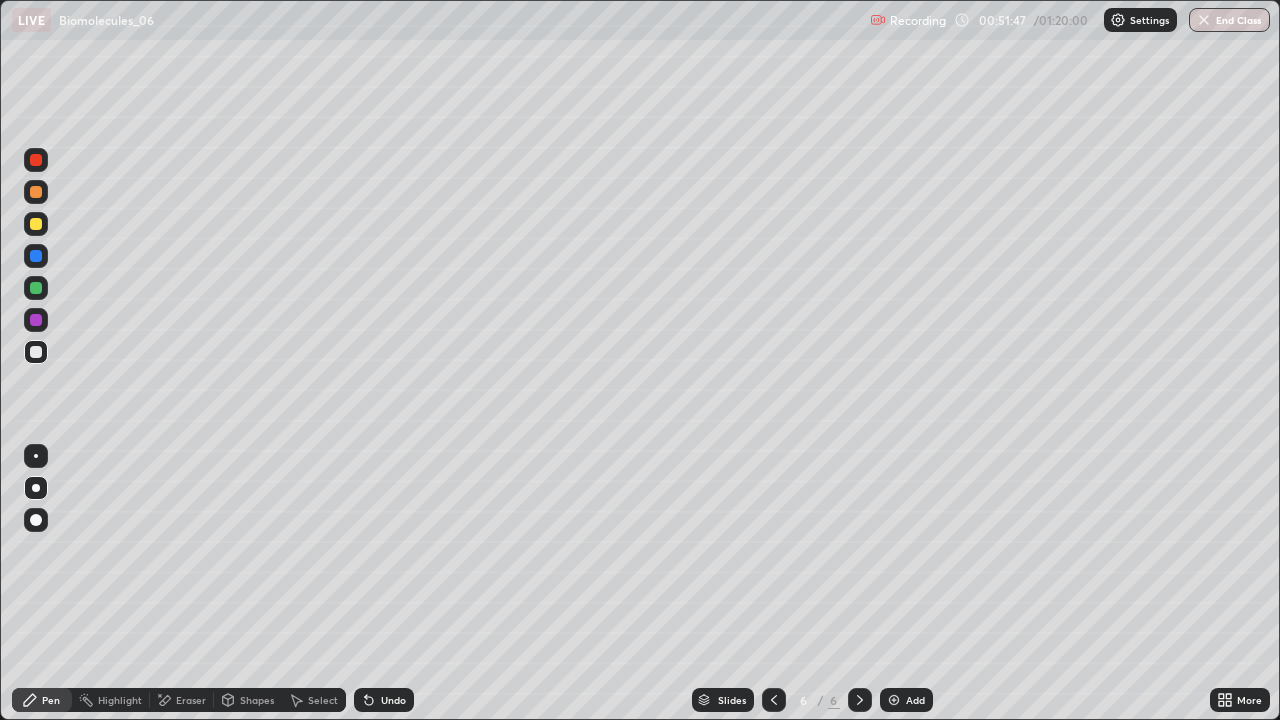 click at bounding box center [36, 224] 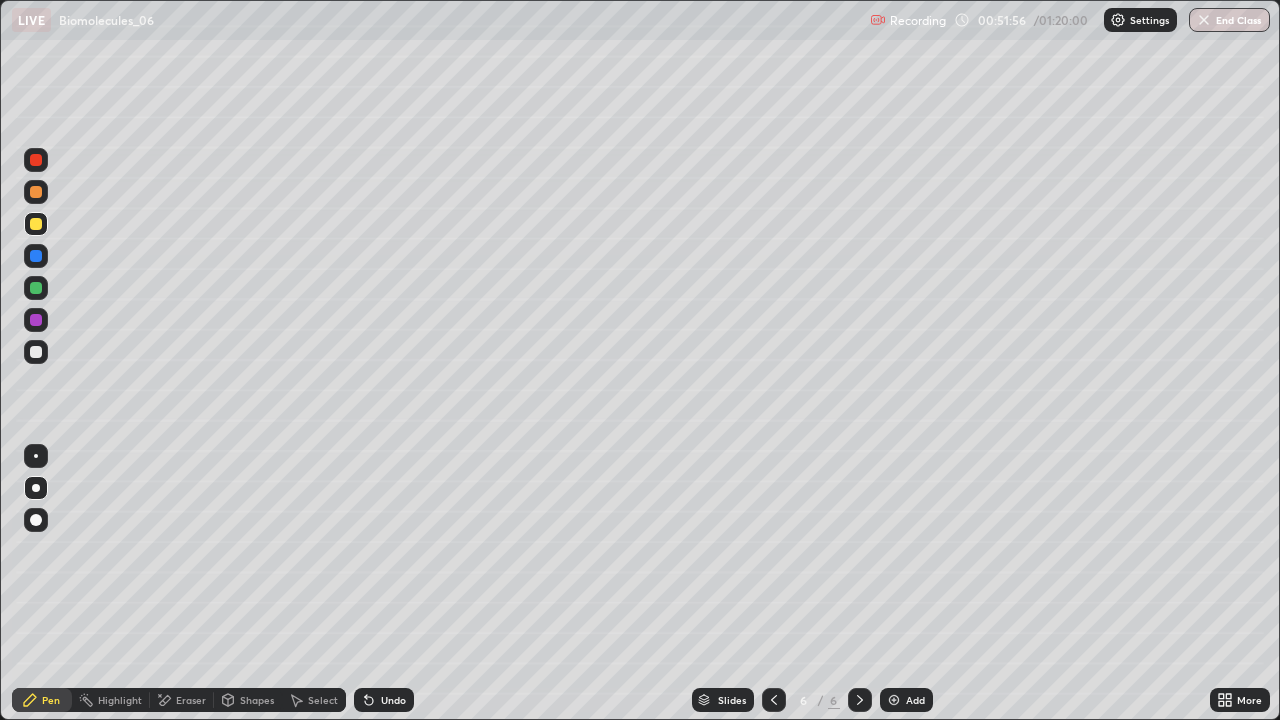 click on "Undo" at bounding box center [393, 700] 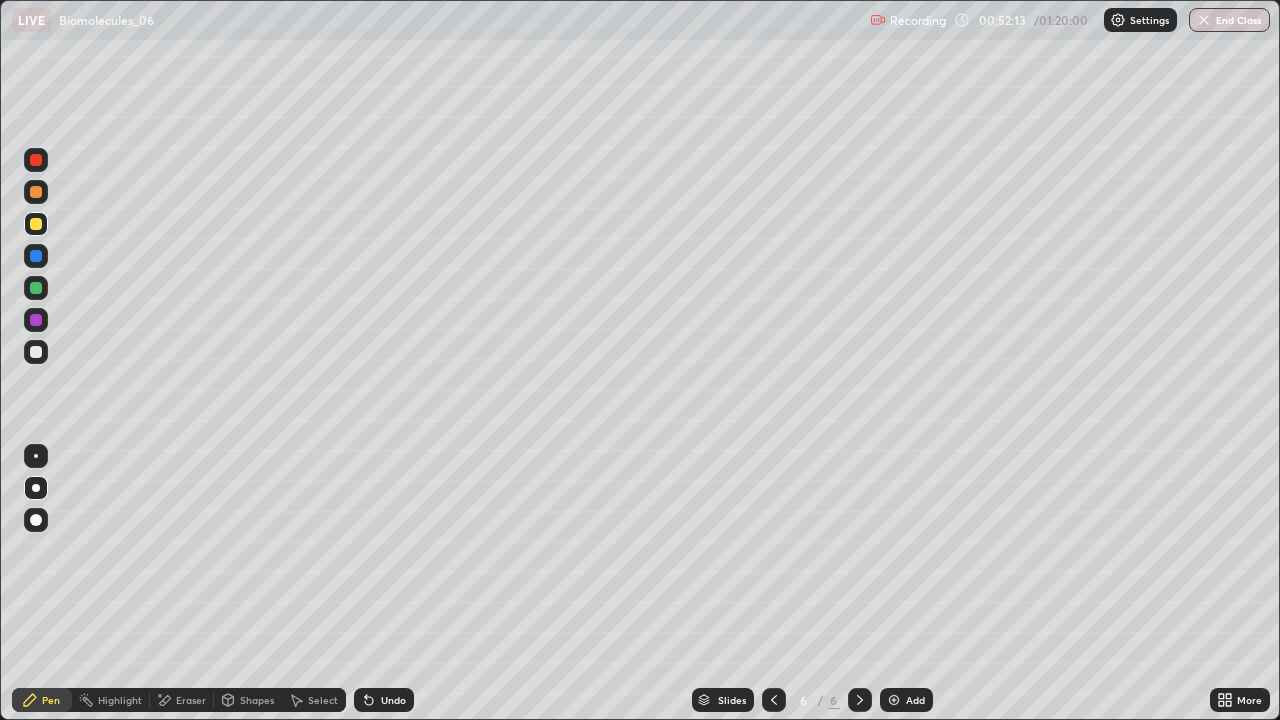 click at bounding box center [36, 352] 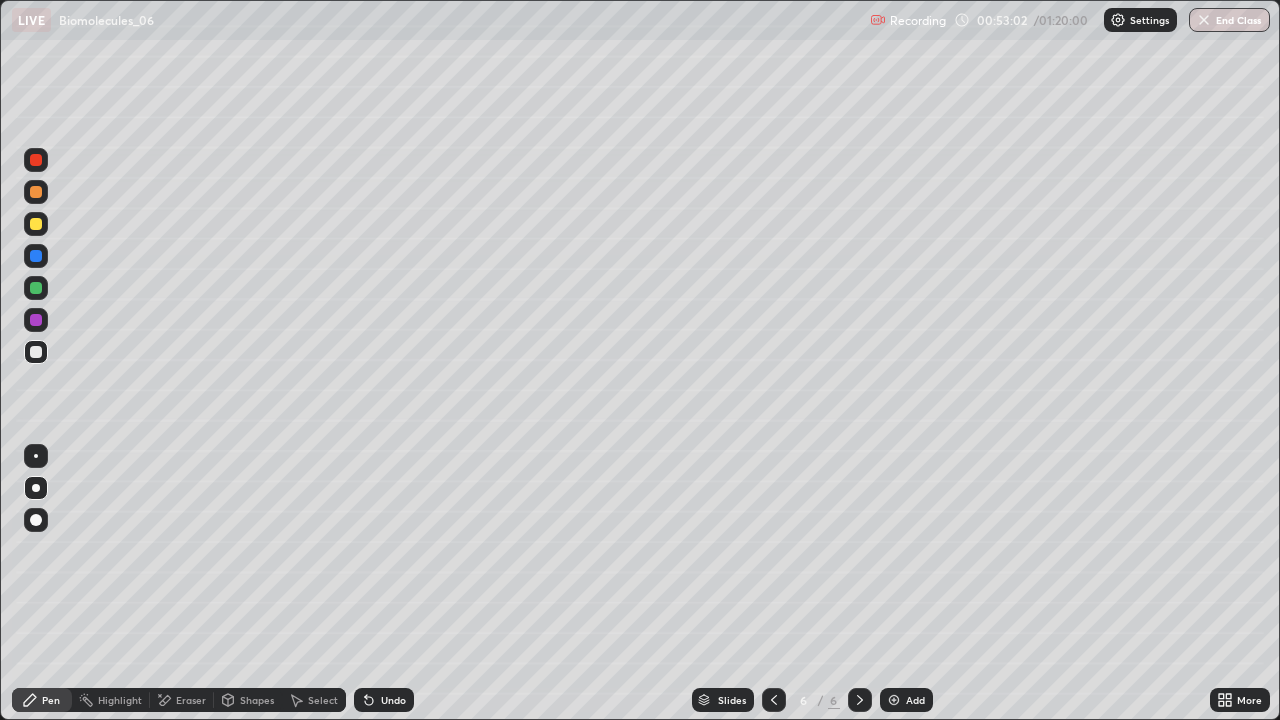 click at bounding box center (36, 352) 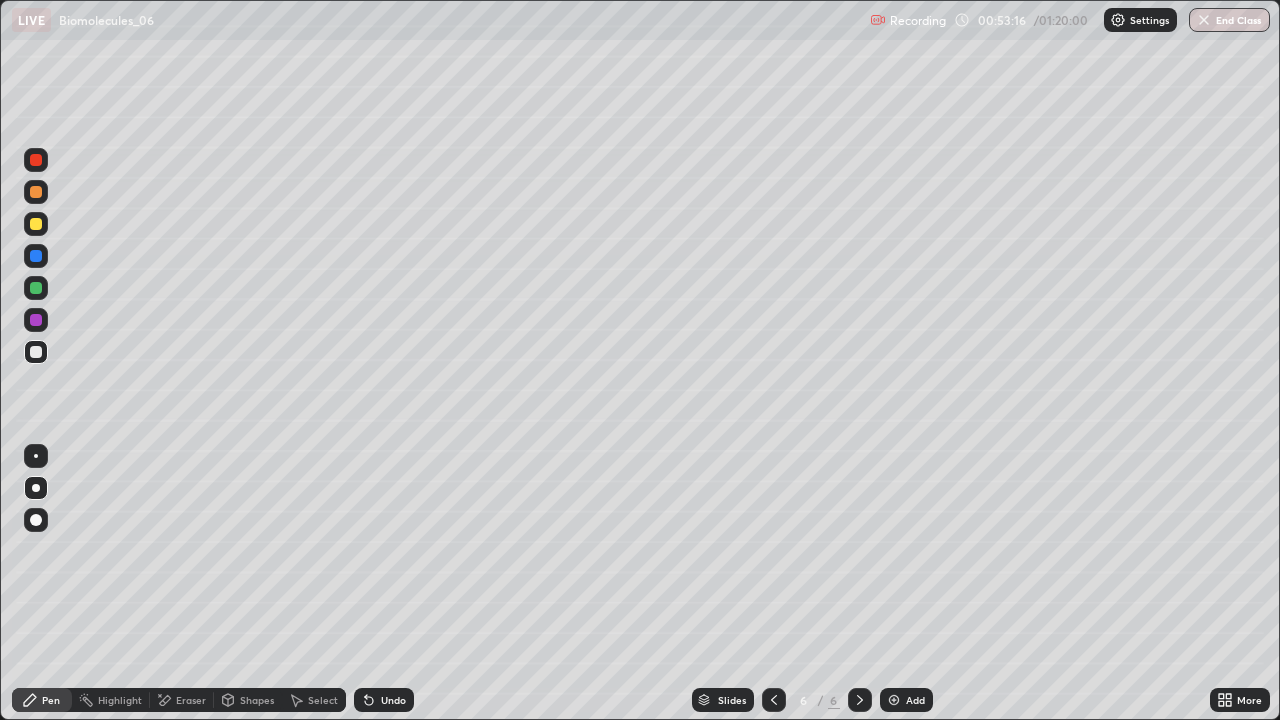 click 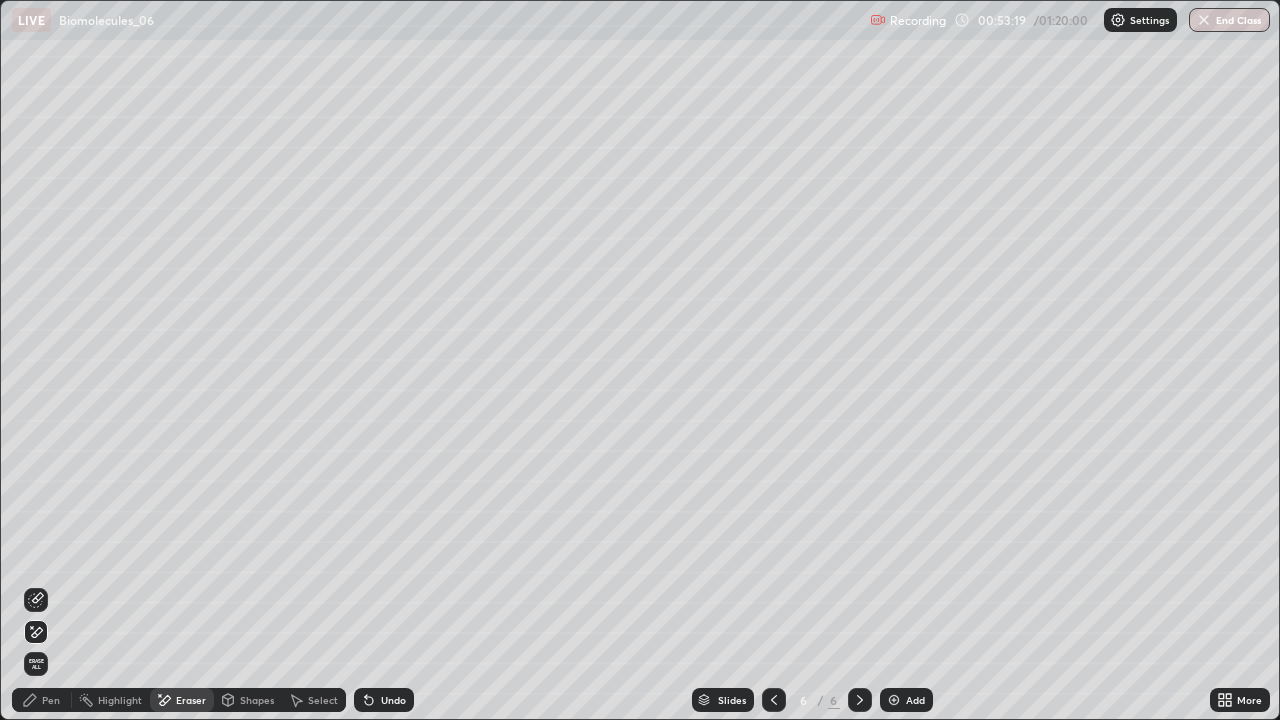 click on "Pen" at bounding box center [51, 700] 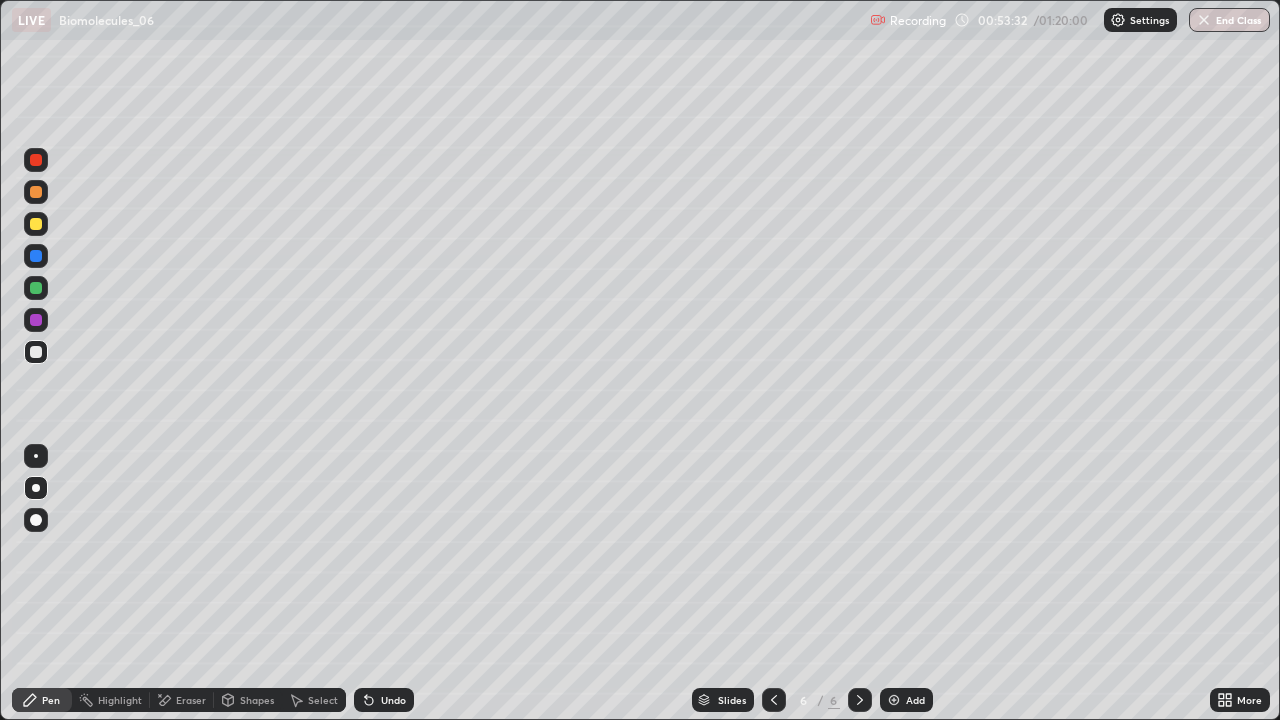 click 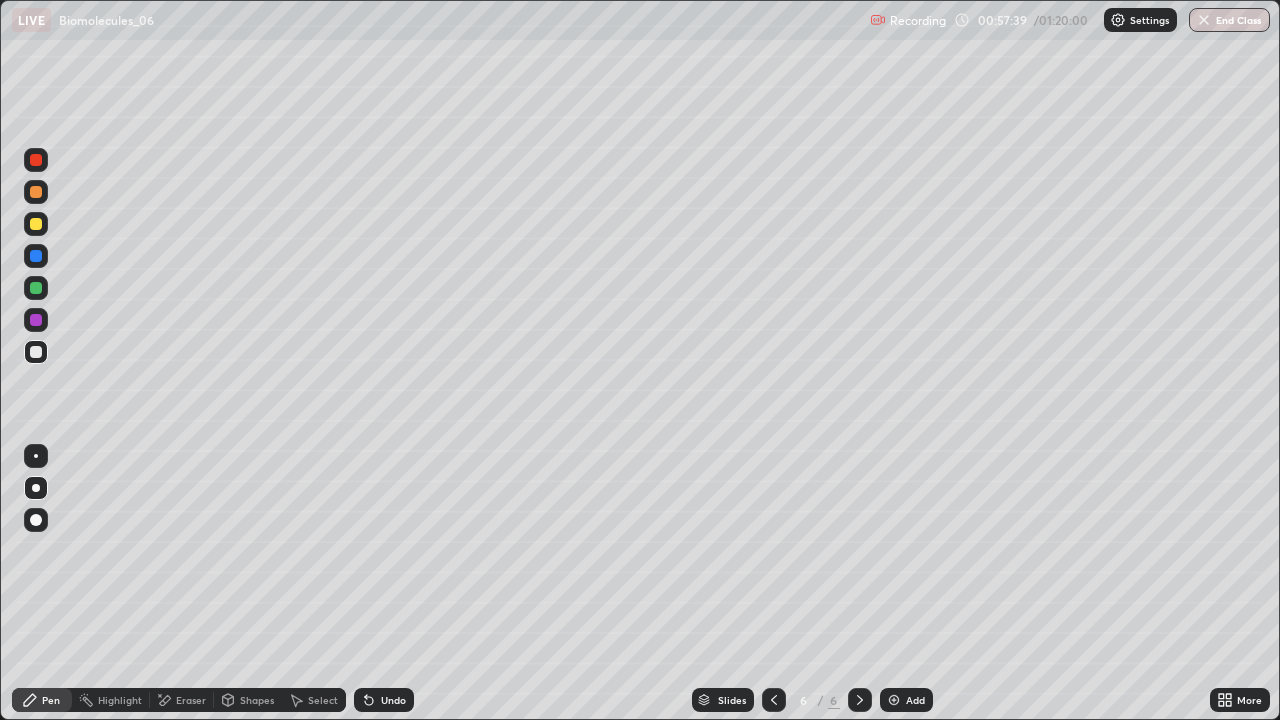 click at bounding box center (36, 192) 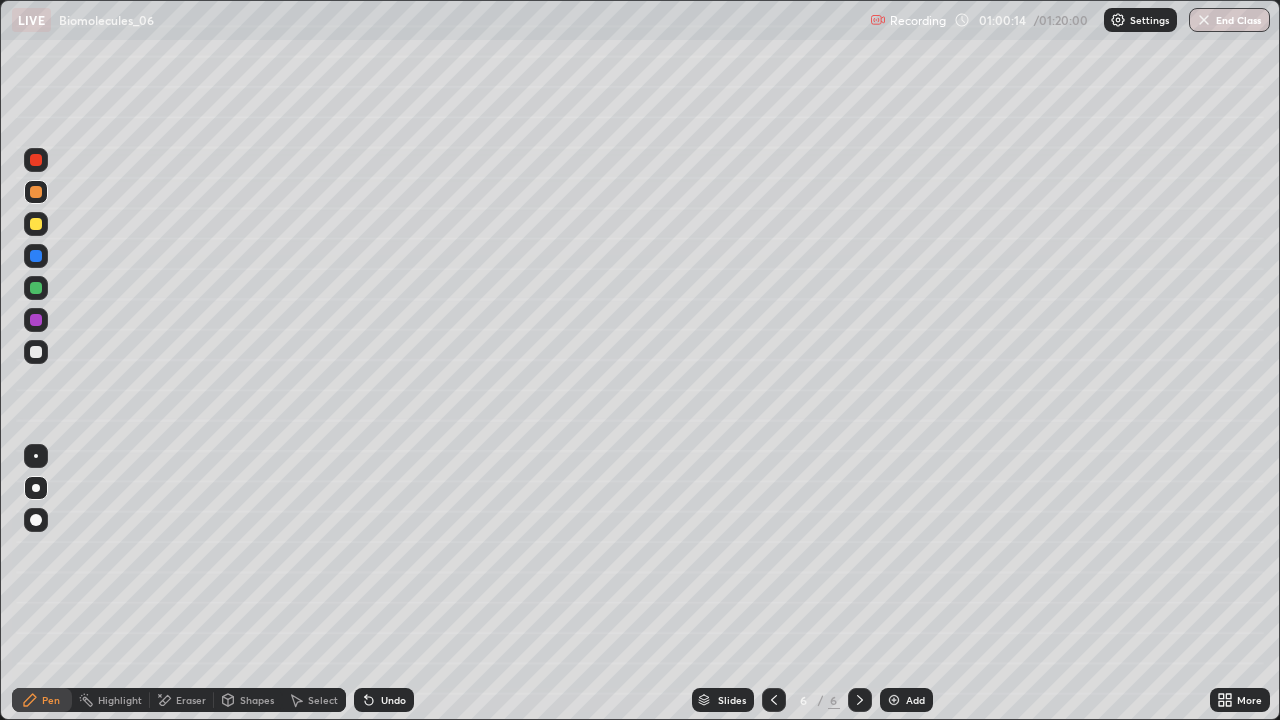 click at bounding box center [36, 352] 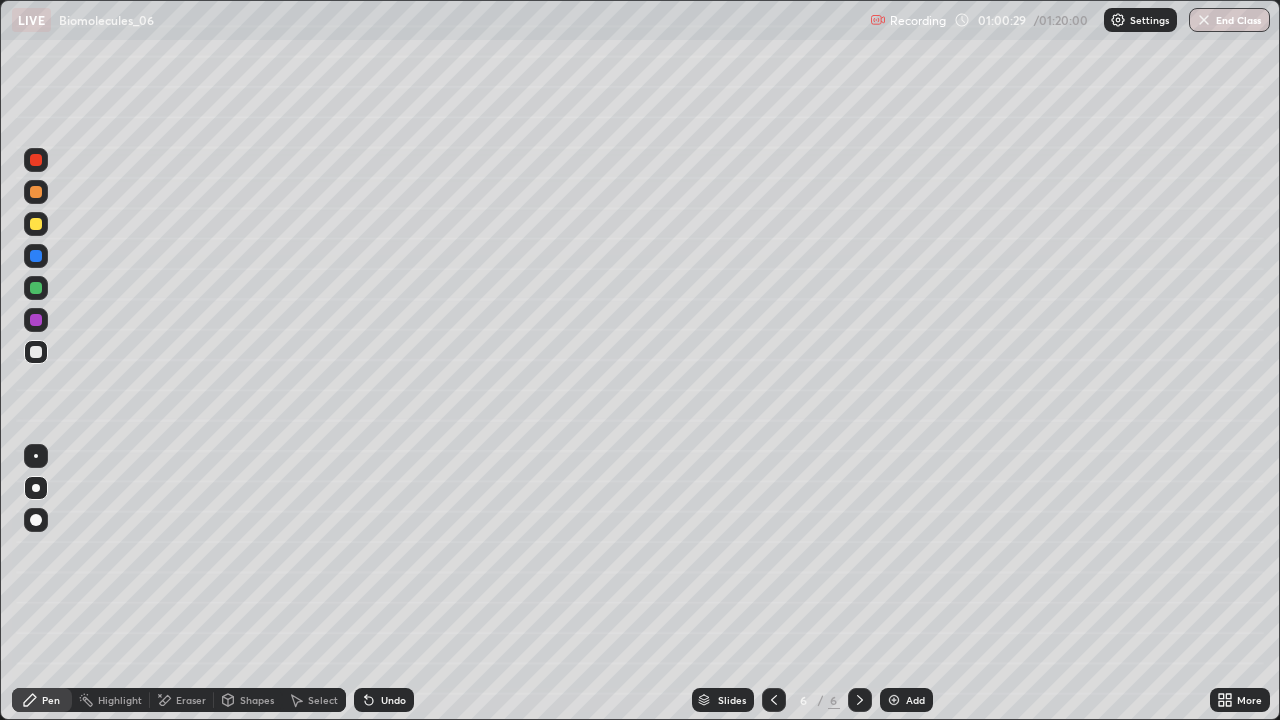 click 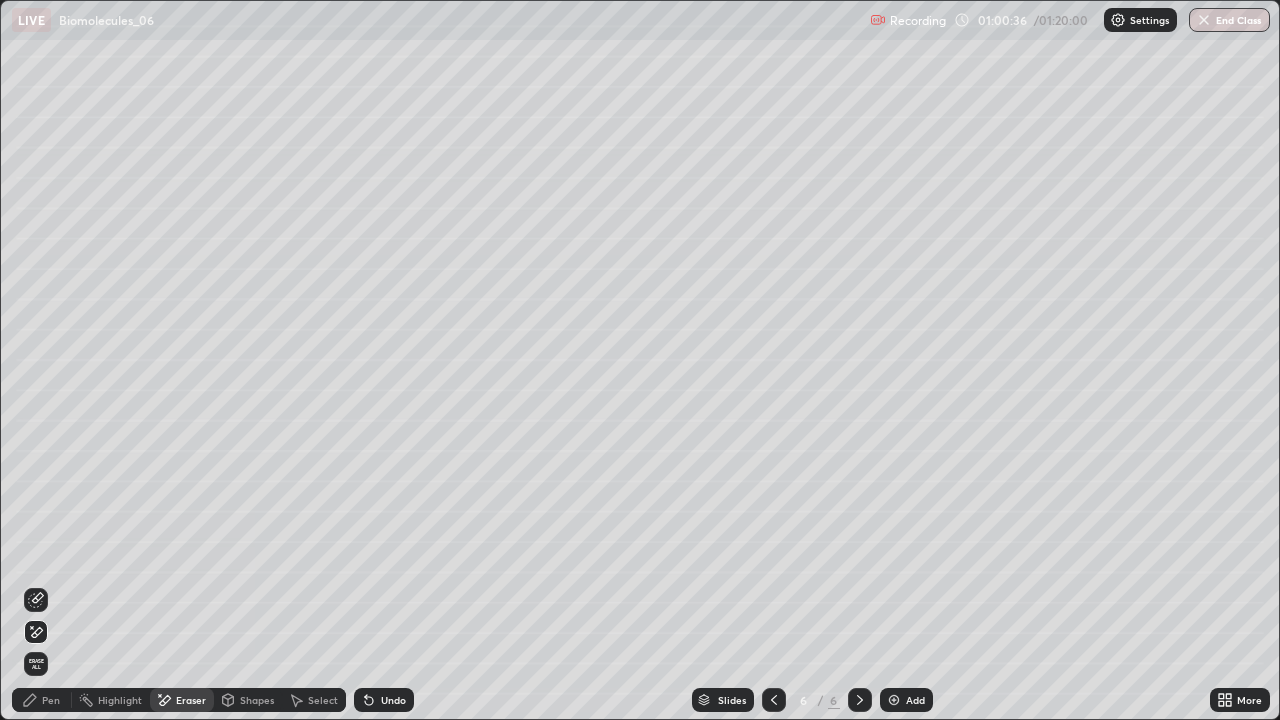 click on "Pen" at bounding box center (42, 700) 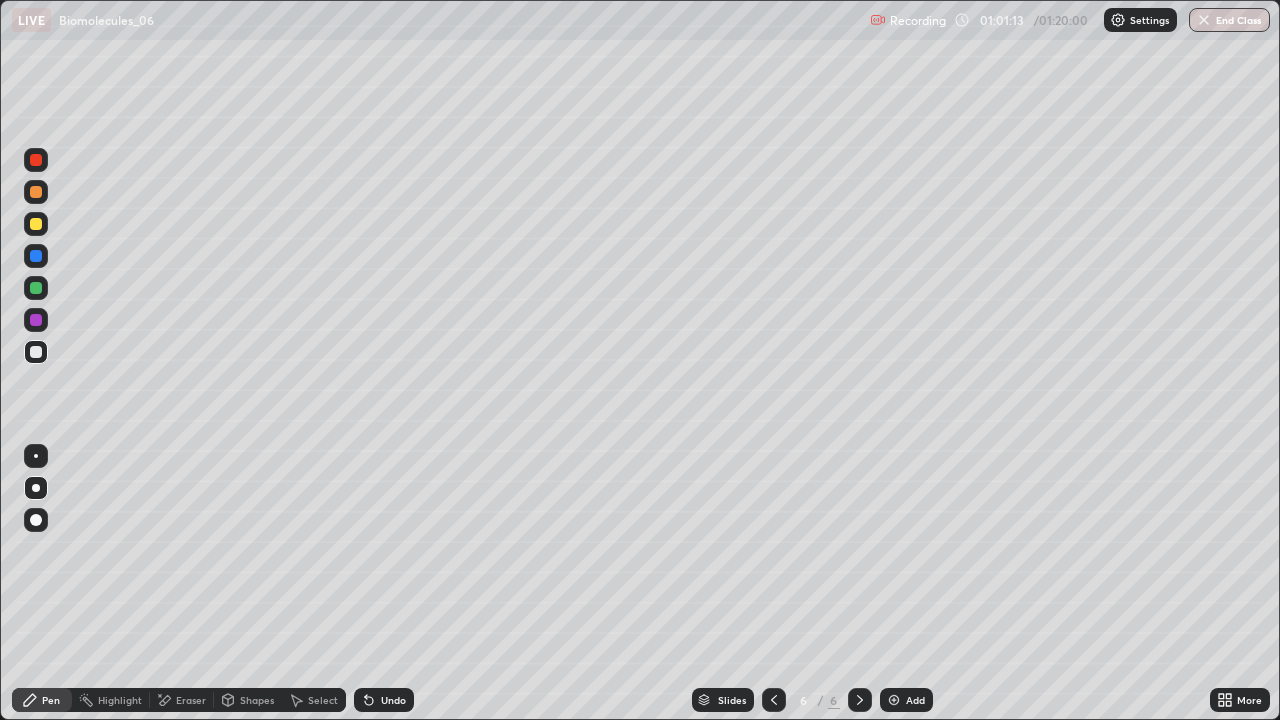 click at bounding box center [894, 700] 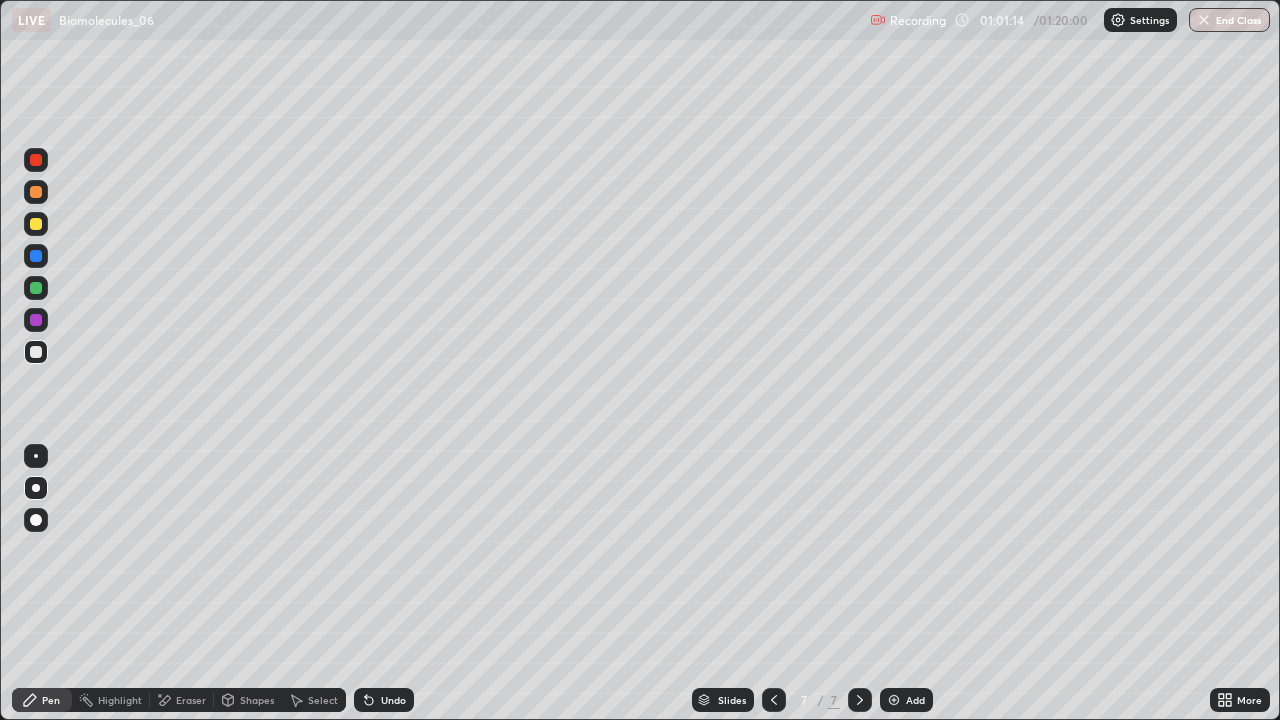 click at bounding box center [36, 352] 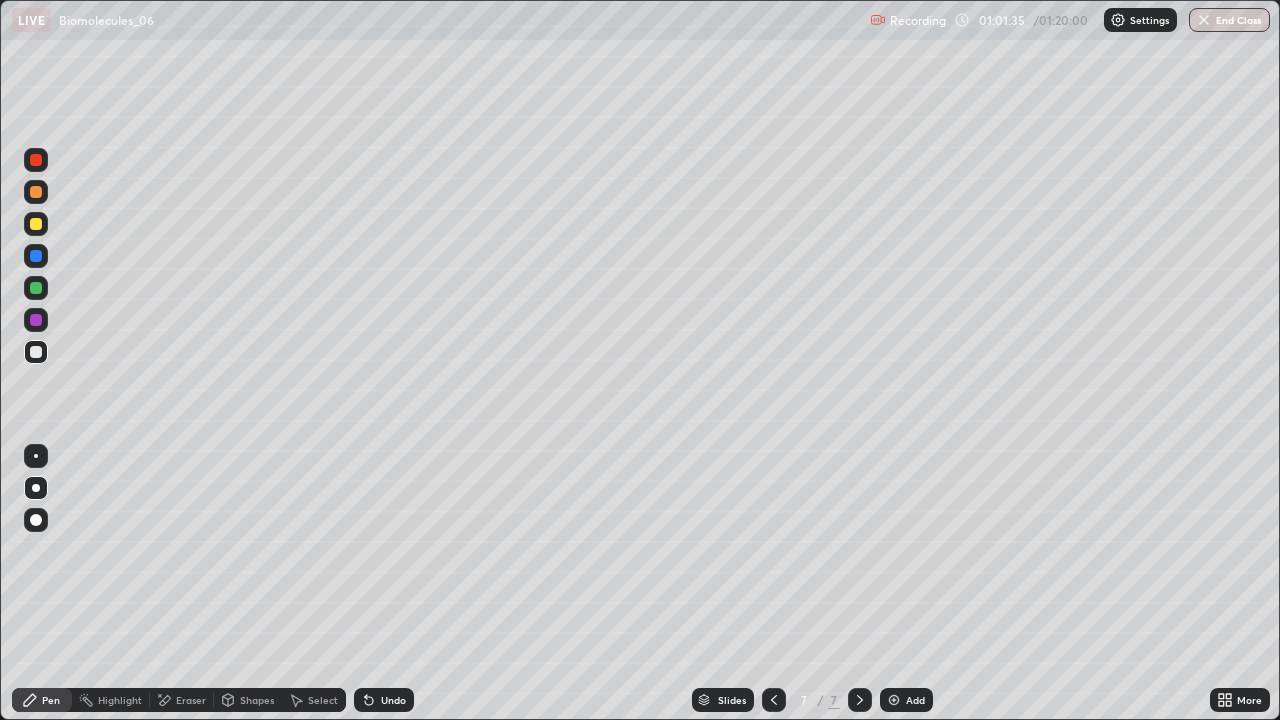 click at bounding box center [36, 224] 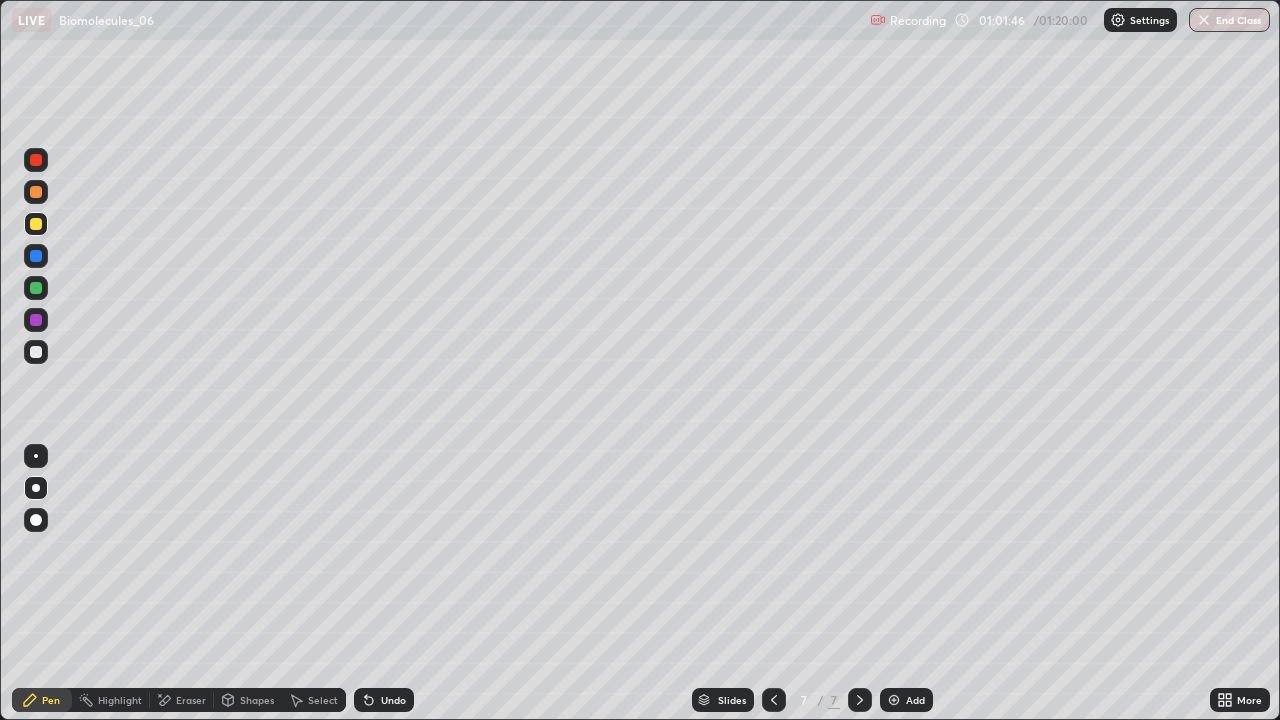 click on "Undo" at bounding box center [393, 700] 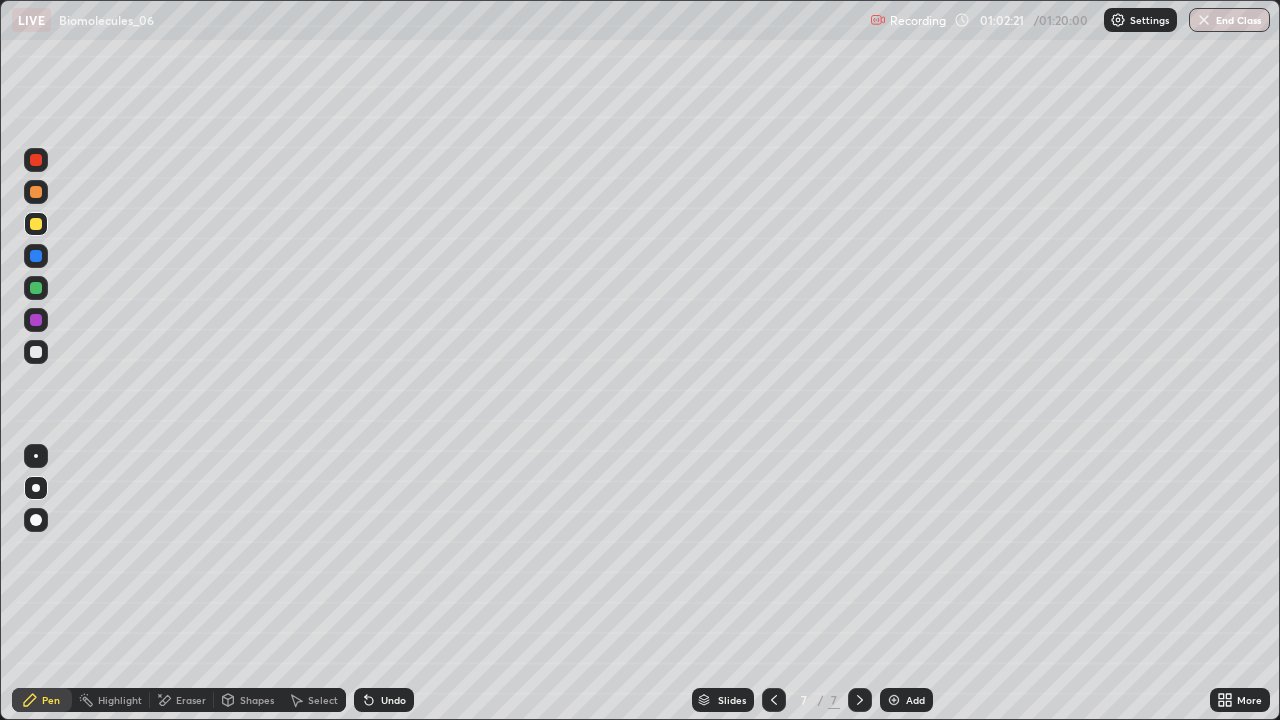 click at bounding box center [36, 256] 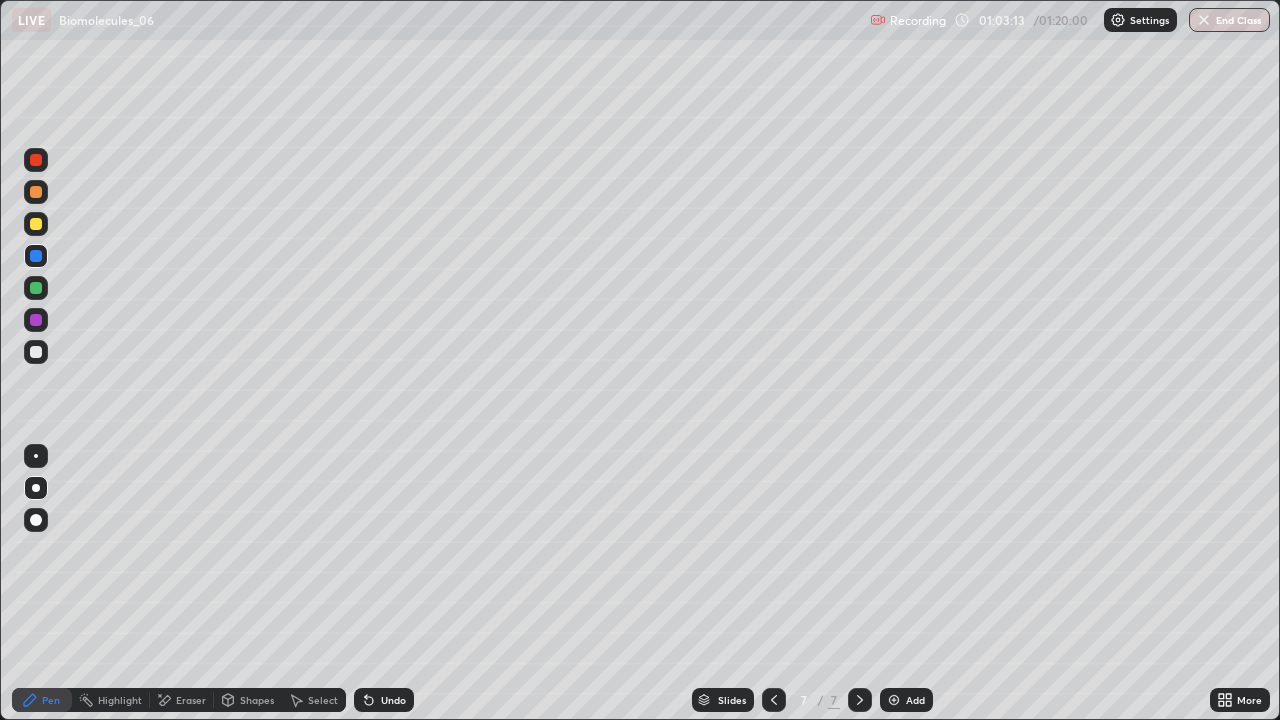 click at bounding box center [36, 352] 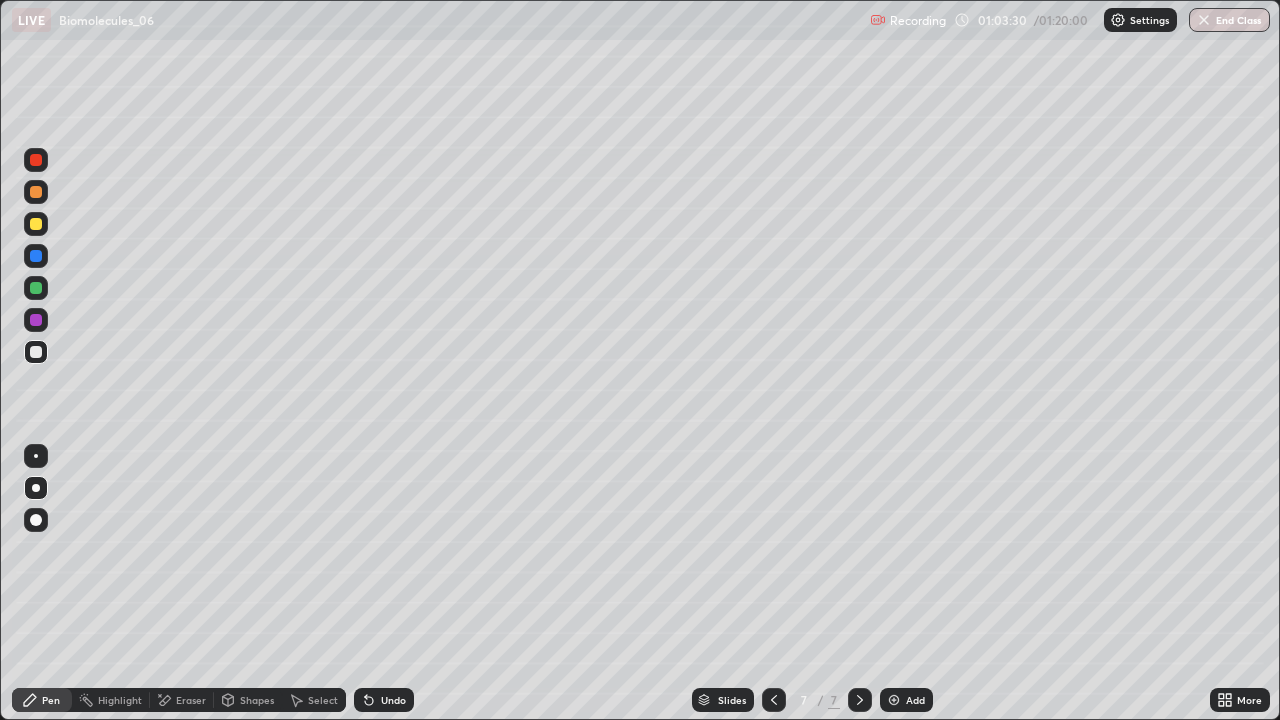 click on "Undo" at bounding box center (393, 700) 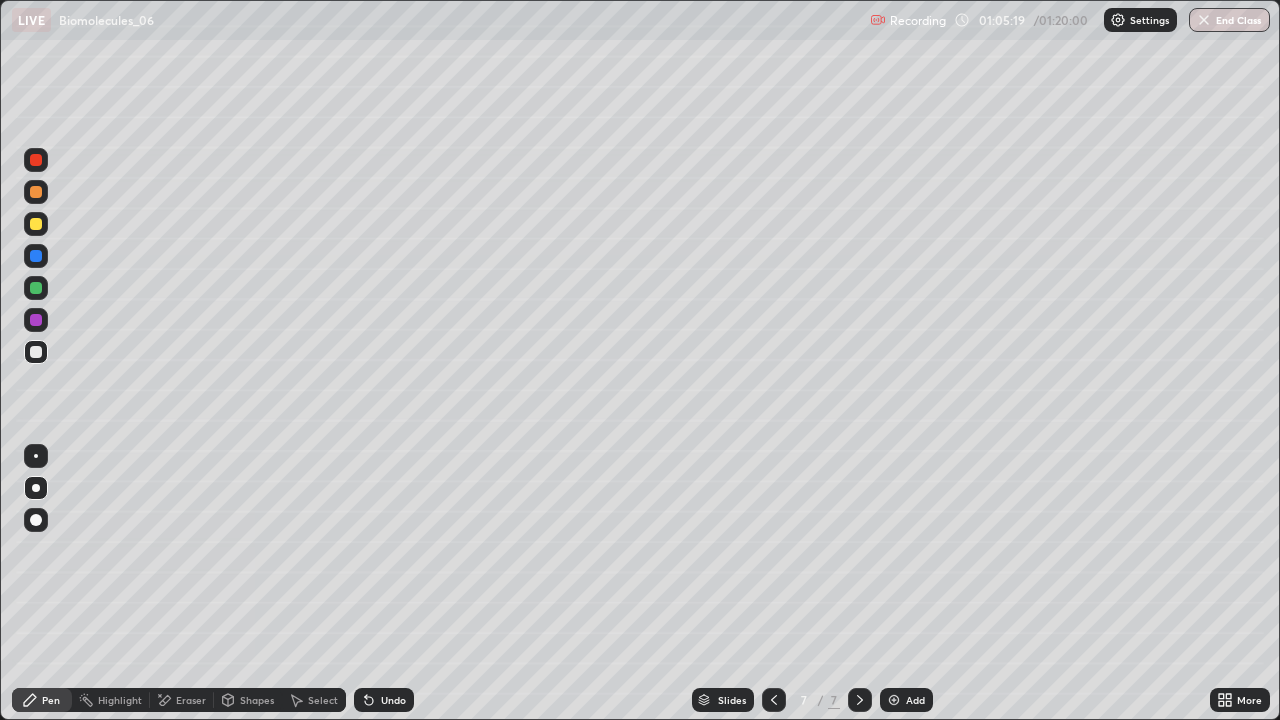 click at bounding box center [894, 700] 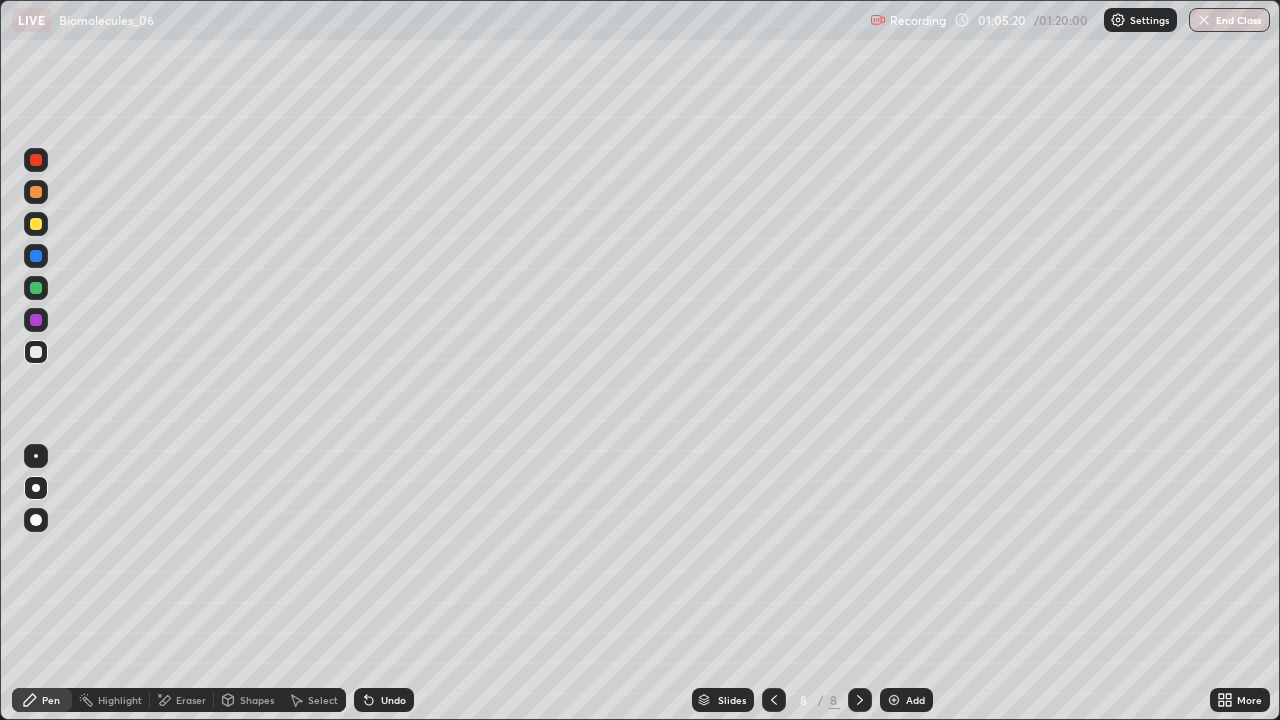 click at bounding box center (36, 288) 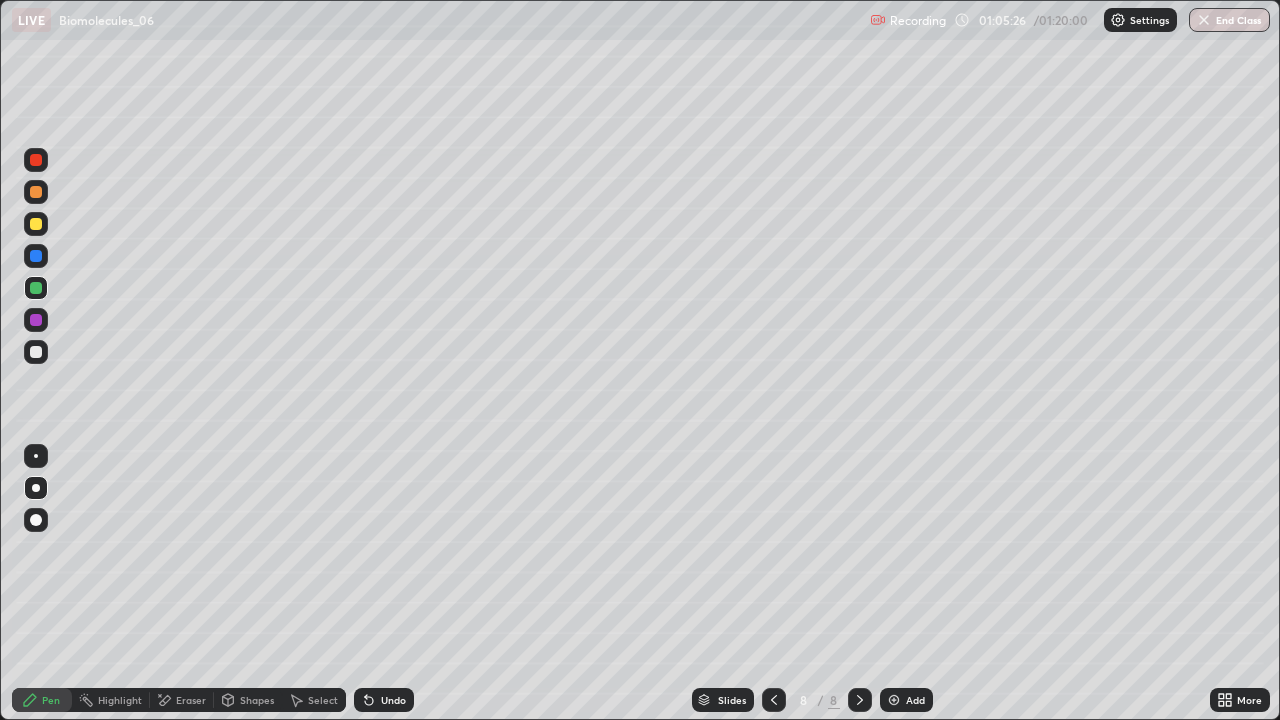 click at bounding box center (36, 256) 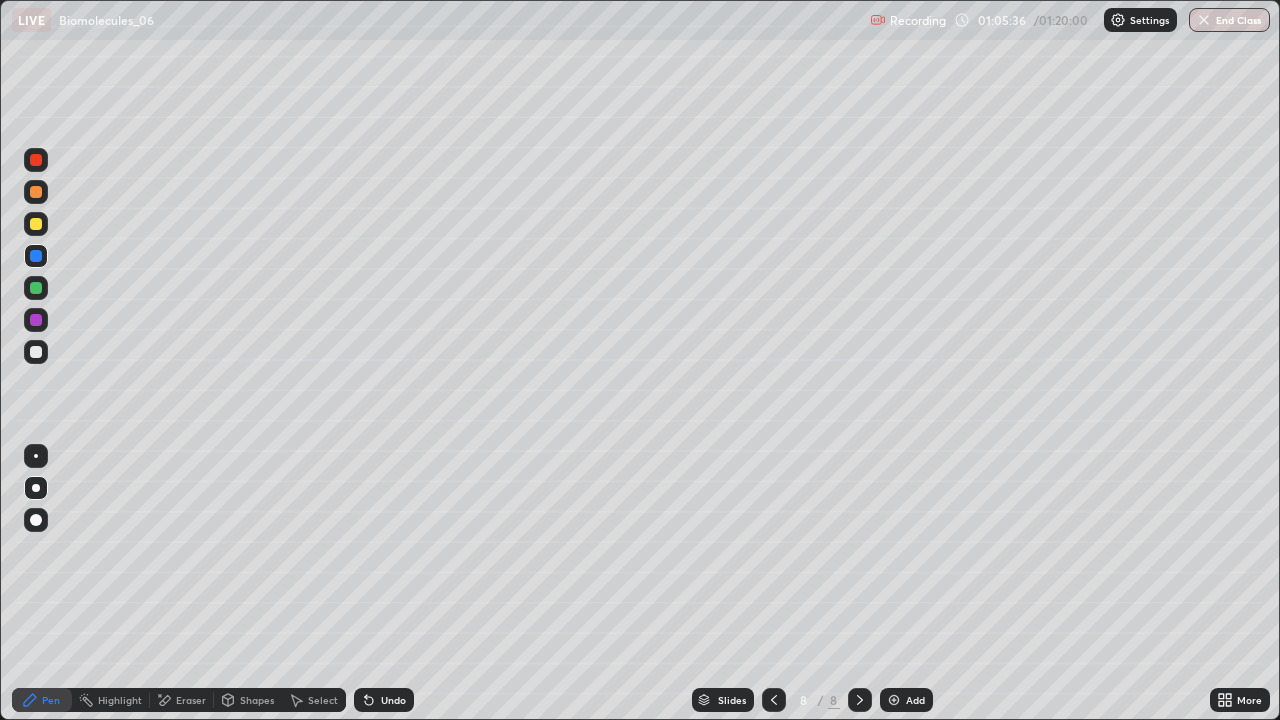 click at bounding box center [36, 288] 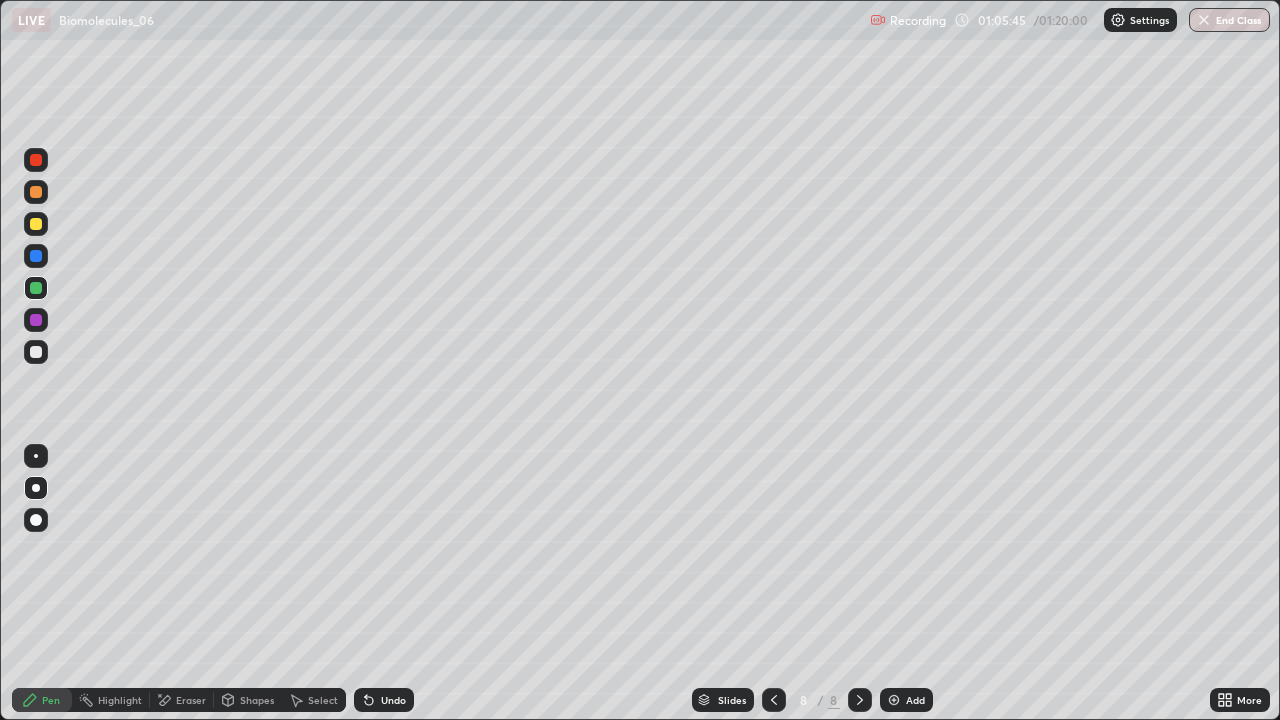 click at bounding box center [36, 352] 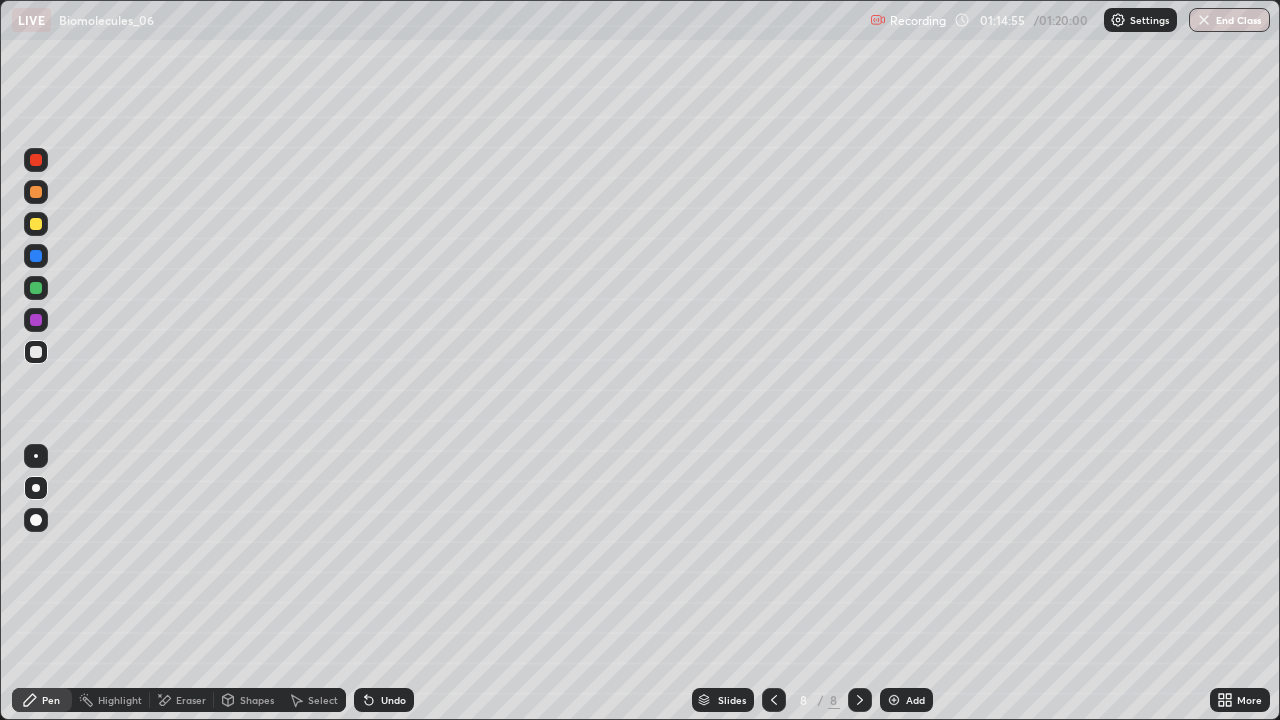 click at bounding box center (894, 700) 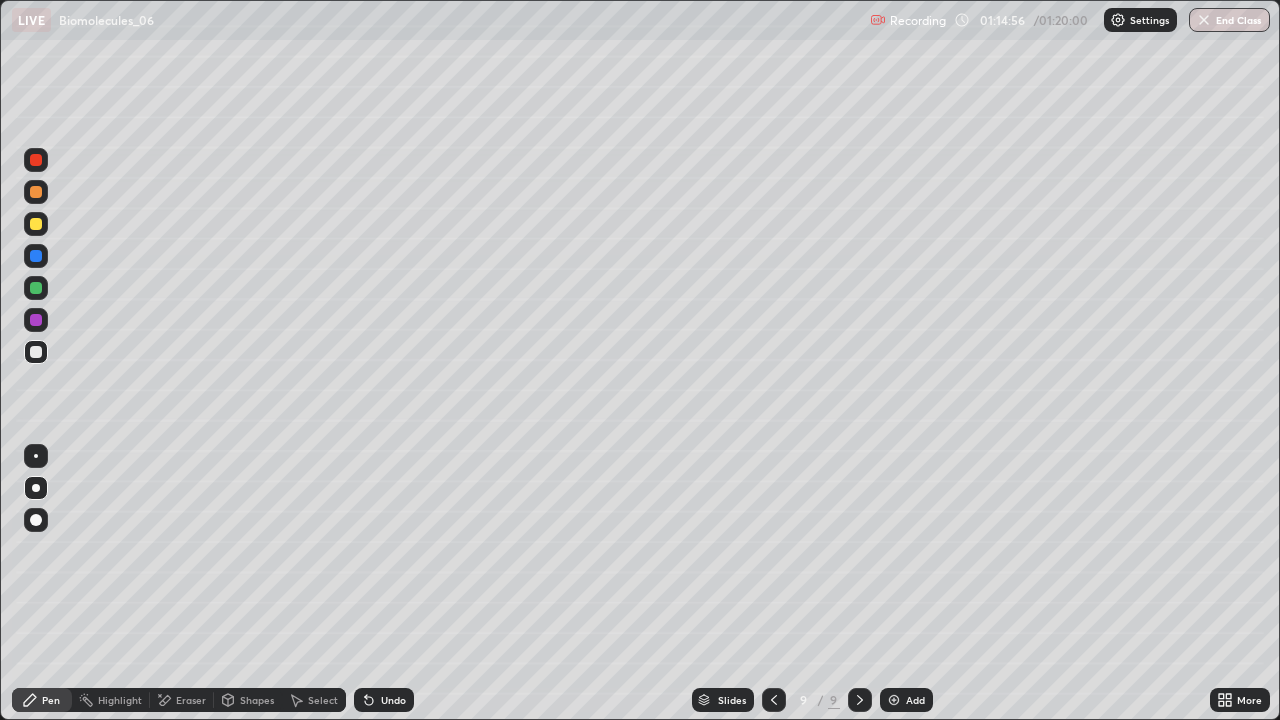 click at bounding box center (36, 224) 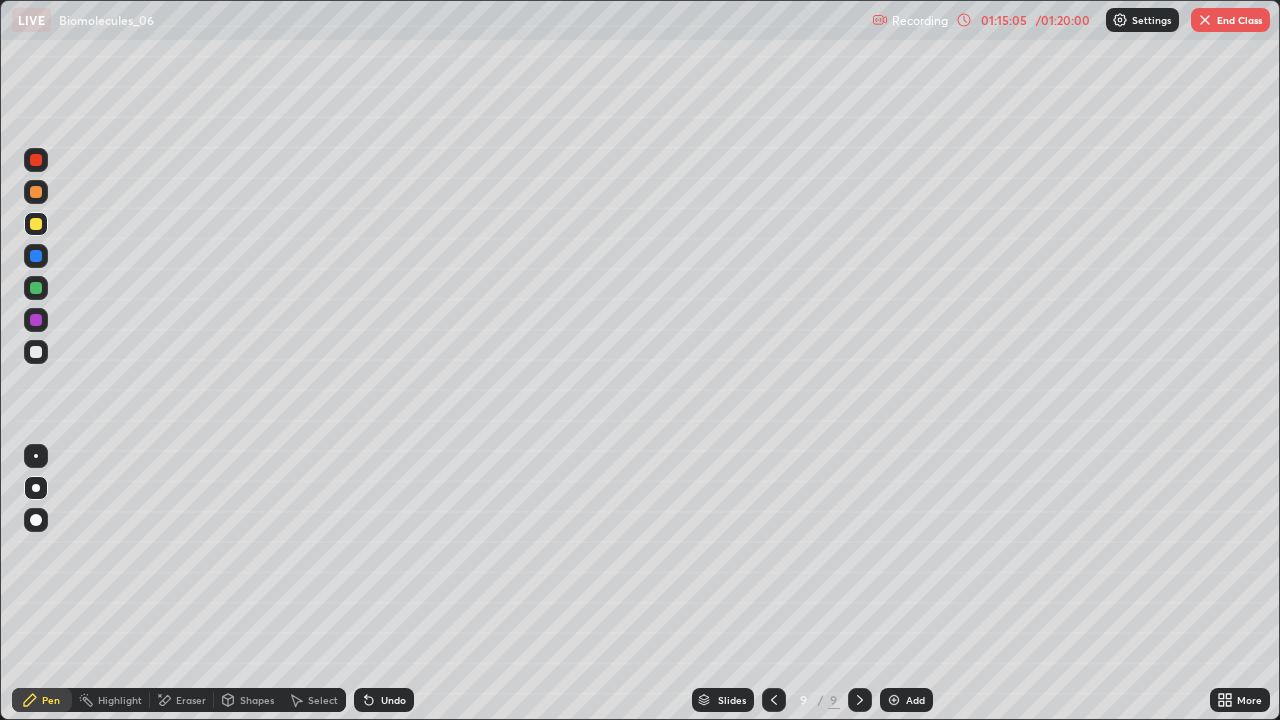 click at bounding box center (36, 352) 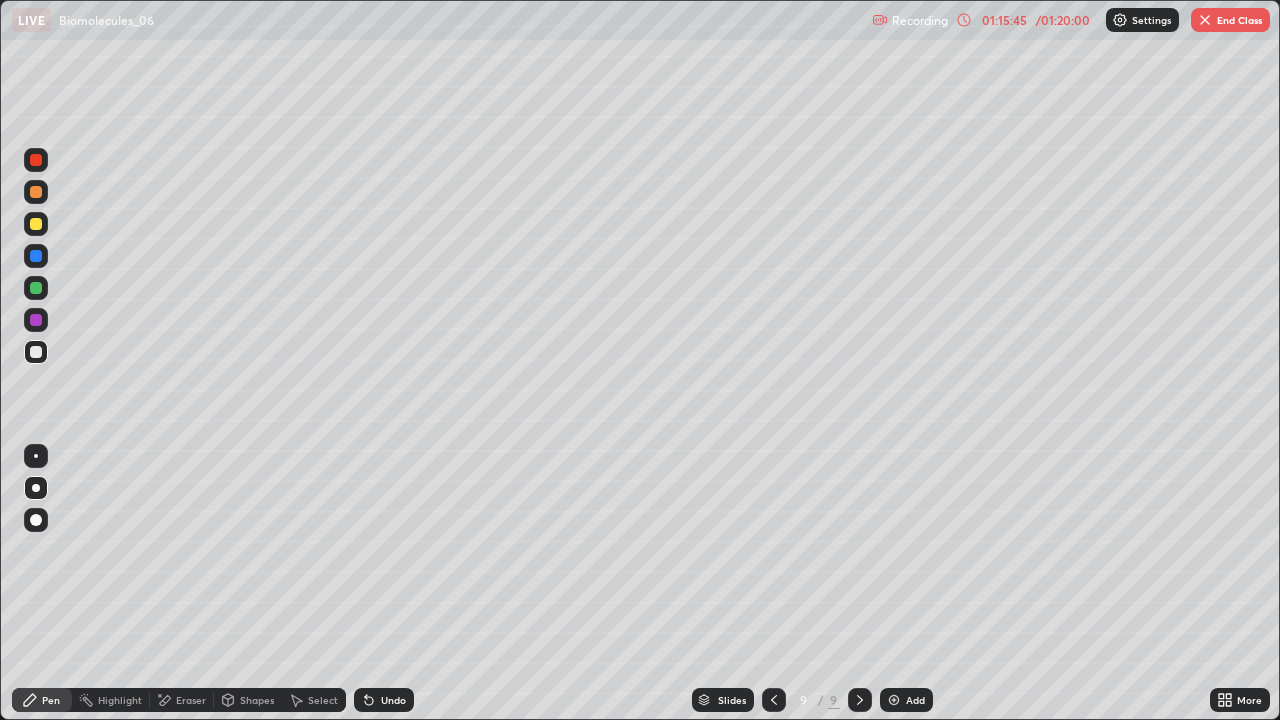 click at bounding box center (36, 288) 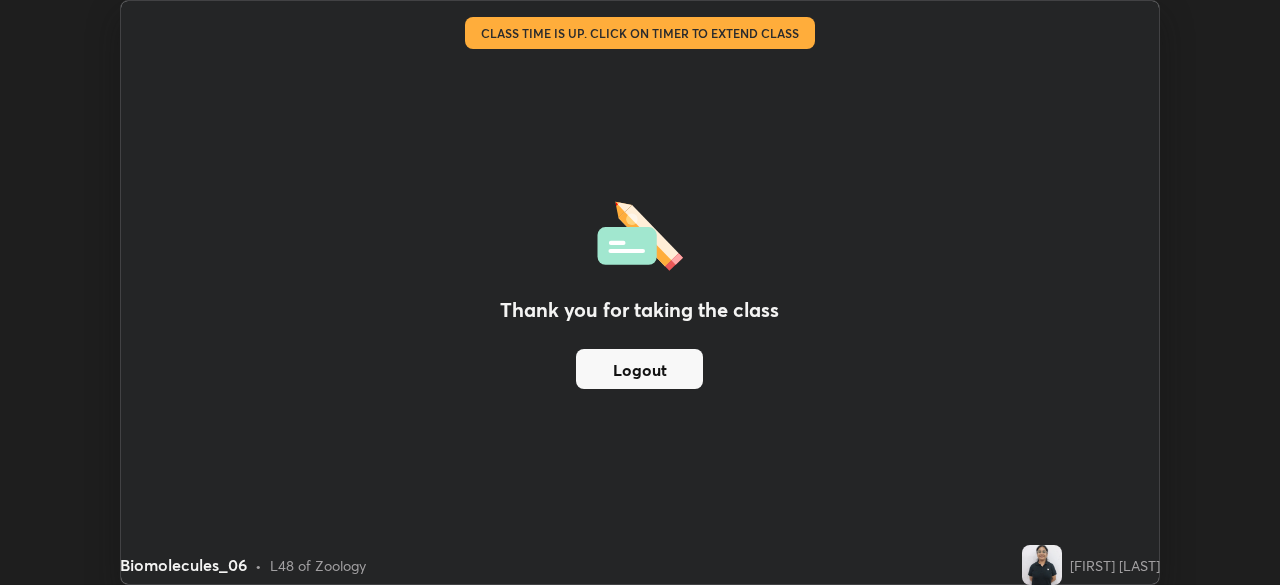 scroll, scrollTop: 585, scrollLeft: 1280, axis: both 